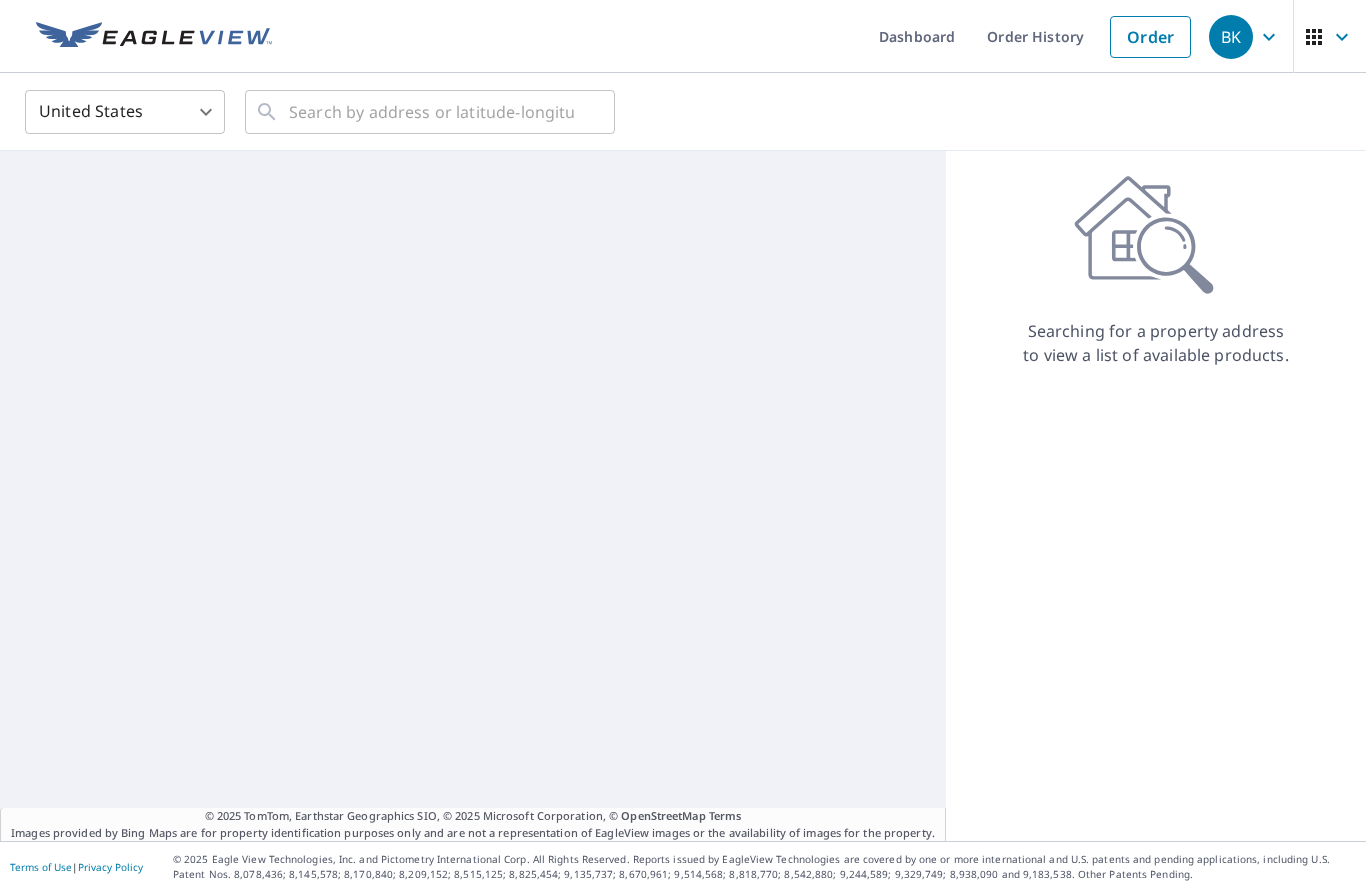 scroll, scrollTop: 0, scrollLeft: 0, axis: both 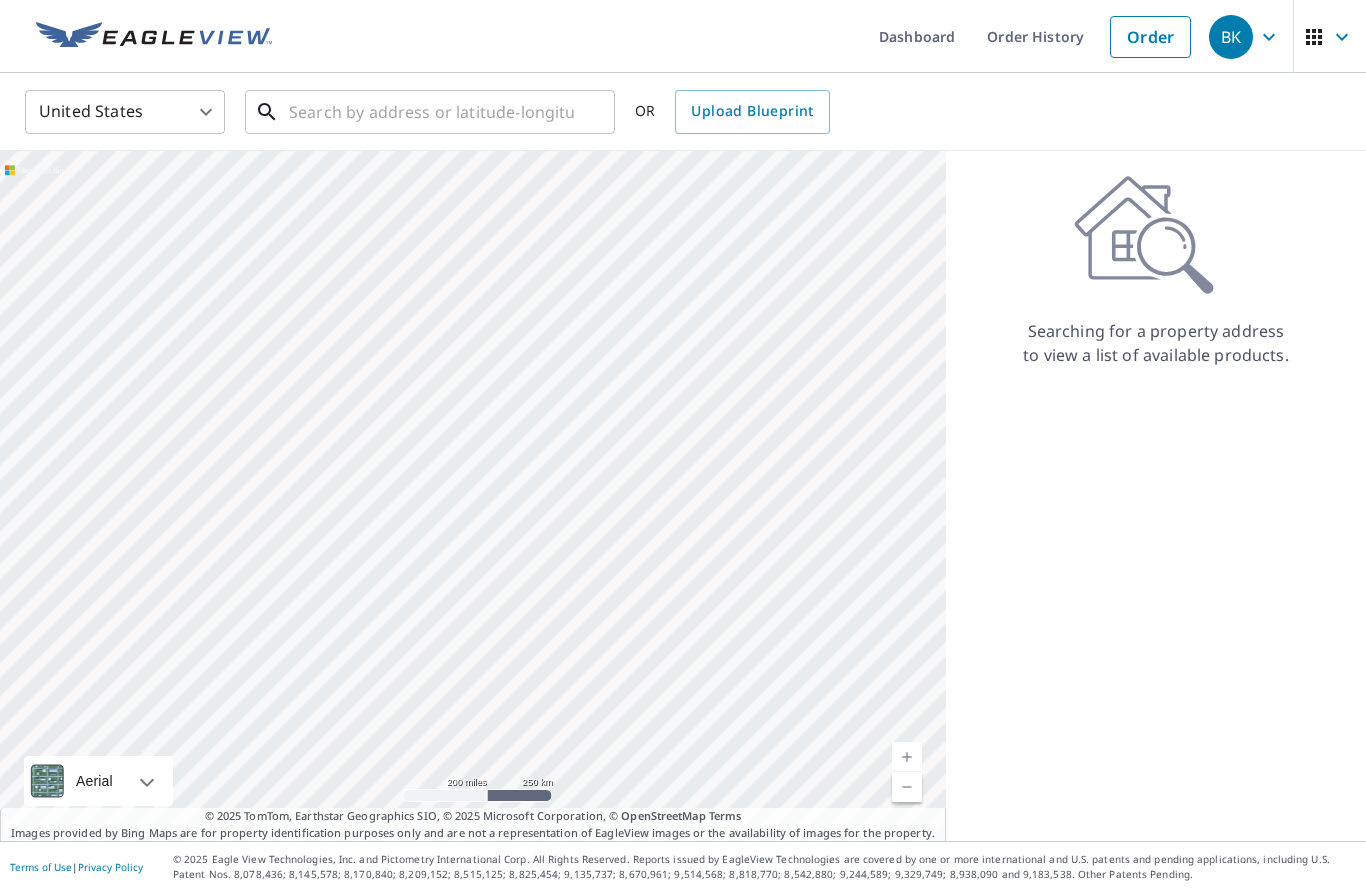 click at bounding box center (431, 112) 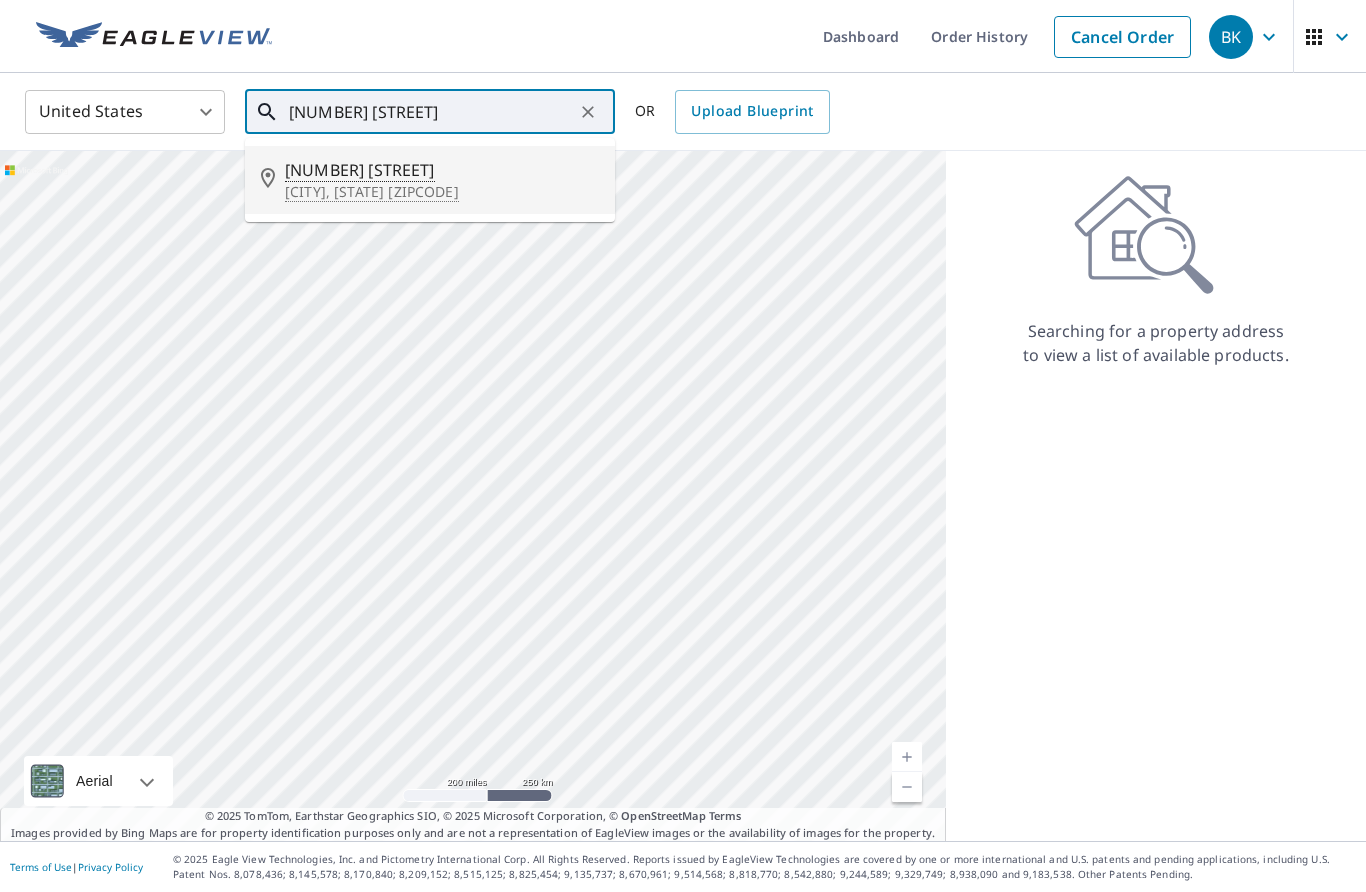 click on "[CITY], [STATE] [ZIPCODE]" at bounding box center [442, 192] 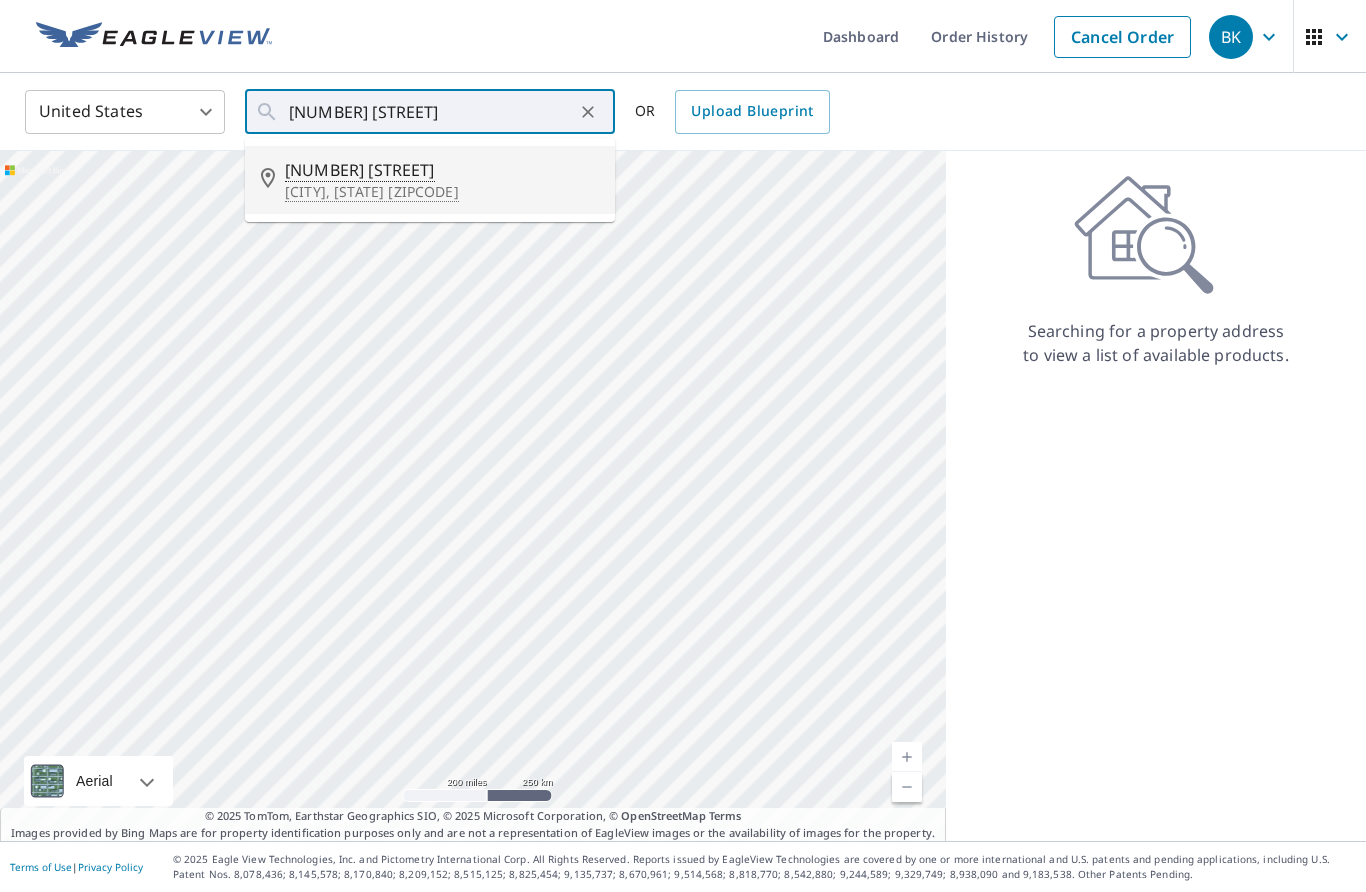 type on "[NUMBER] [STREET] [CITY], [STATE] [ZIPCODE]" 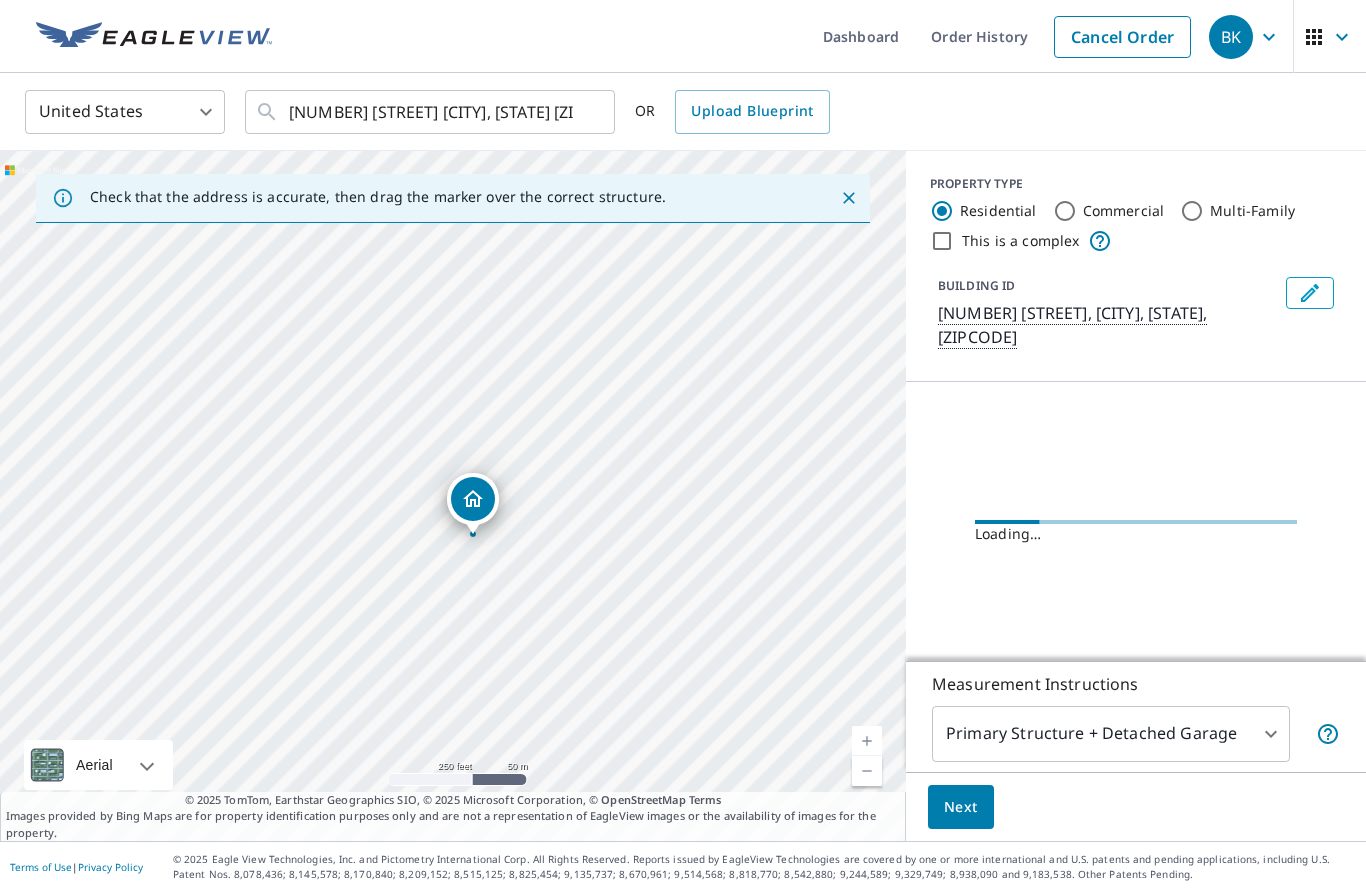 click at bounding box center [867, 741] 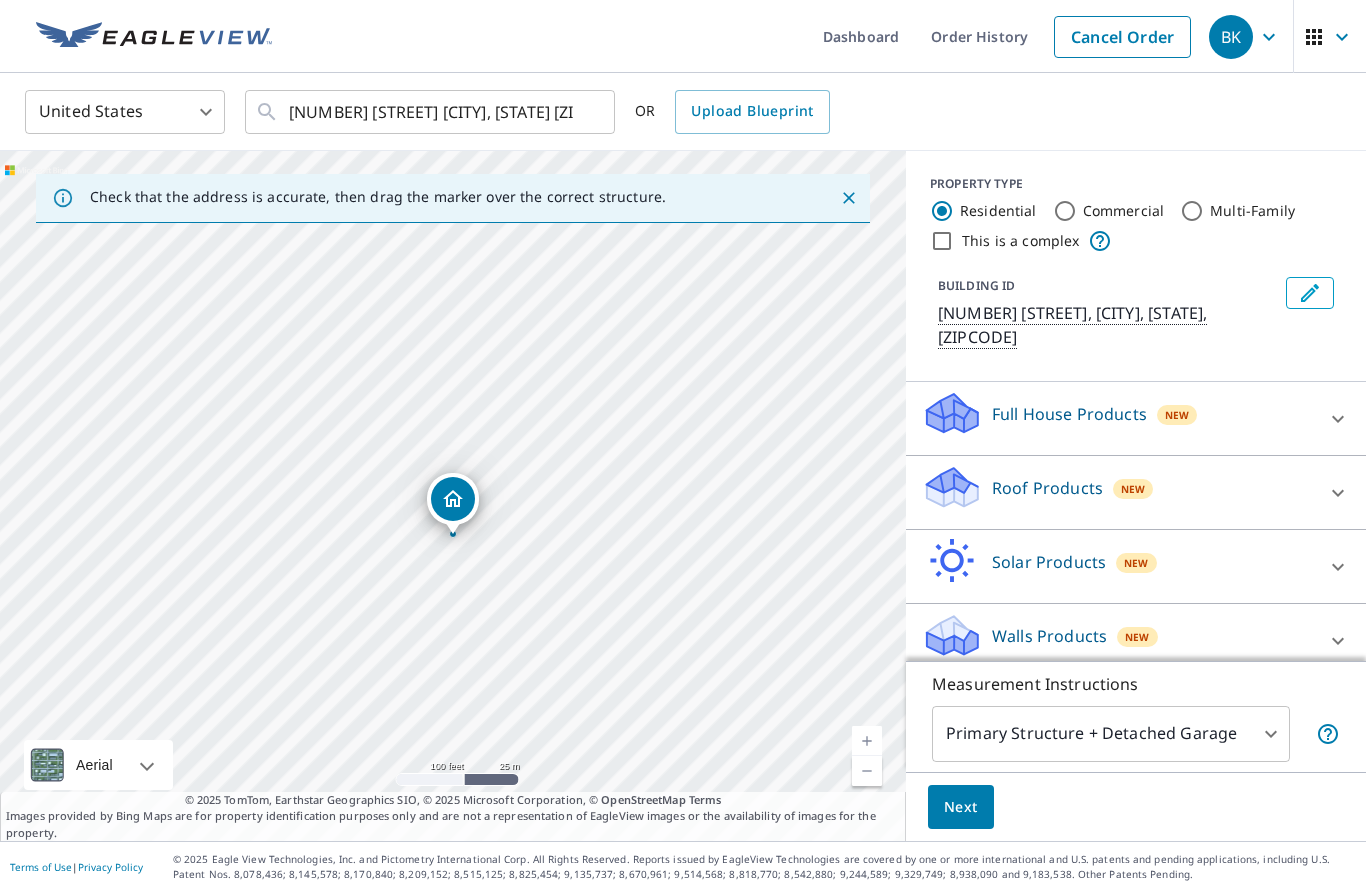 click at bounding box center (867, 741) 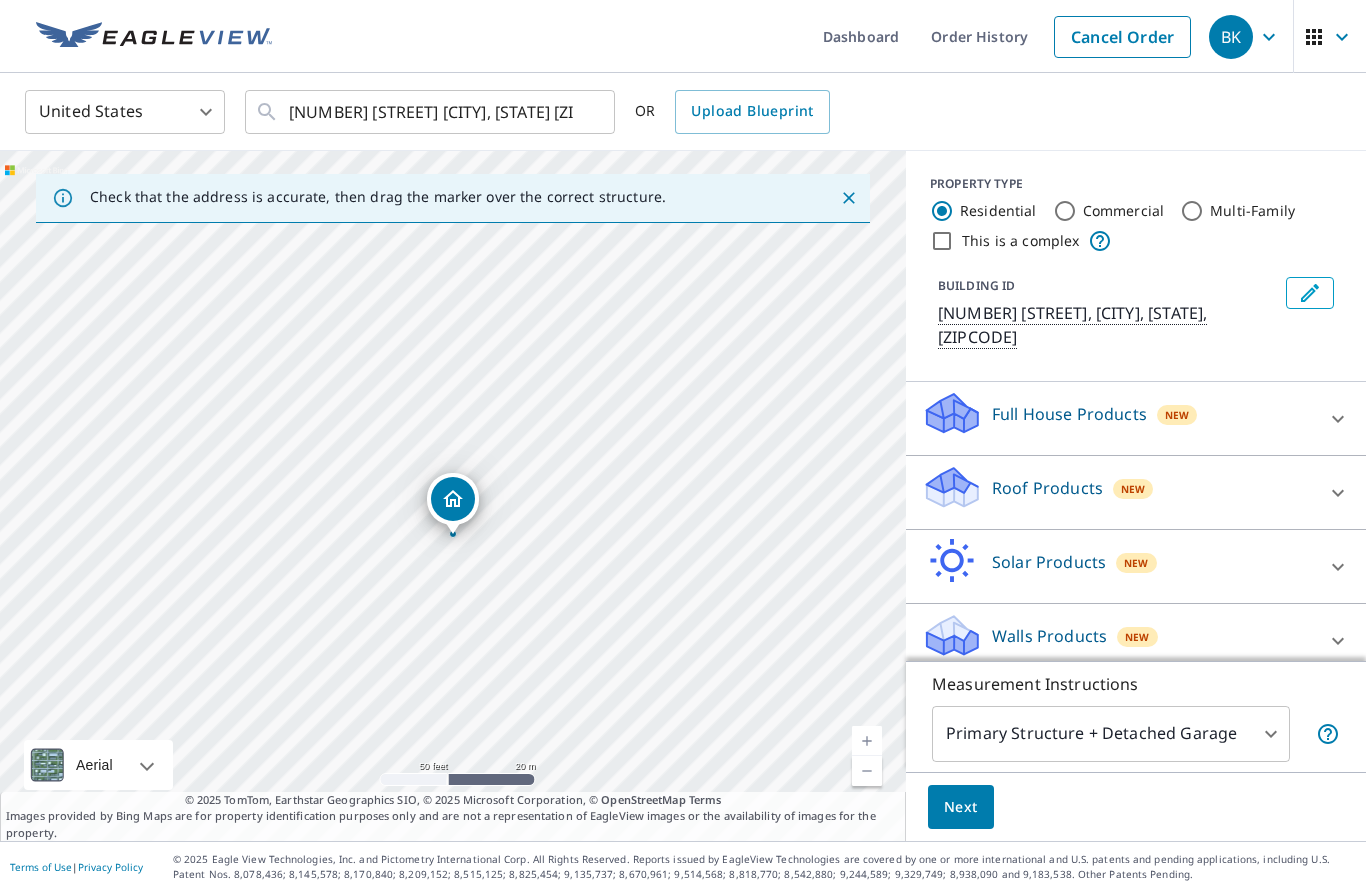 click at bounding box center (867, 741) 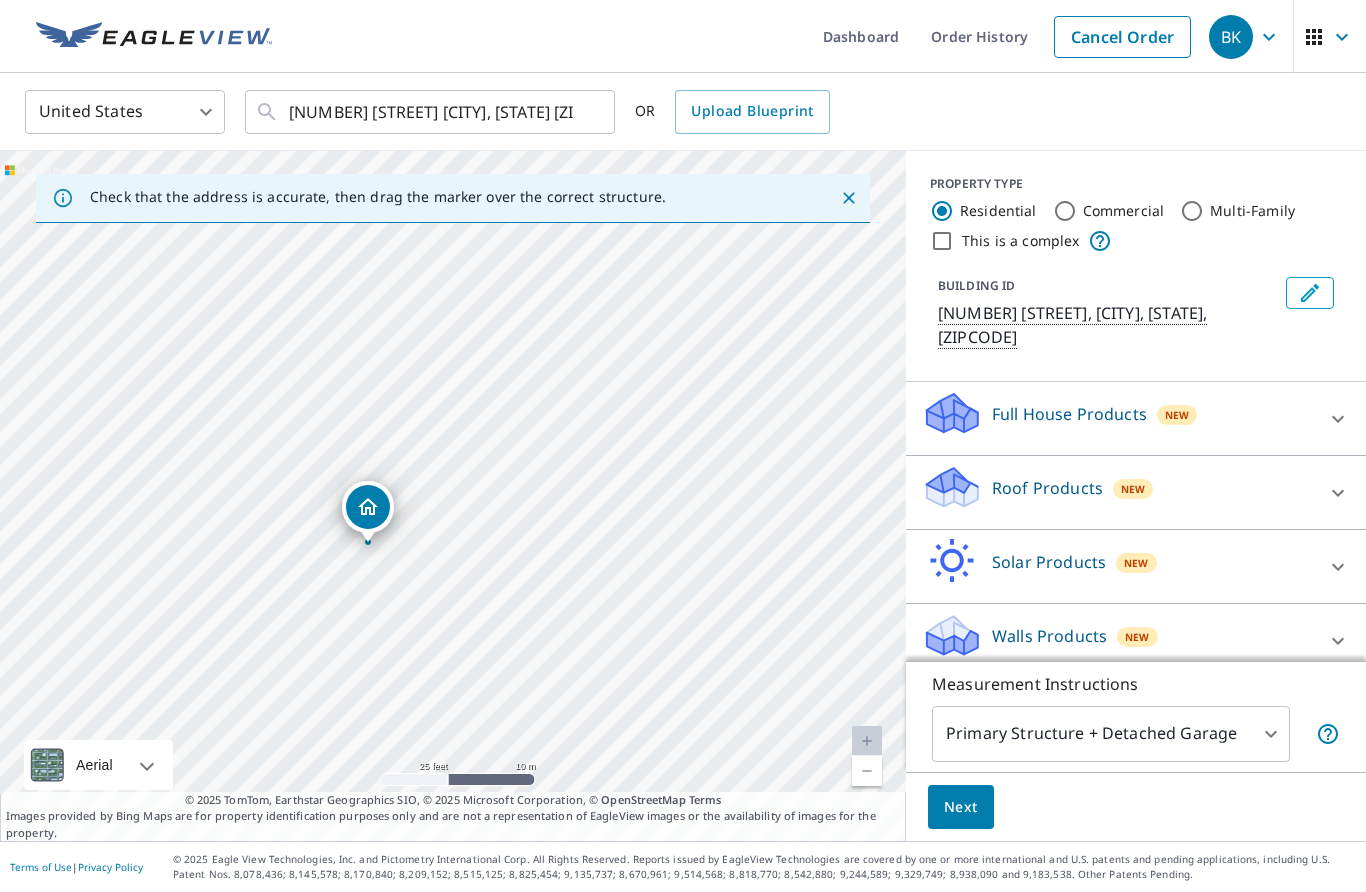 drag, startPoint x: 458, startPoint y: 495, endPoint x: 374, endPoint y: 503, distance: 84.38009 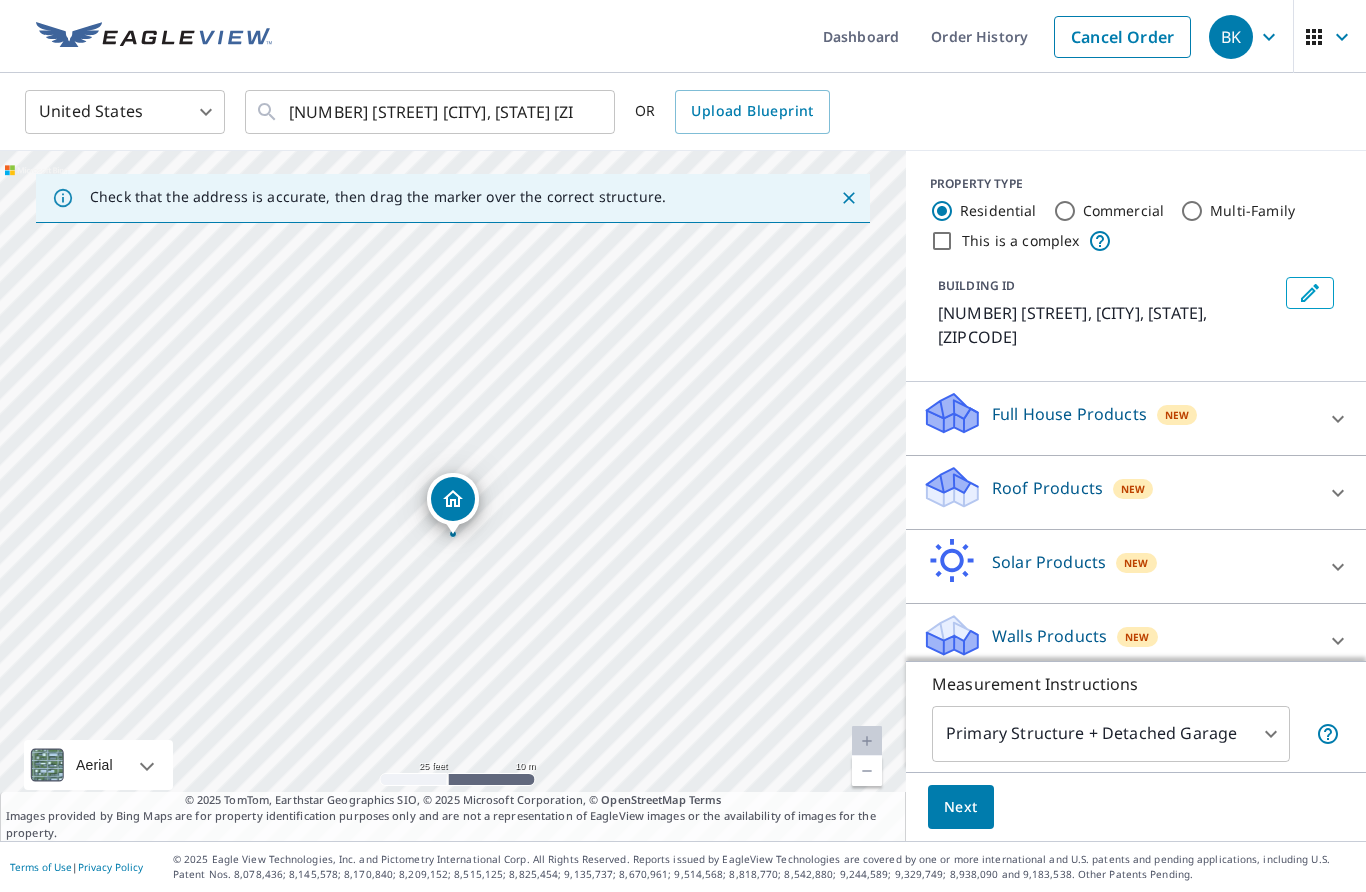 click 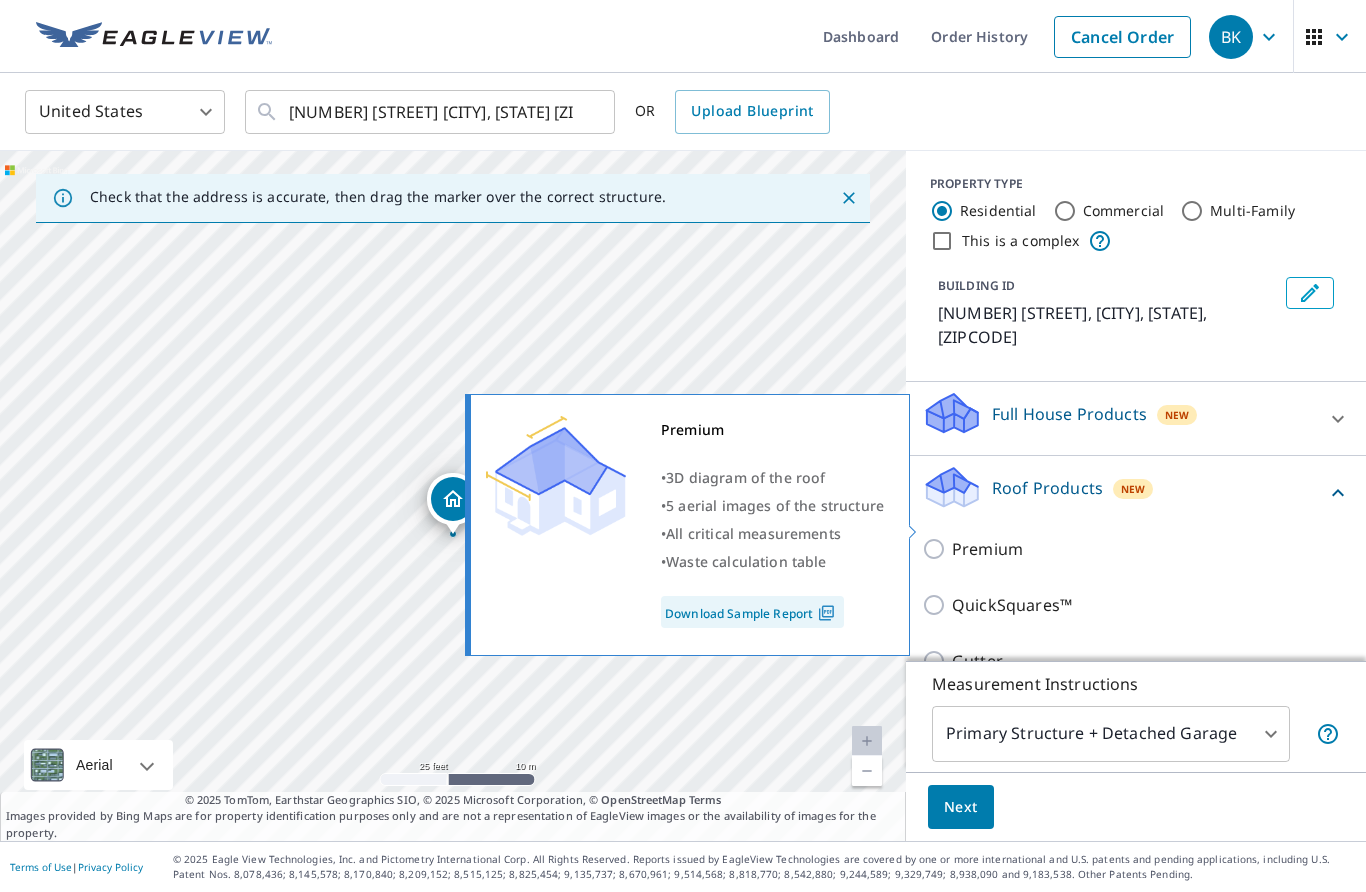 click on "Premium" at bounding box center (937, 549) 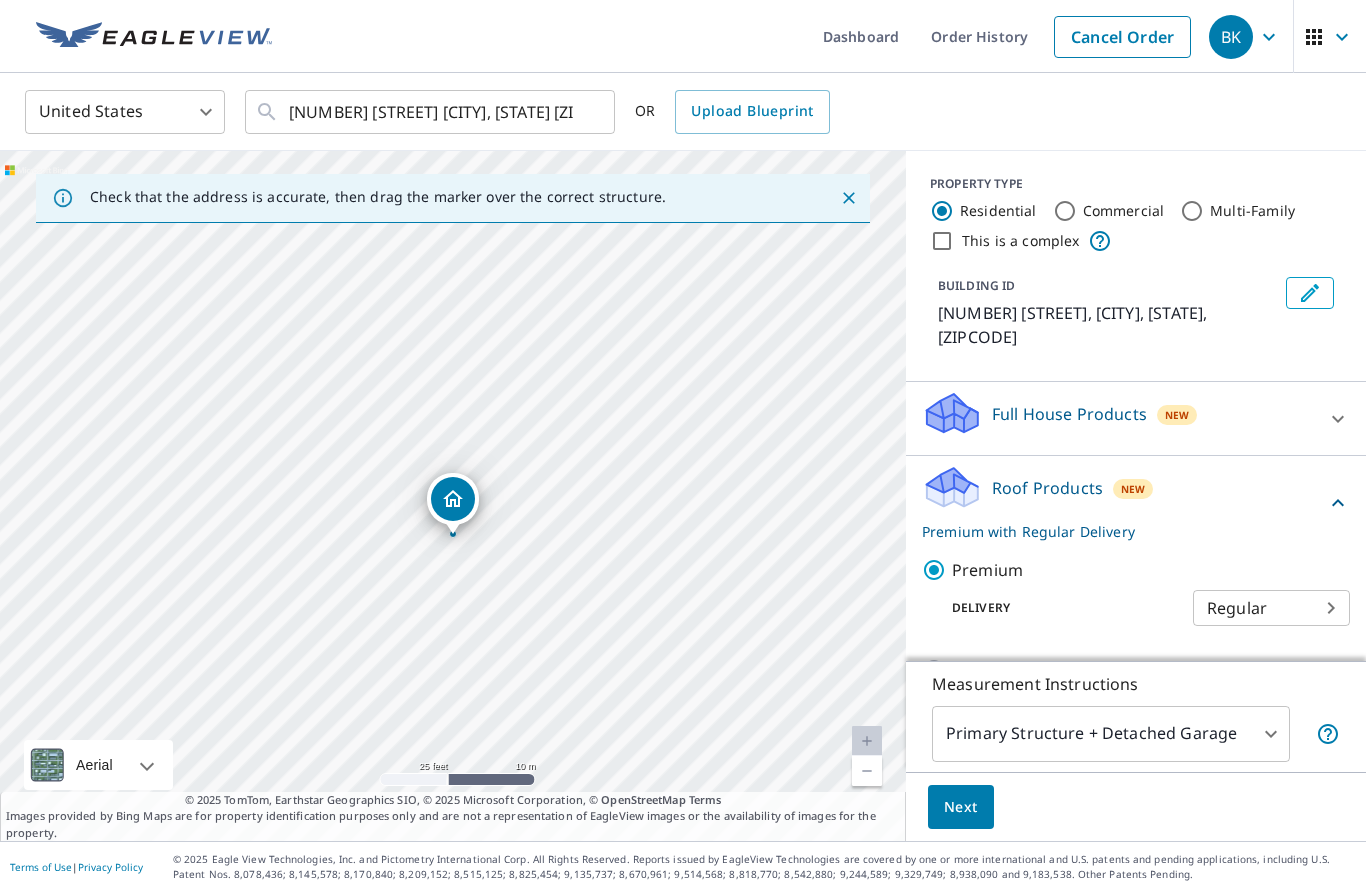 click on "​ [NUMBER] [STREET] [CITY], [STATE] [ZIPCODE] ​ OR ... [NUMBER] [STREET] [CITY], [STATE] [ZIPCODE] ... © [YEAR] TomTom, © Vexcel Imaging, © [YEAR] Microsoft Corporation,  © OpenStreetMap Terms © [YEAR] TomTom, Earthstar Geographics SIO, © [YEAR] Microsoft Corporation, ©   OpenStreetMap   Terms ... BUILDING ID [NUMBER] [STREET], [CITY], [STATE], [ZIPCODE] ... Premium with Regular Delivery Premium Delivery Regular 8 ​ ..." at bounding box center (683, 446) 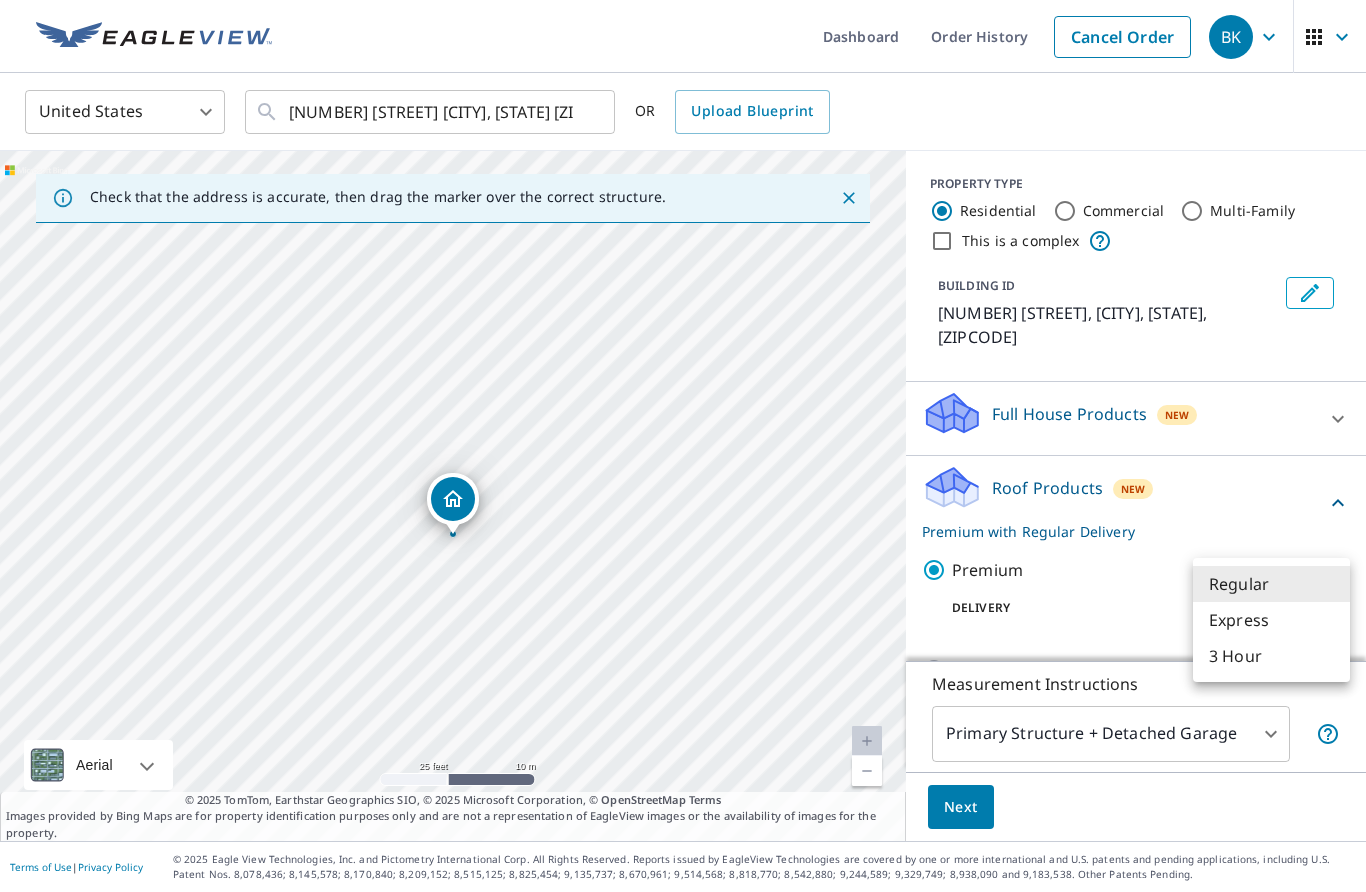 click on "Express" at bounding box center [1271, 620] 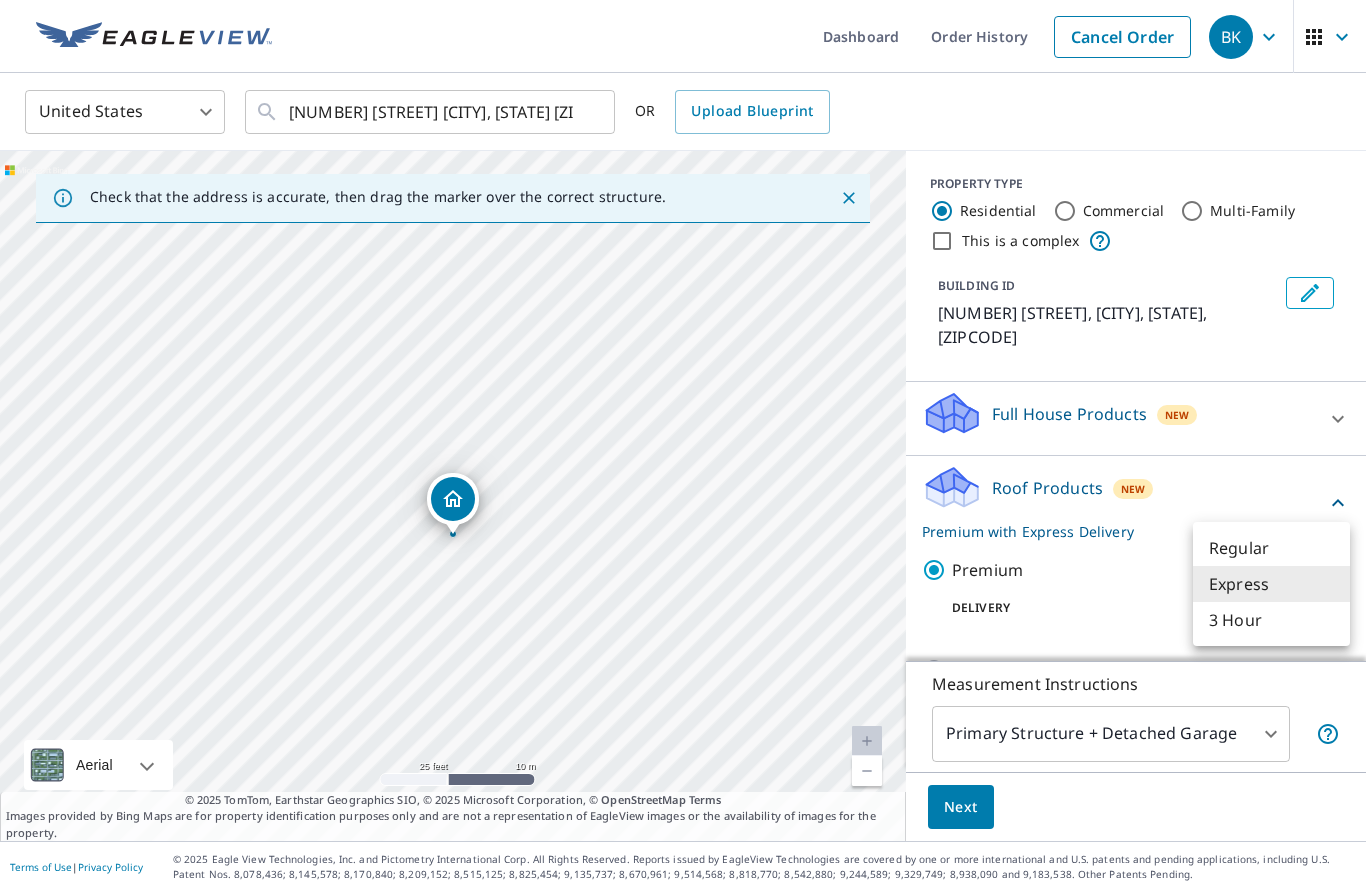 click on "​ [NUMBER] [STREET] [CITY], [STATE] [ZIPCODE] ​ OR ... [NUMBER] [STREET] [CITY], [STATE] [ZIPCODE] ... © [YEAR] TomTom, © Vexcel Imaging, © [YEAR] Microsoft Corporation,  © OpenStreetMap Terms © [YEAR] TomTom, Earthstar Geographics SIO, © [YEAR] Microsoft Corporation, ©   OpenStreetMap   Terms ... BUILDING ID [NUMBER] [STREET], [CITY], [STATE], [ZIPCODE] ... Premium with Express Delivery Premium Delivery Express 4 ​ ..." at bounding box center (683, 446) 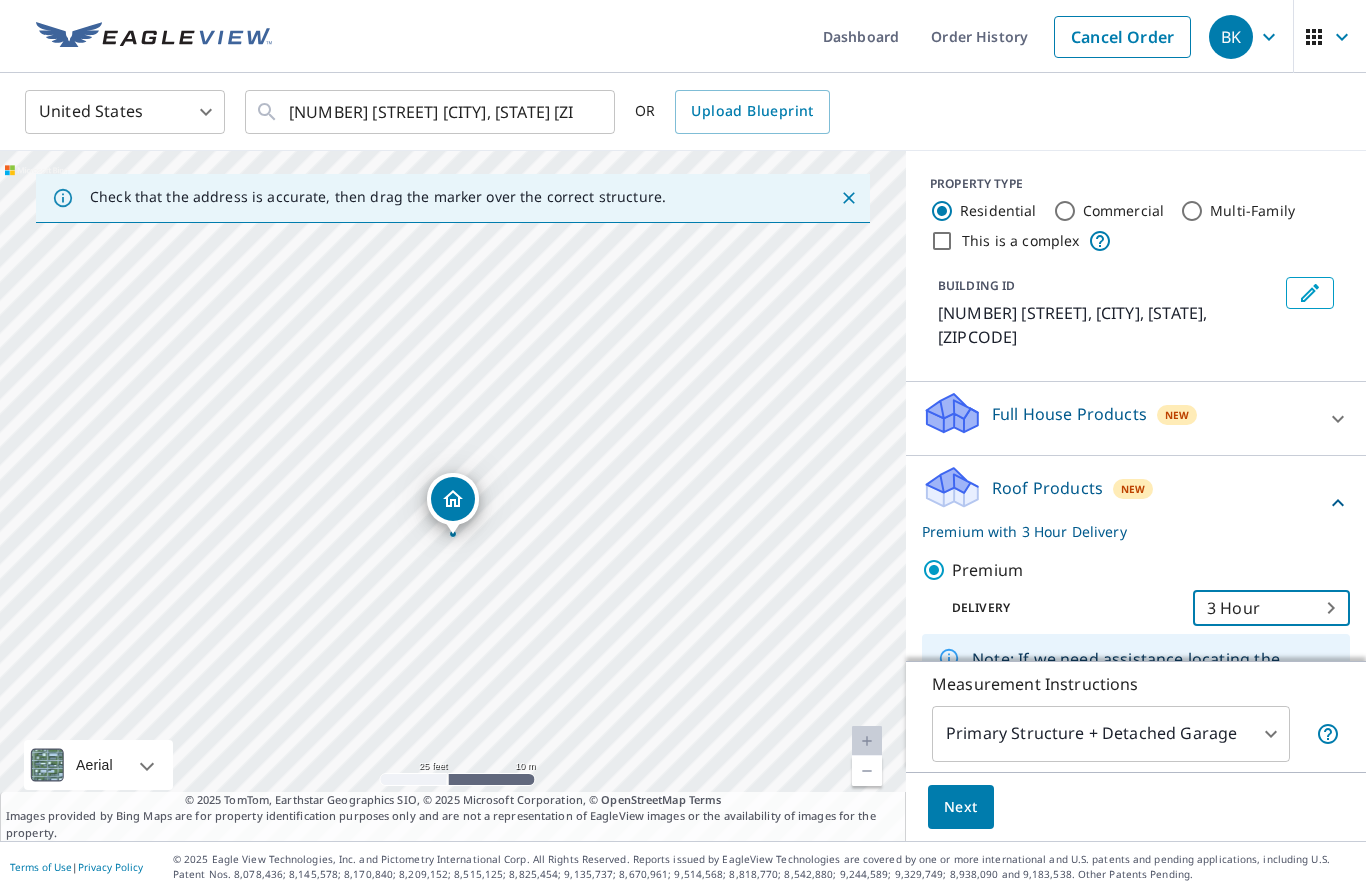 click on "​ [NUMBER] [STREET] [CITY], [STATE] [ZIPCODE] ​ OR ... [NUMBER] [STREET] [CITY], [STATE] [ZIPCODE] ... © [YEAR] TomTom, © Vexcel Imaging, © [YEAR] Microsoft Corporation,  © OpenStreetMap Terms © [YEAR] TomTom, Earthstar Geographics SIO, © [YEAR] Microsoft Corporation, ©   OpenStreetMap   Terms ... BUILDING ID [NUMBER] [STREET], [CITY], [STATE], [ZIPCODE] ... Premium with 3 Hour Delivery Premium Delivery 3 Hour 7 ​   [PHONE]  to speed up the identification process. ..." at bounding box center (683, 446) 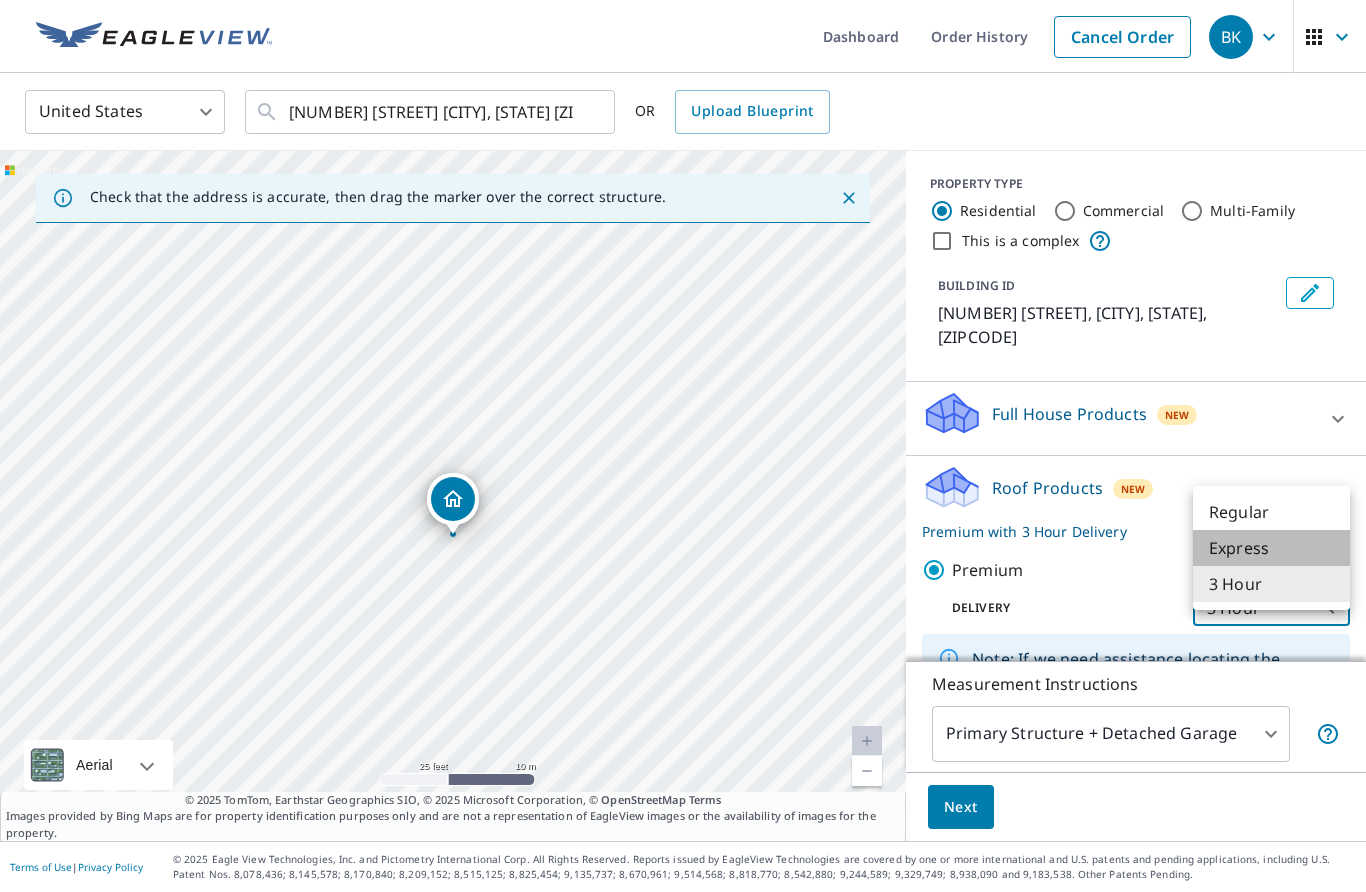 click on "Express" at bounding box center (1271, 548) 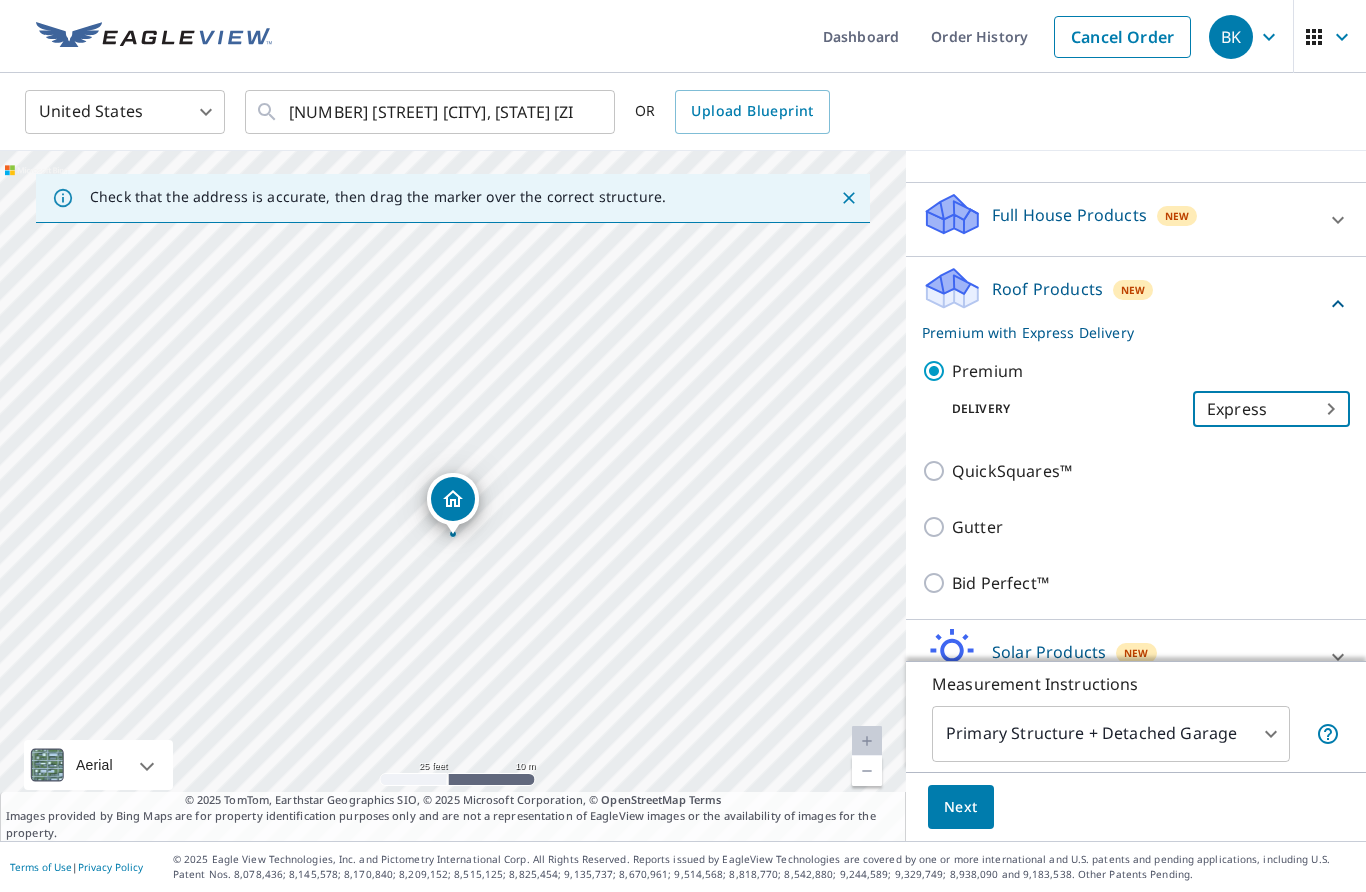 scroll, scrollTop: 198, scrollLeft: 0, axis: vertical 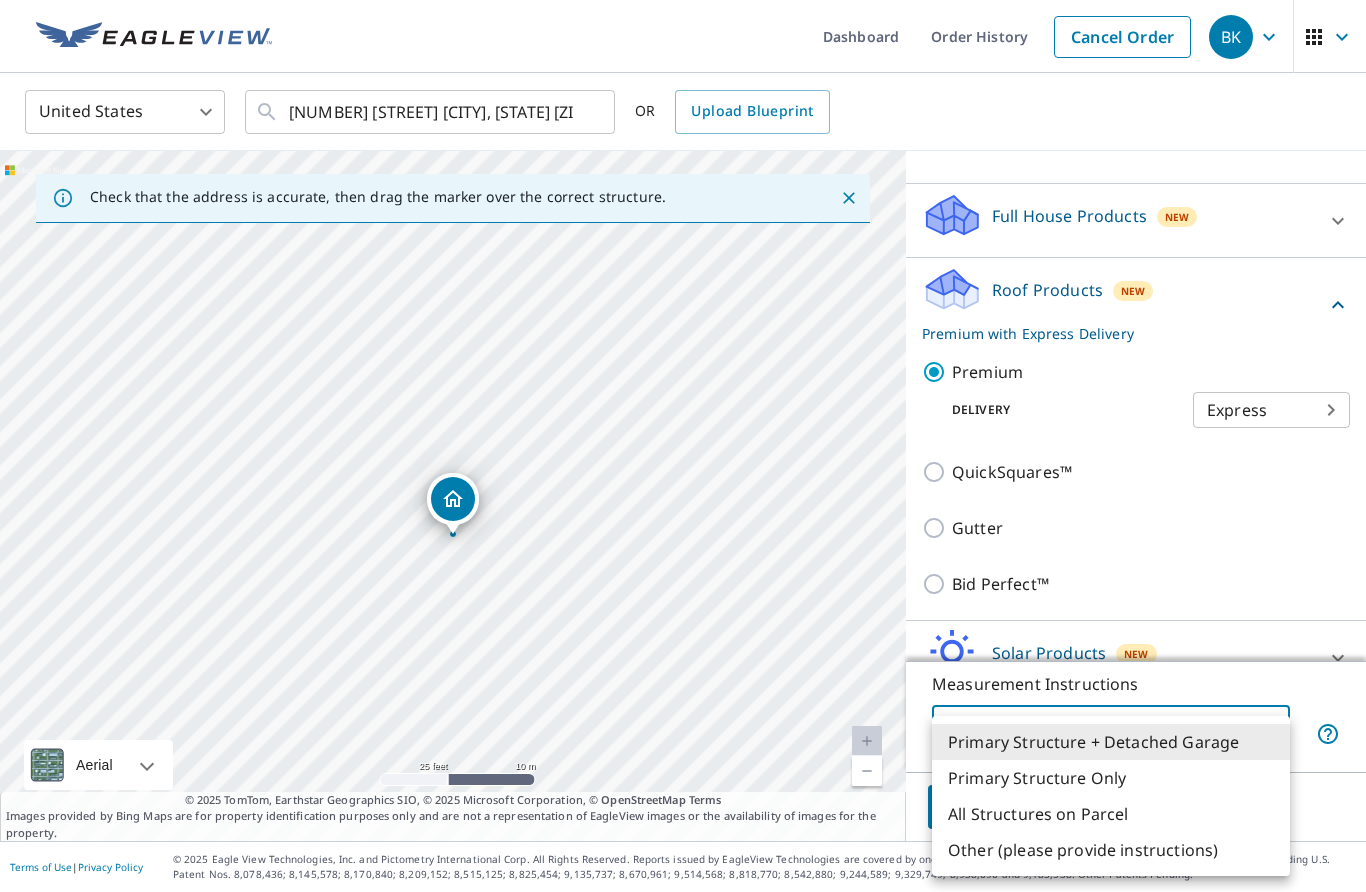 click on "​ [NUMBER] [STREET] [CITY], [STATE] [ZIPCODE] ​ OR ... [NUMBER] [STREET] [CITY], [STATE] [ZIPCODE] ... © [YEAR] TomTom, © Vexcel Imaging, © [YEAR] Microsoft Corporation,  © OpenStreetMap Terms © [YEAR] TomTom, Earthstar Geographics SIO, © [YEAR] Microsoft Corporation, ©   OpenStreetMap   Terms ... BUILDING ID [NUMBER] [STREET], [CITY], [STATE], [ZIPCODE] ... Premium with Express Delivery Premium Delivery Express 4 ​ ..." at bounding box center (683, 446) 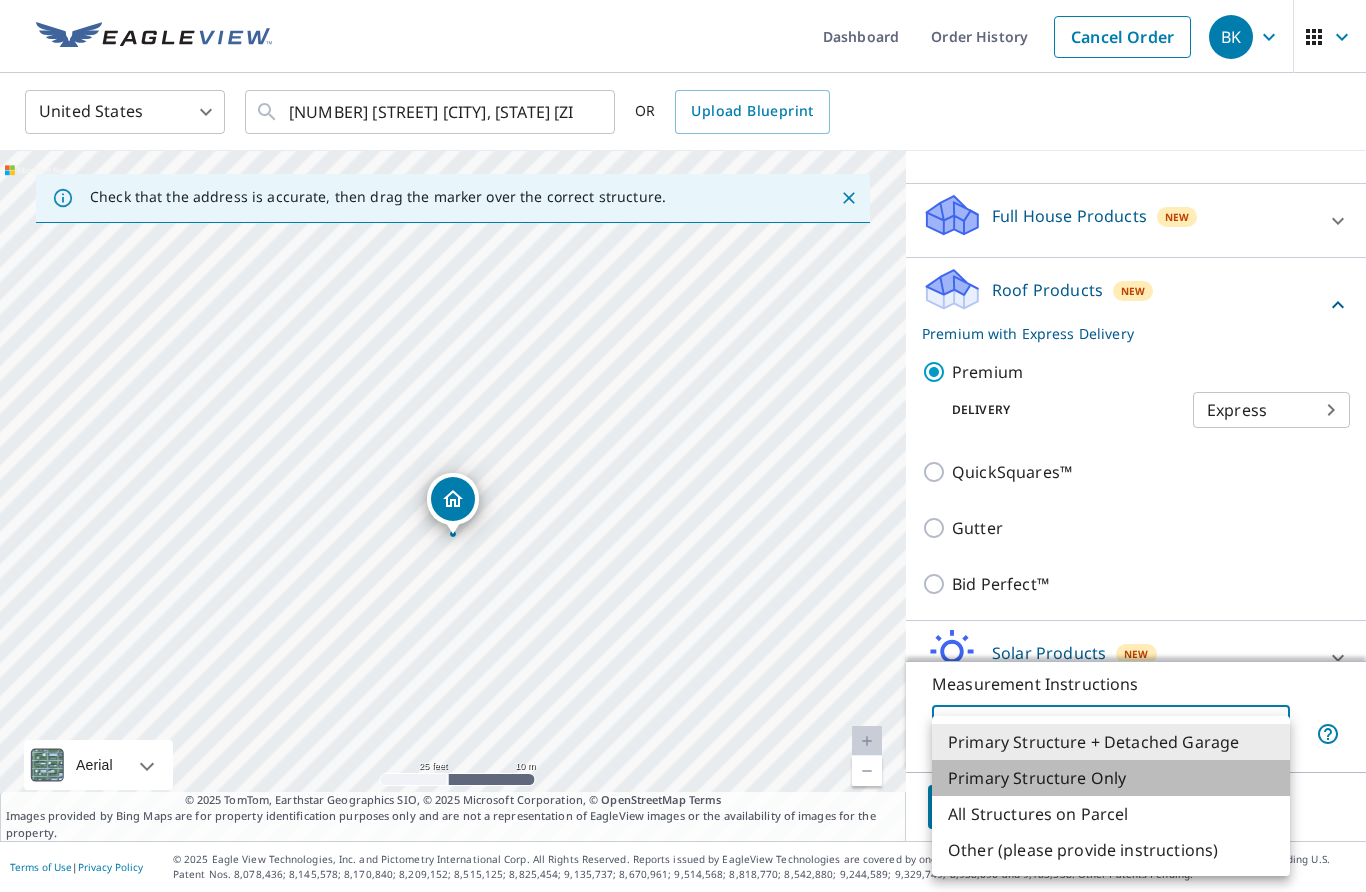 click on "Primary Structure Only" at bounding box center (1111, 778) 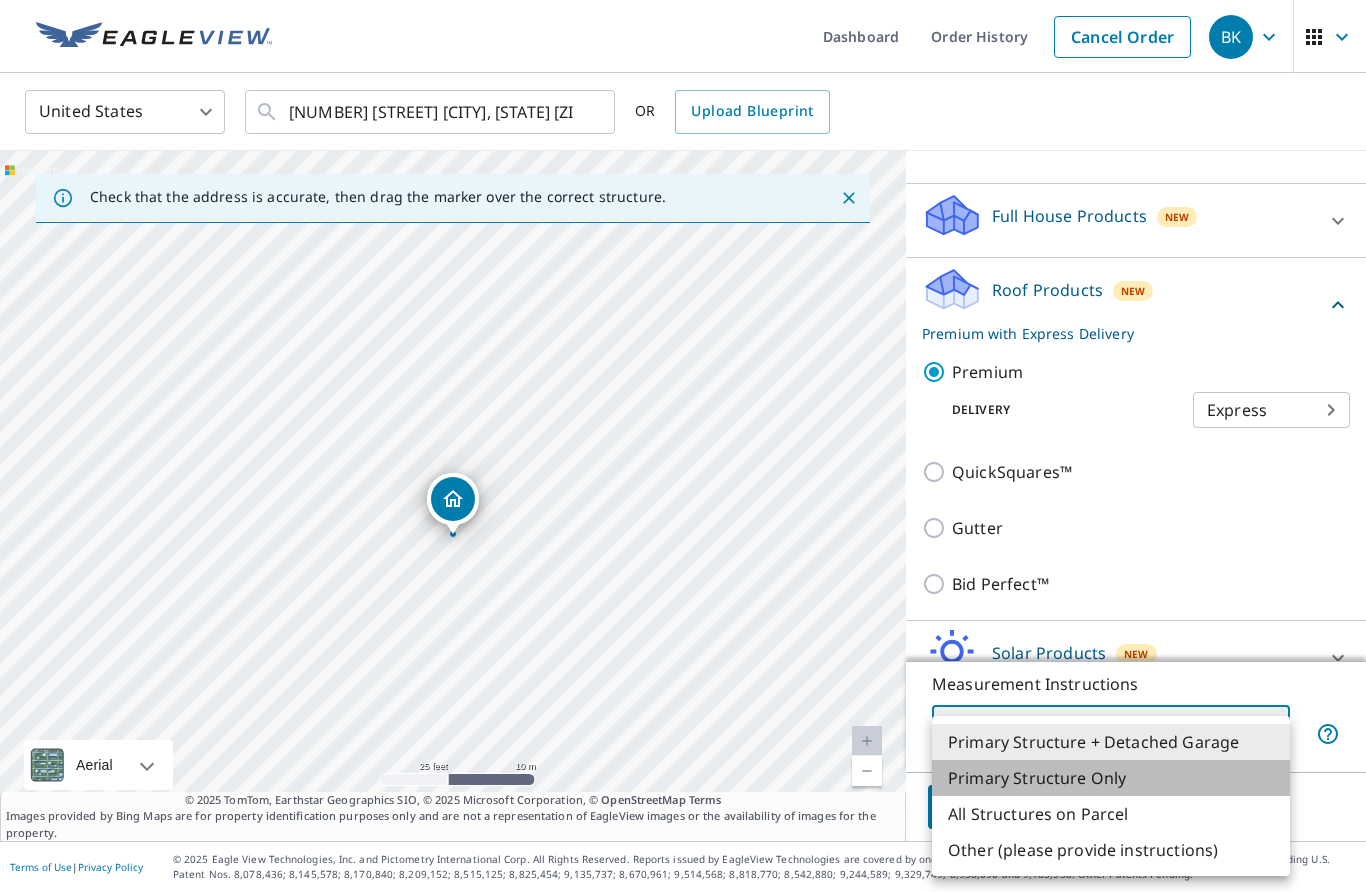 type on "2" 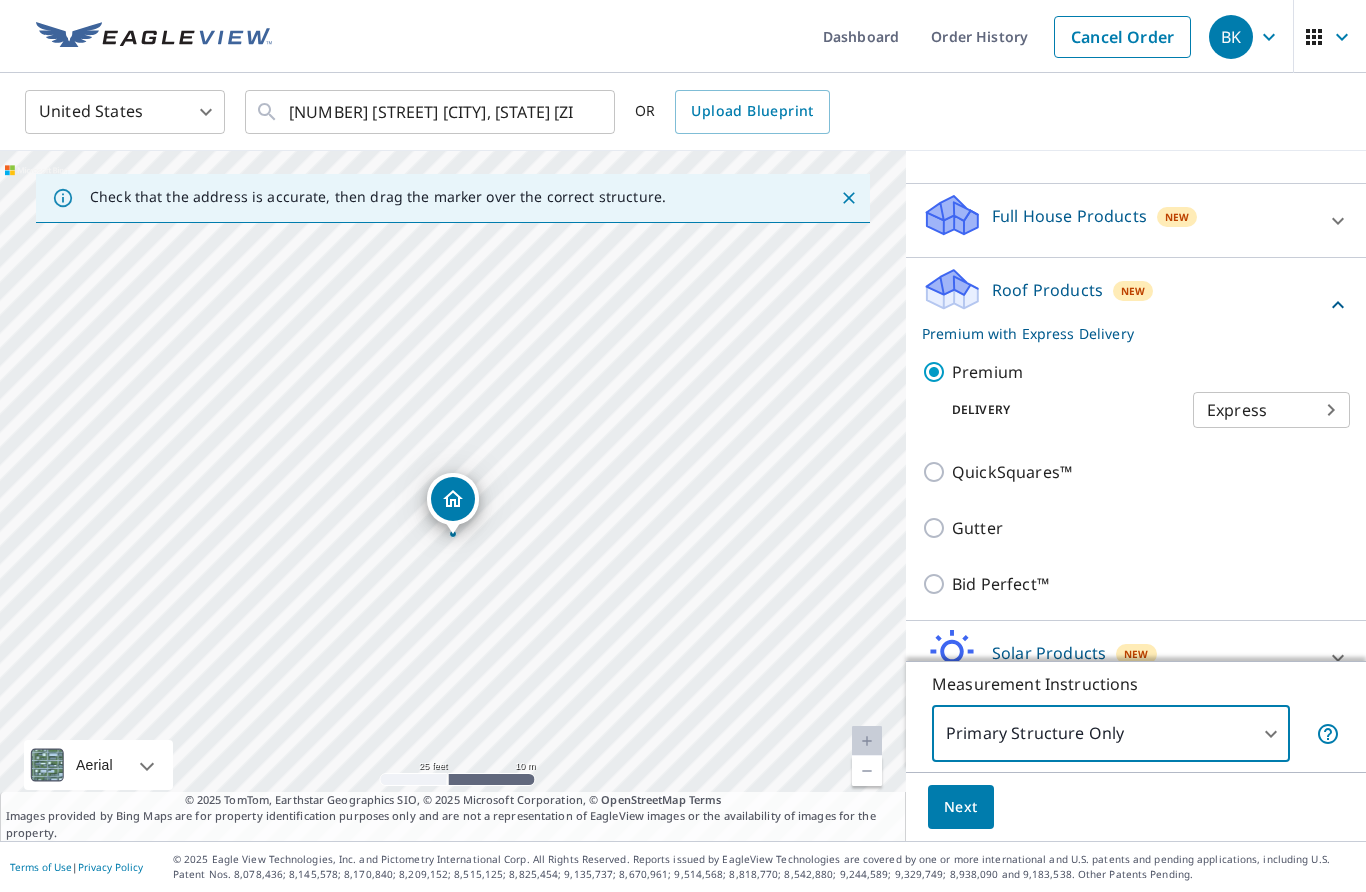 click on "Next" at bounding box center (961, 807) 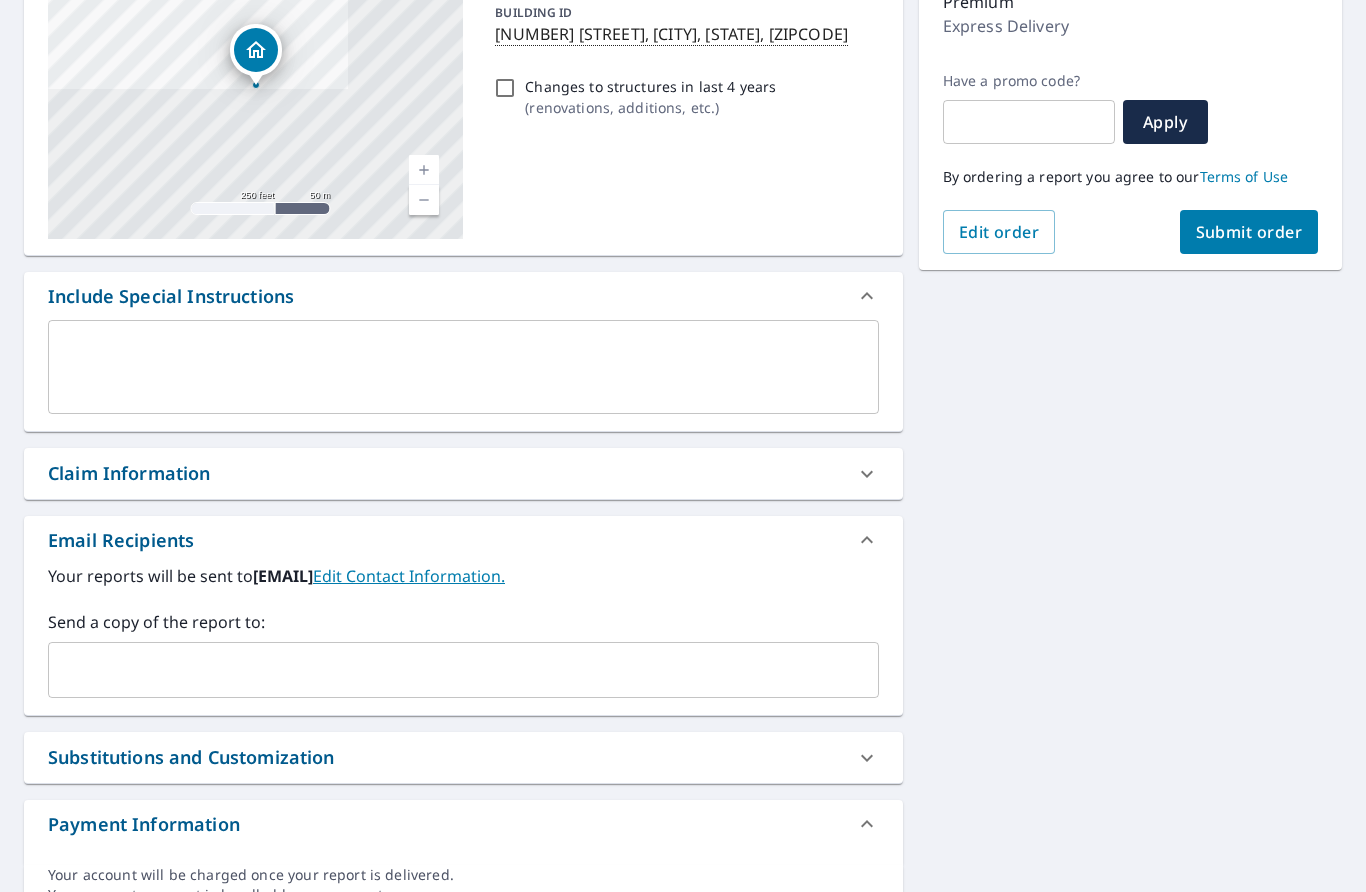 scroll, scrollTop: 284, scrollLeft: 0, axis: vertical 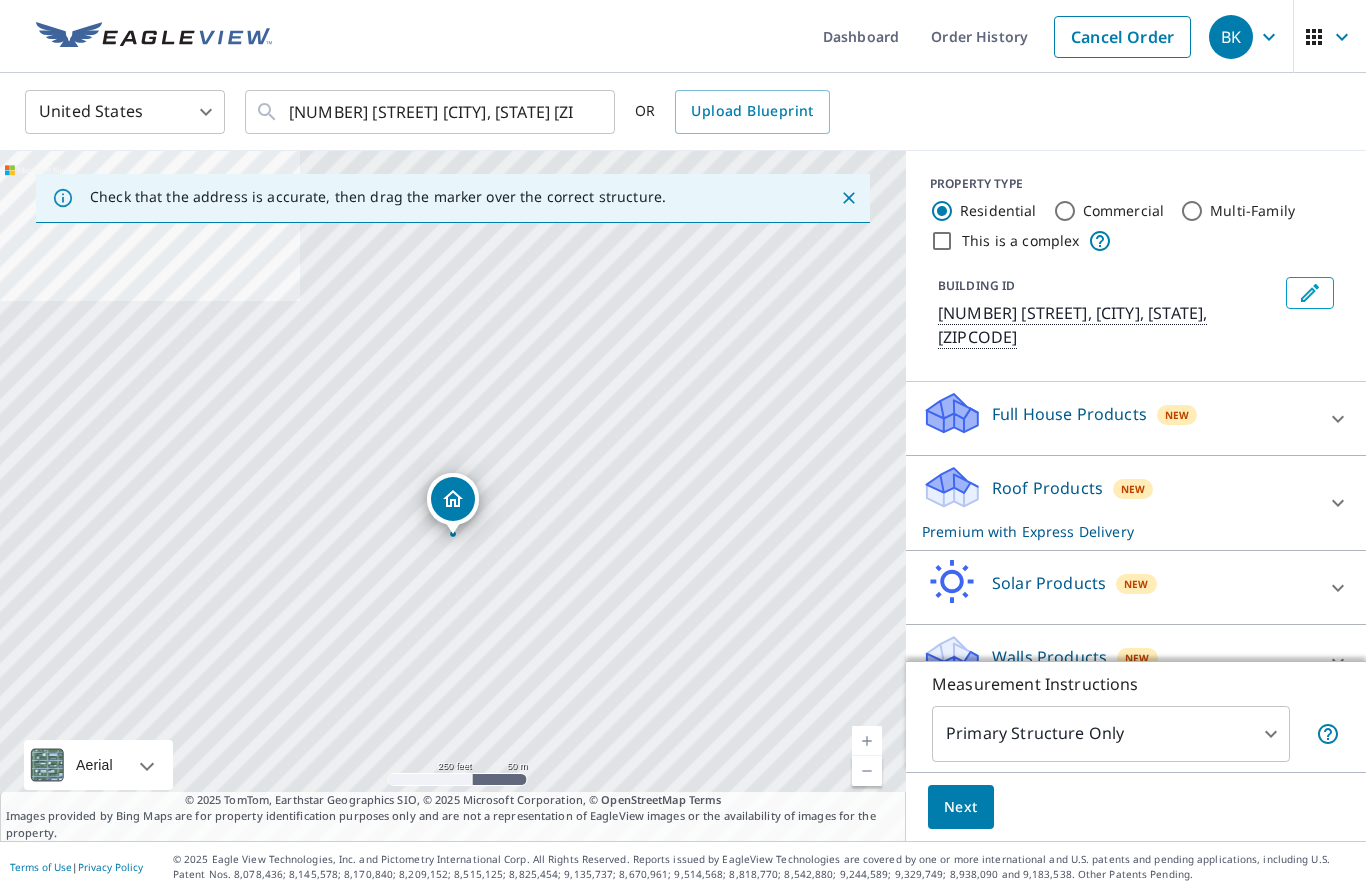click 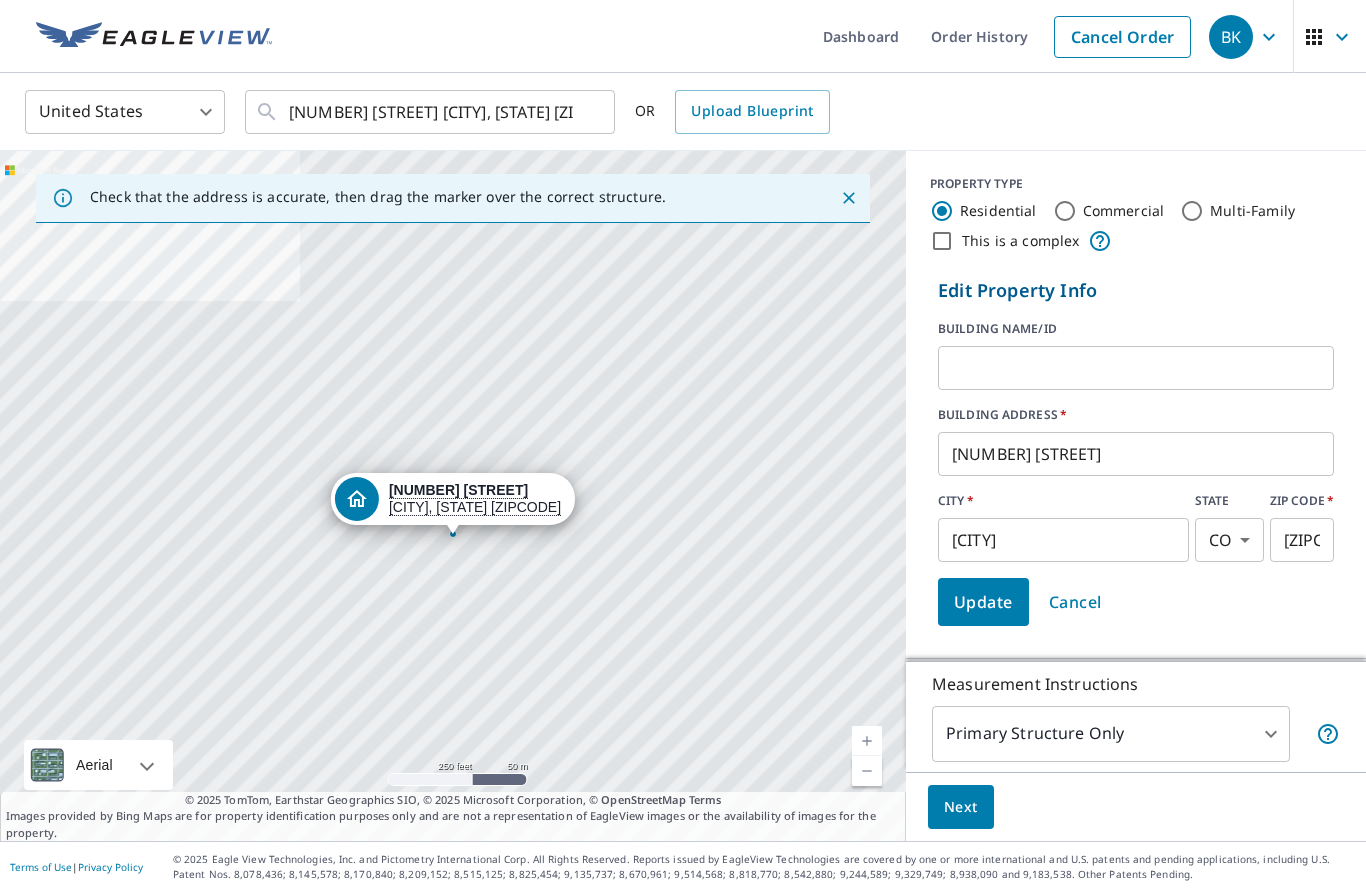 click on "[NUMBER] [STREET]" at bounding box center [1136, 454] 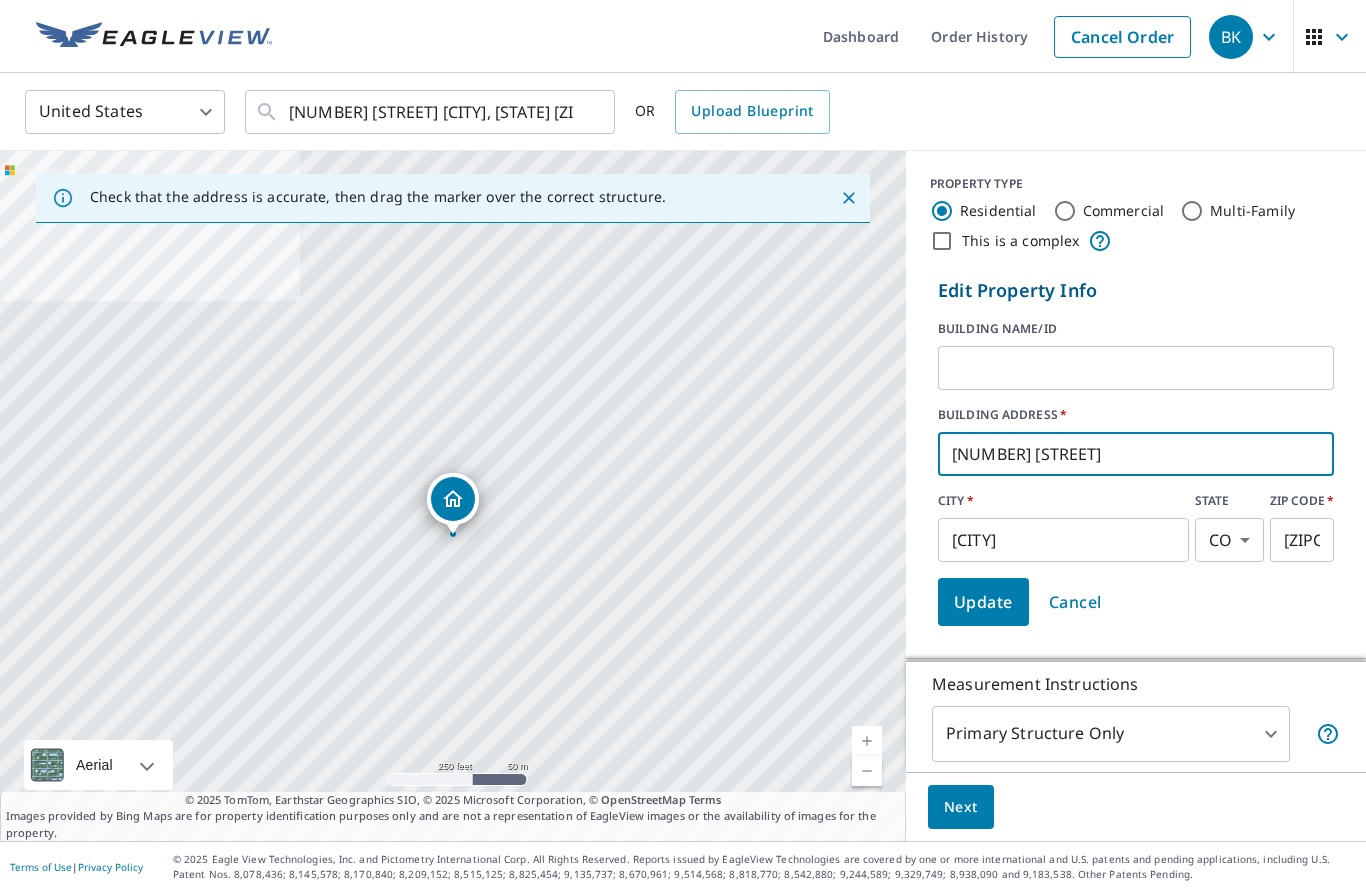 type on "[NUMBER] [STREET]" 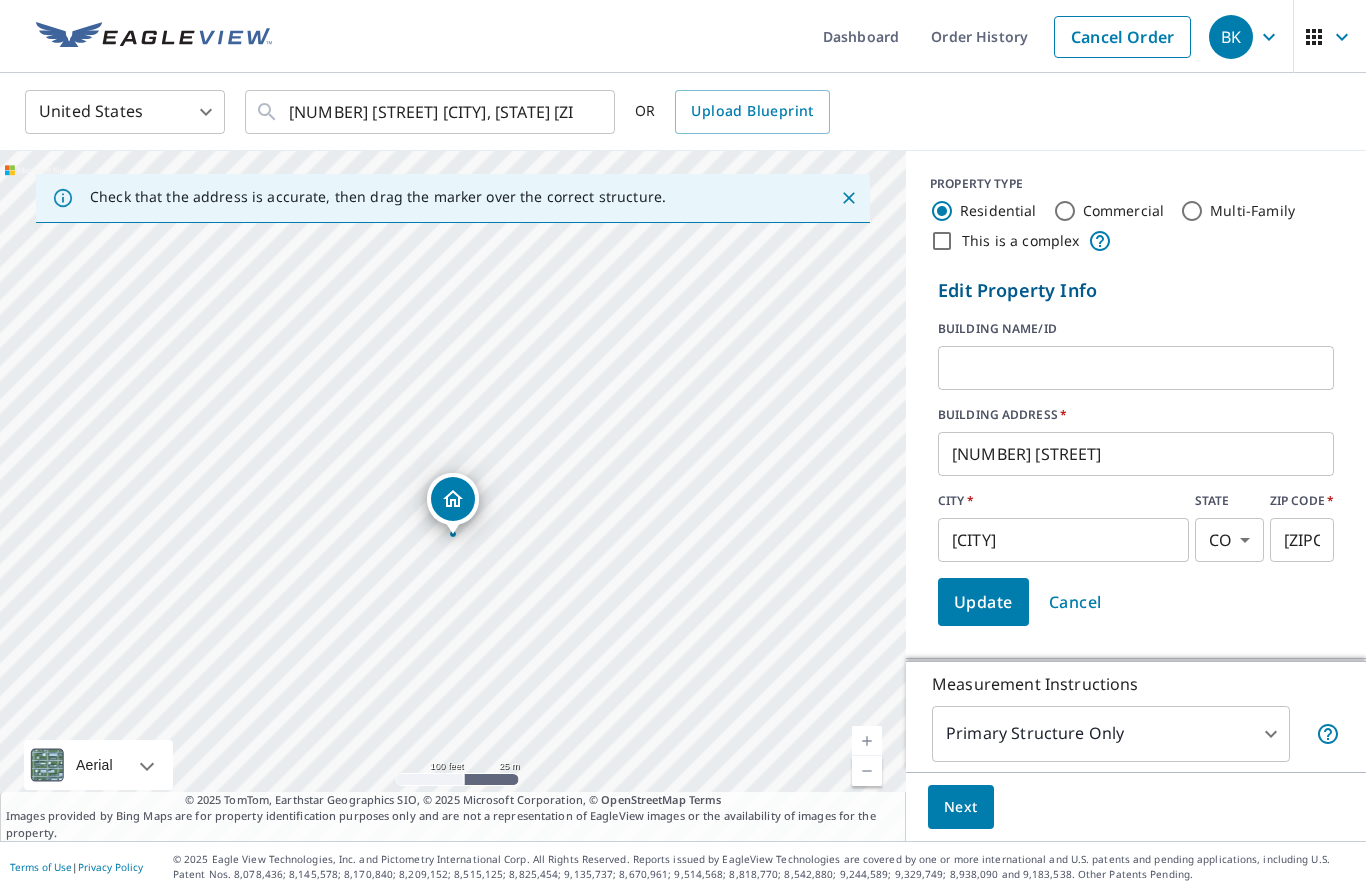 click at bounding box center [867, 741] 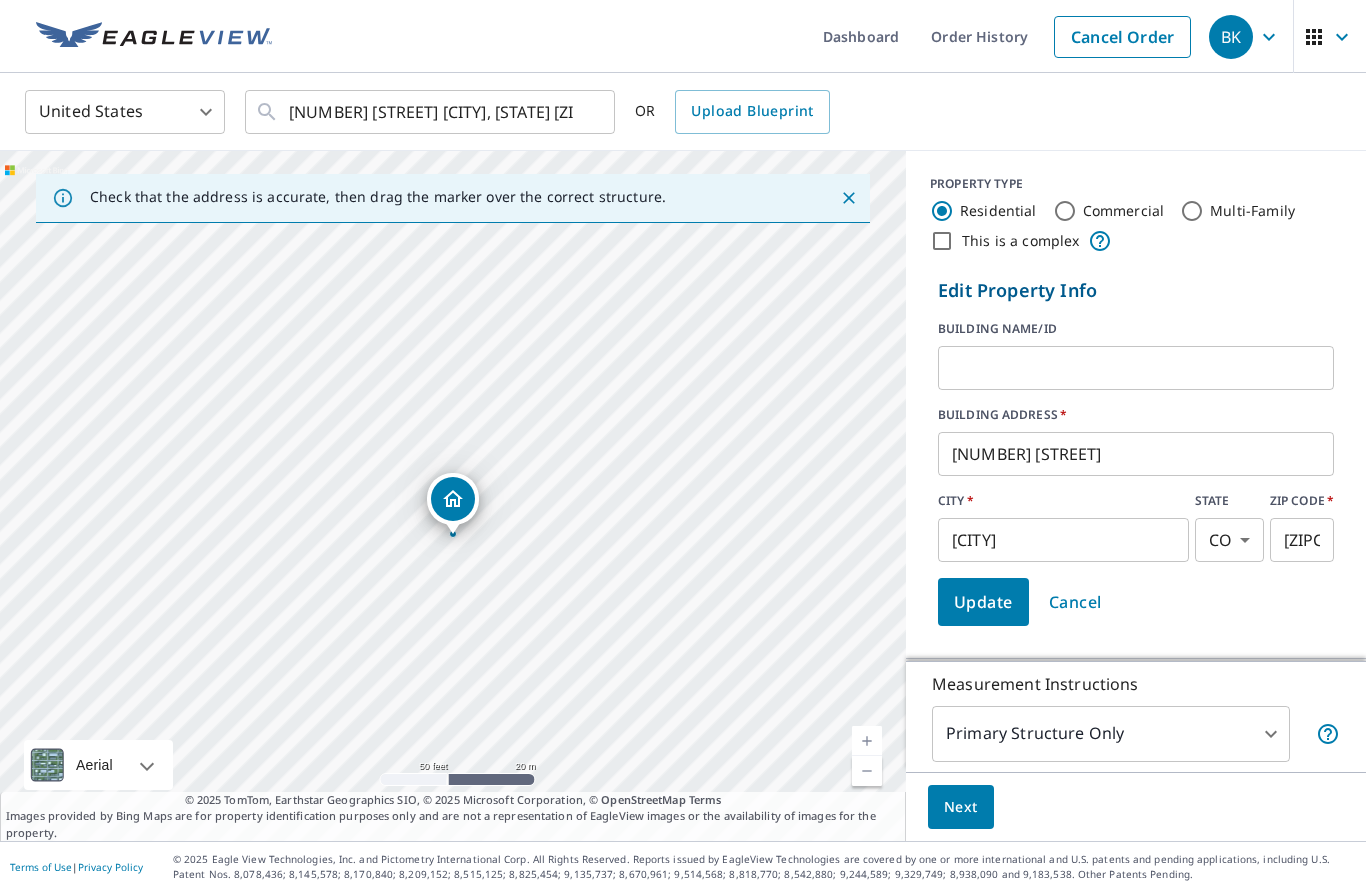click at bounding box center (867, 741) 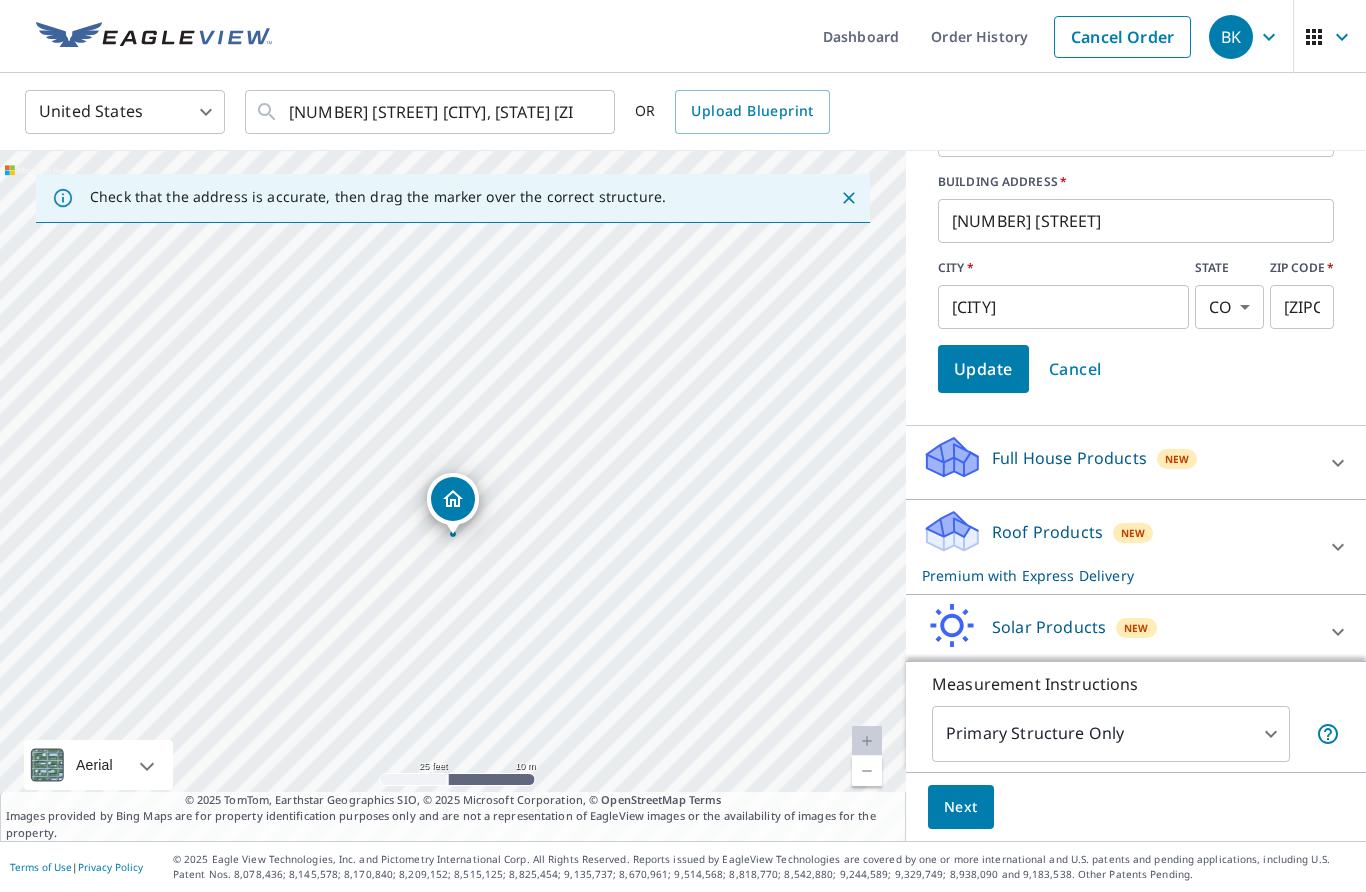 scroll, scrollTop: 231, scrollLeft: 0, axis: vertical 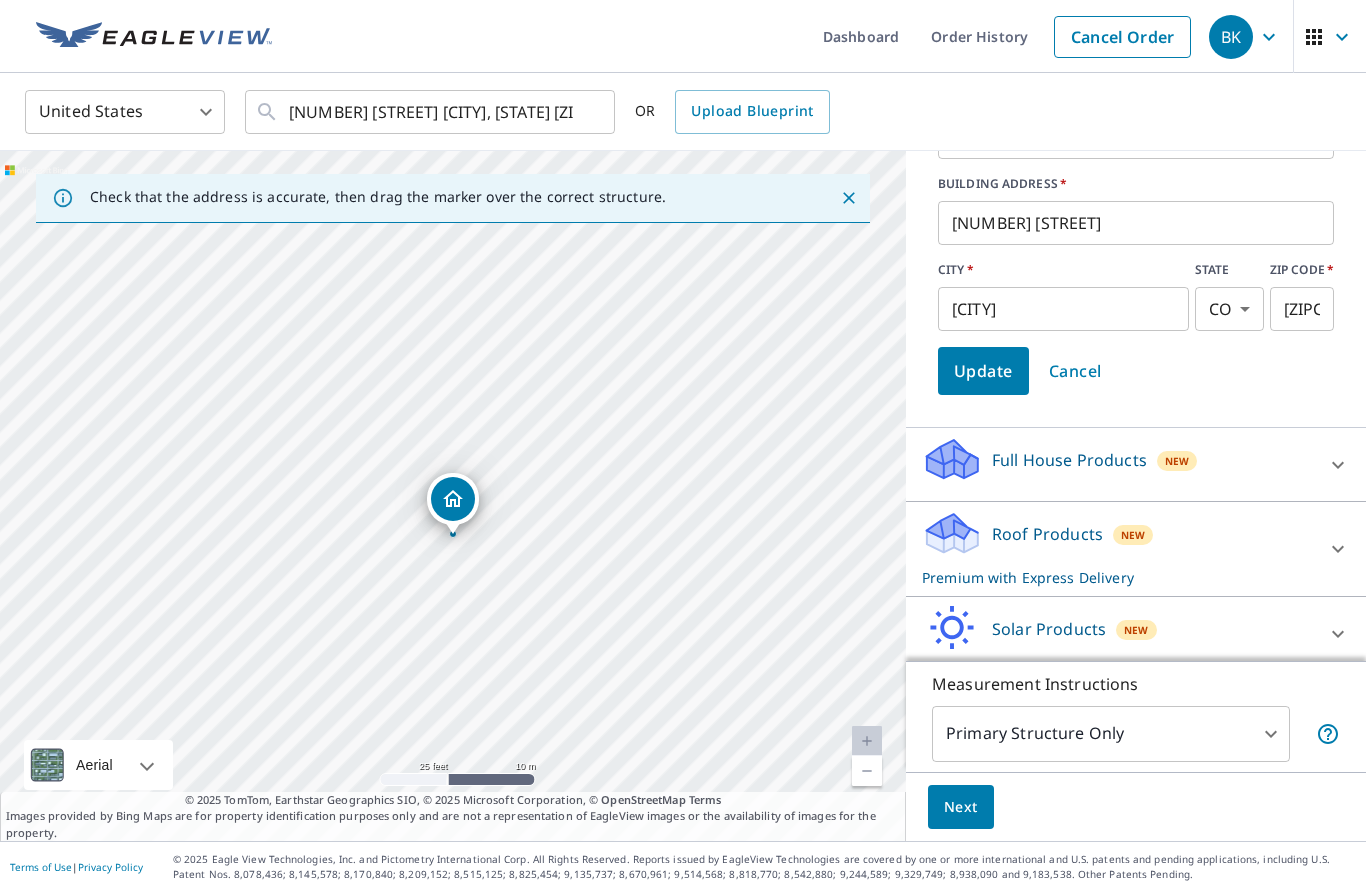 click on "Next" at bounding box center (961, 807) 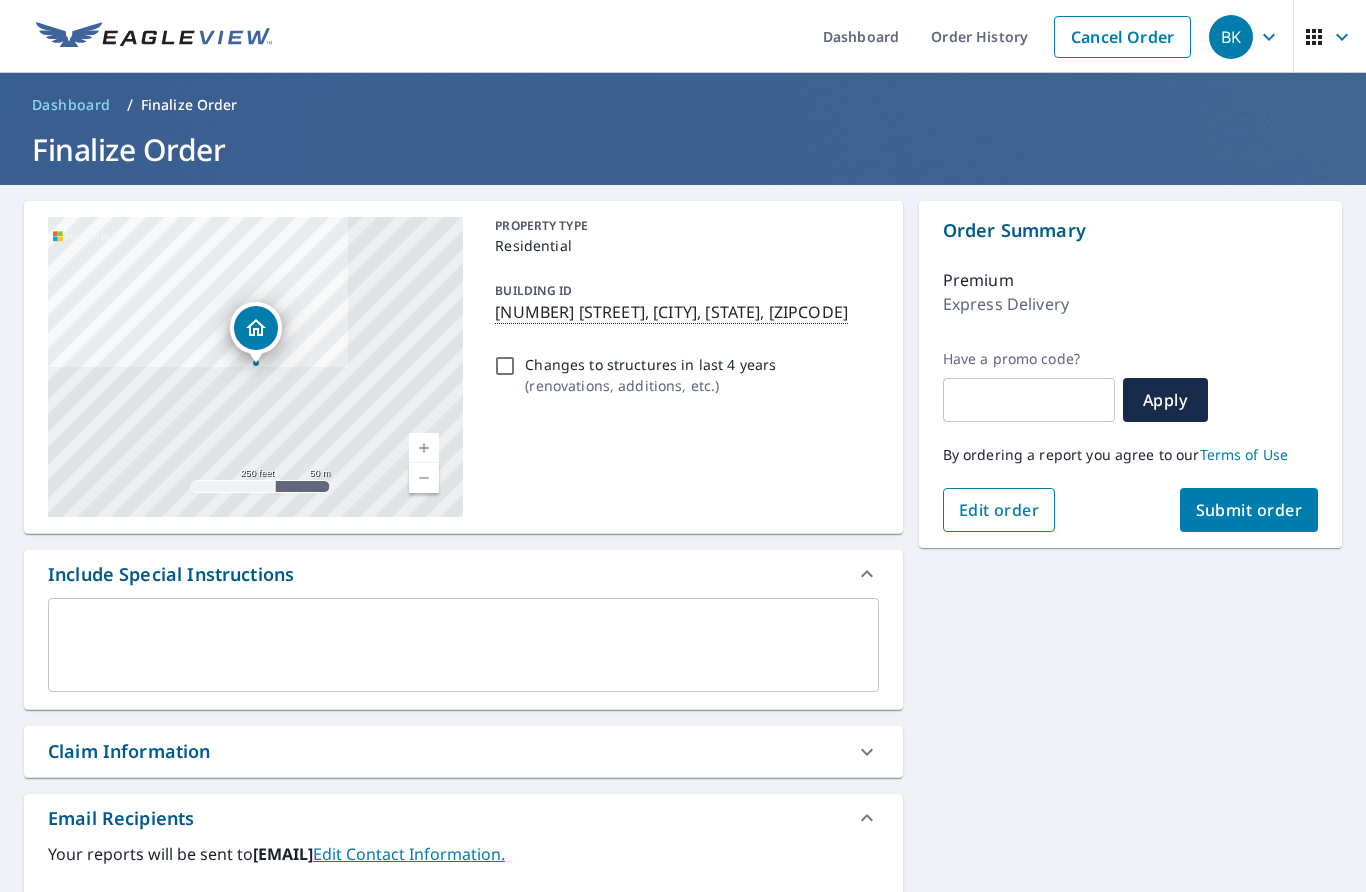 click on "Edit order" at bounding box center [999, 510] 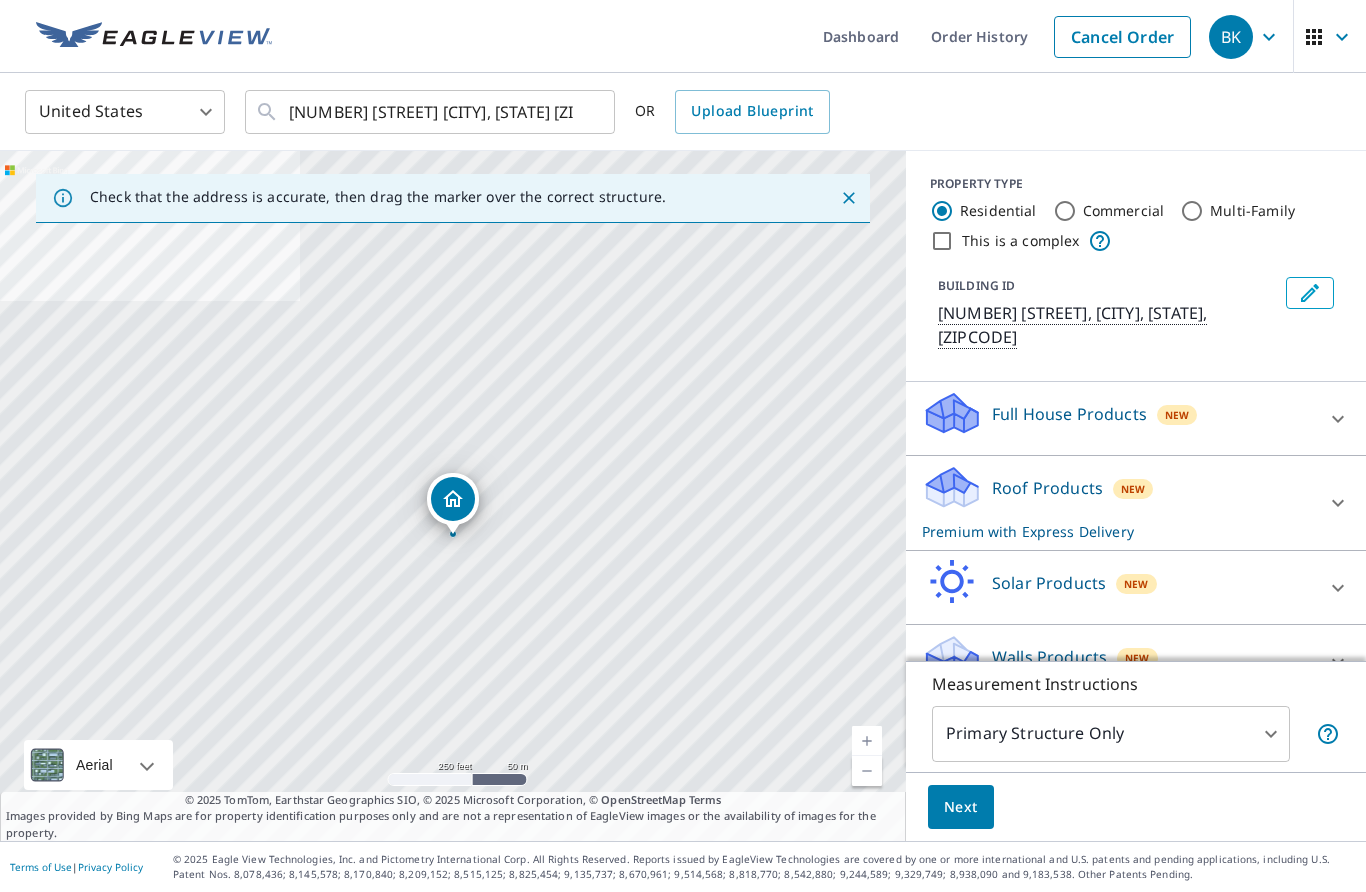 click at bounding box center (1310, 293) 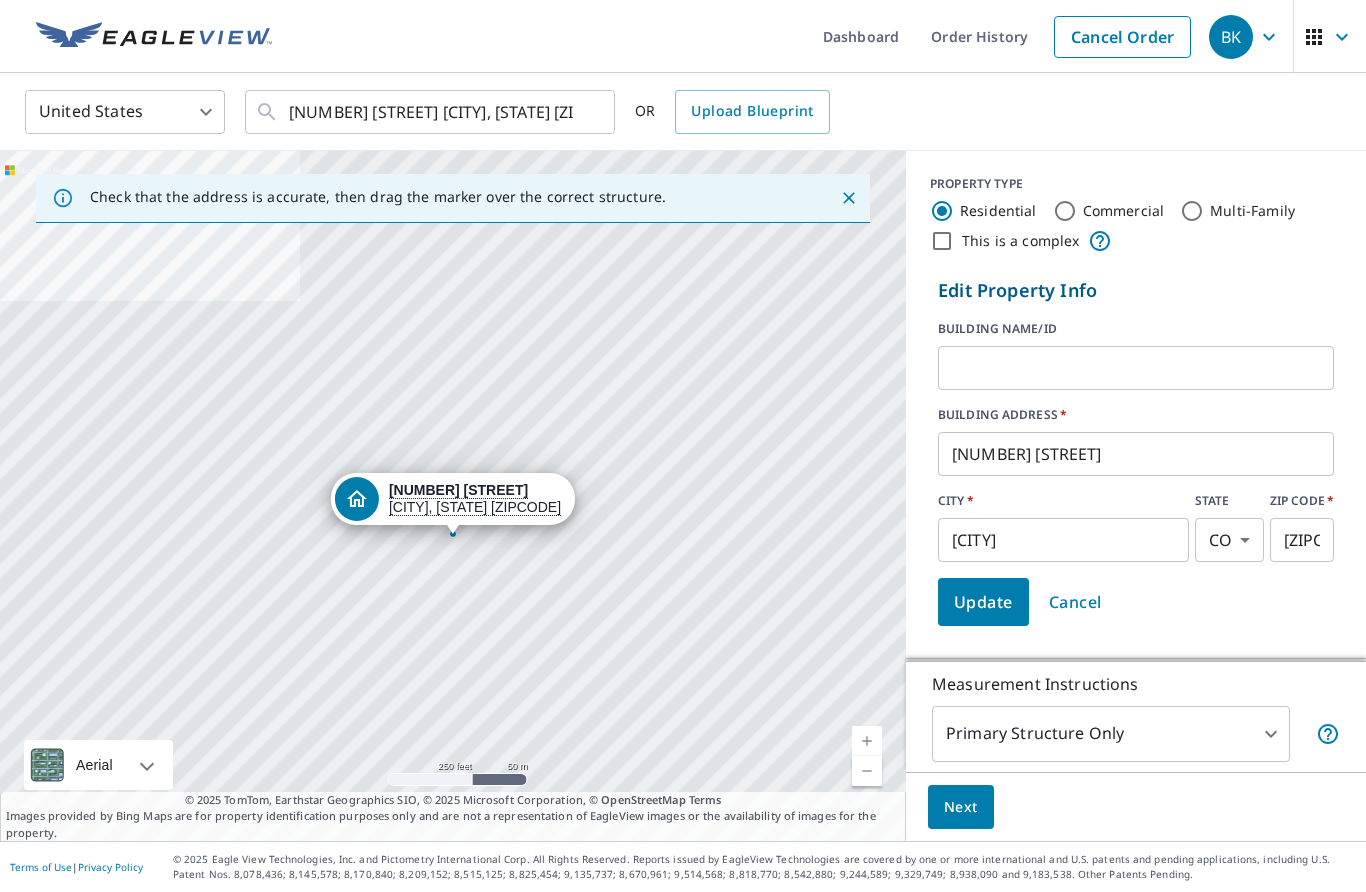 click on "[NUMBER] [STREET]" at bounding box center [1136, 454] 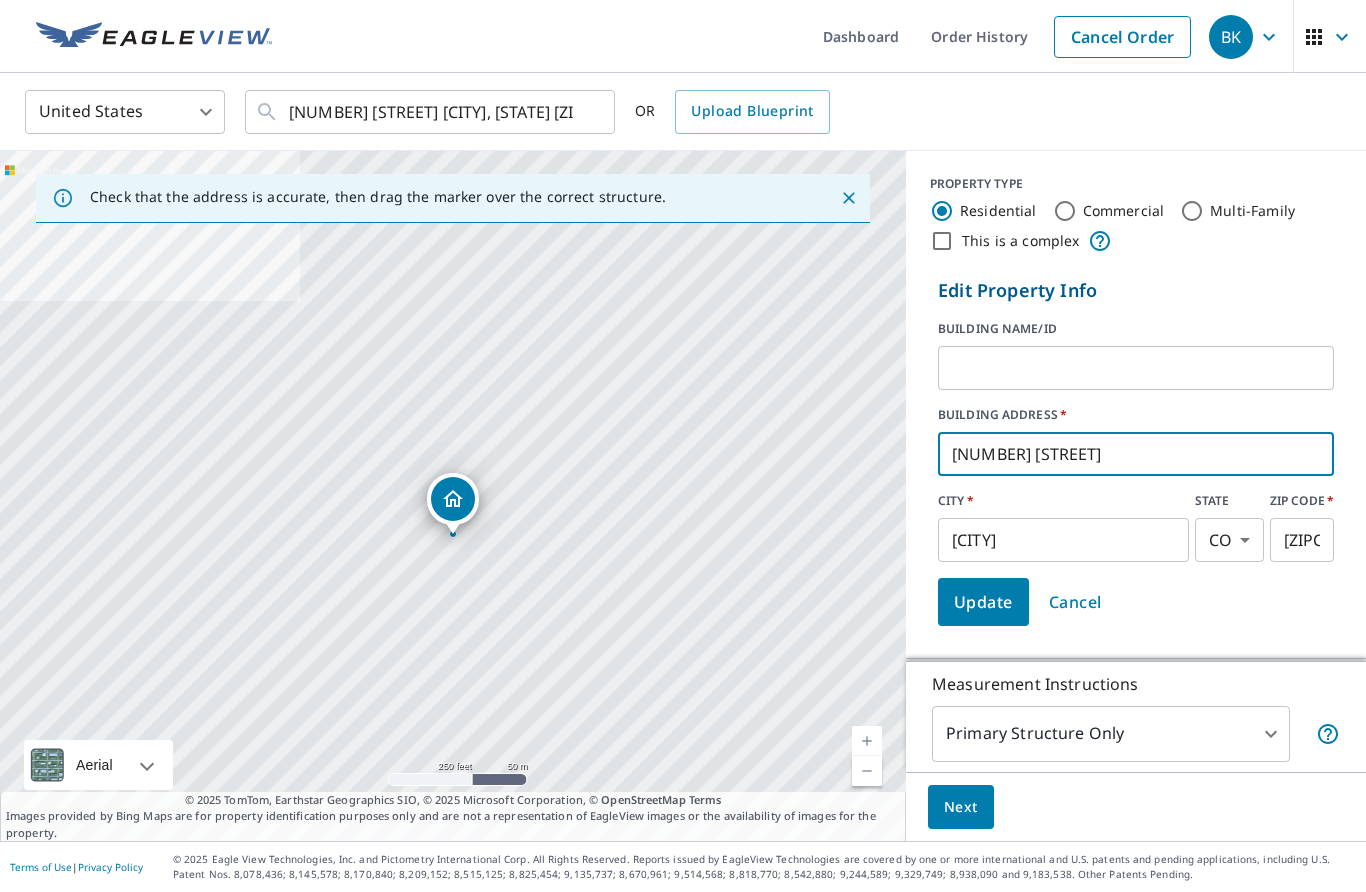 scroll, scrollTop: 0, scrollLeft: 0, axis: both 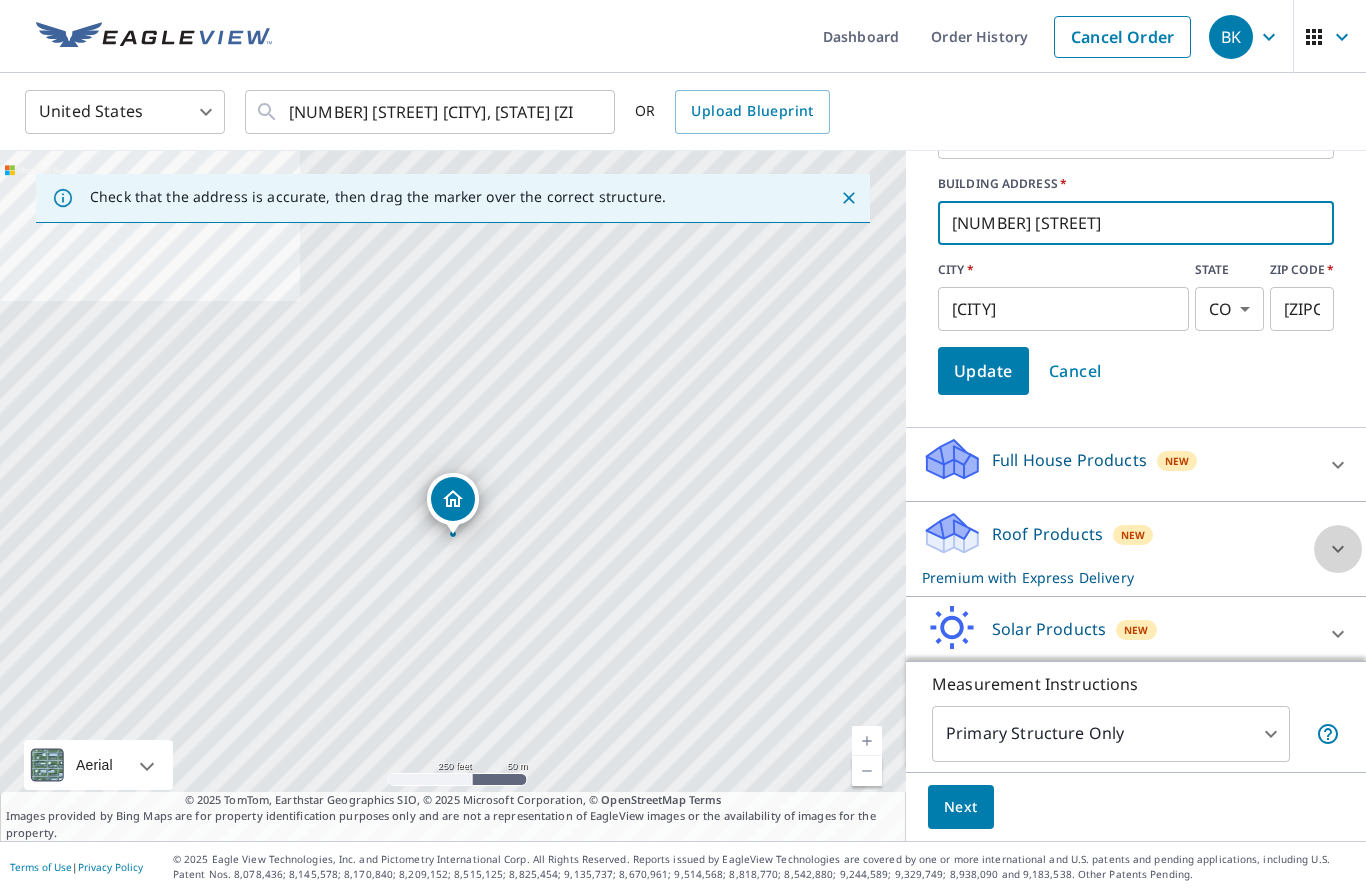 type on "[NUMBER] [STREET]" 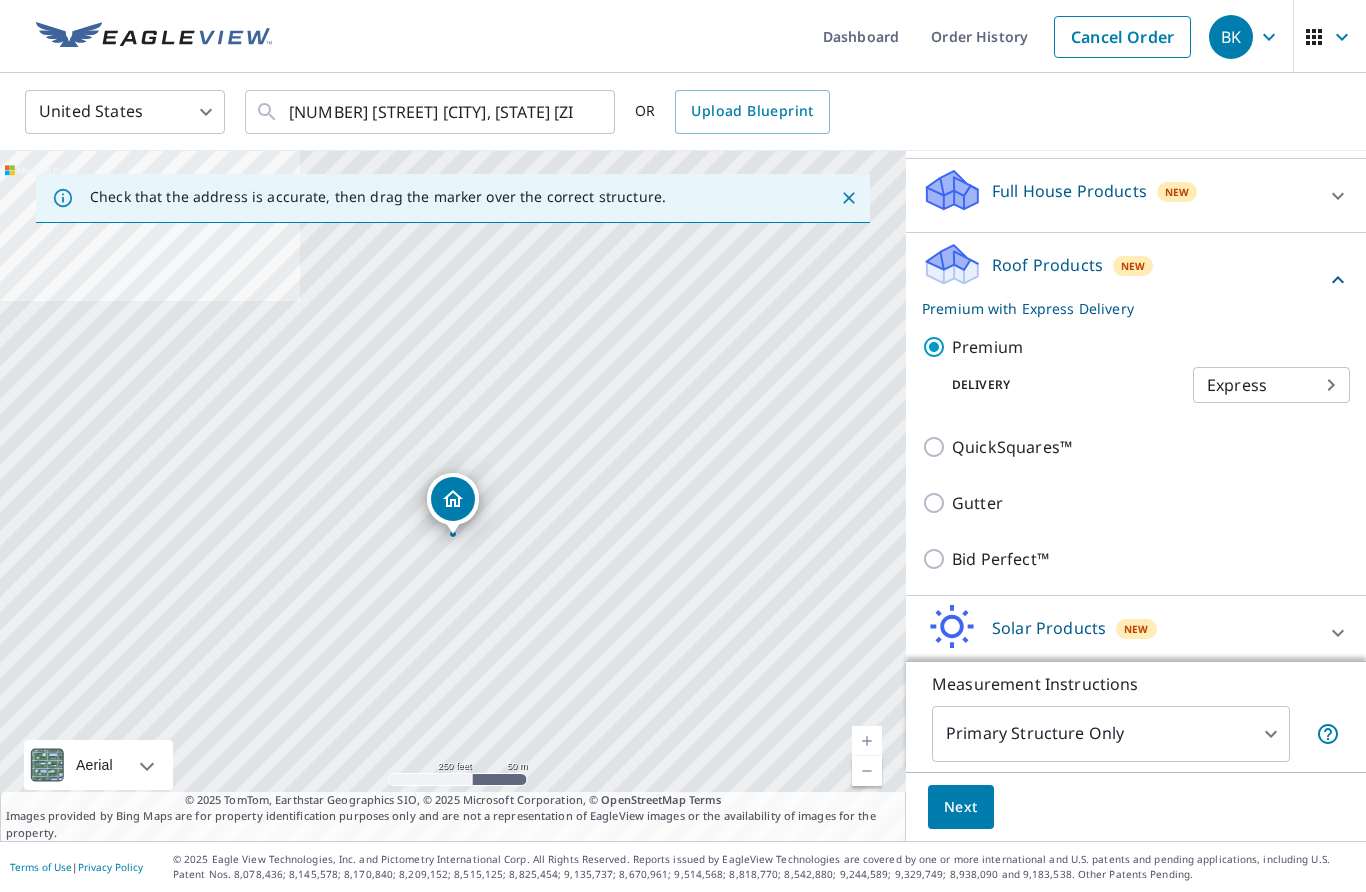 scroll, scrollTop: 499, scrollLeft: 0, axis: vertical 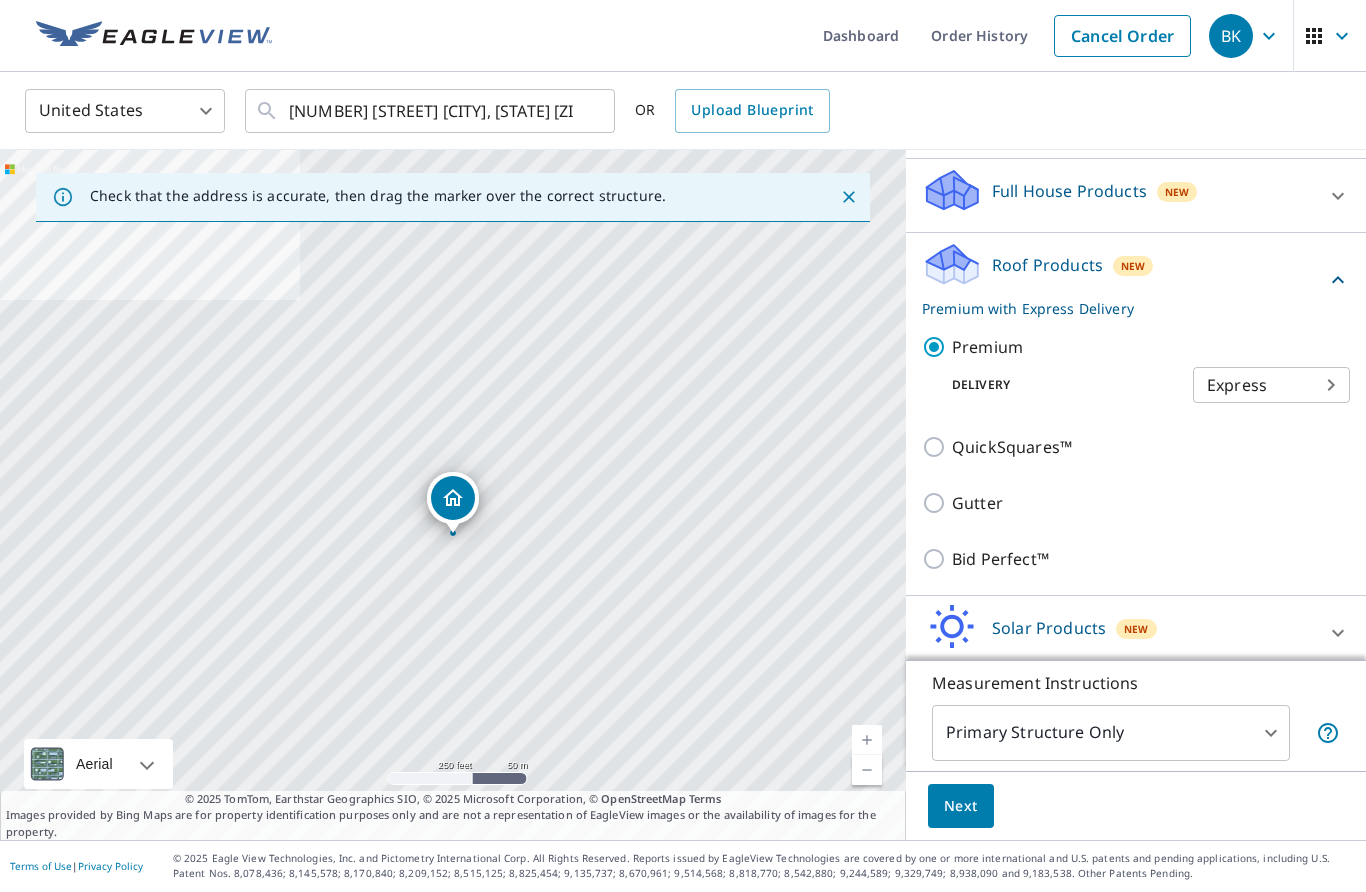 click on "Next" at bounding box center (961, 807) 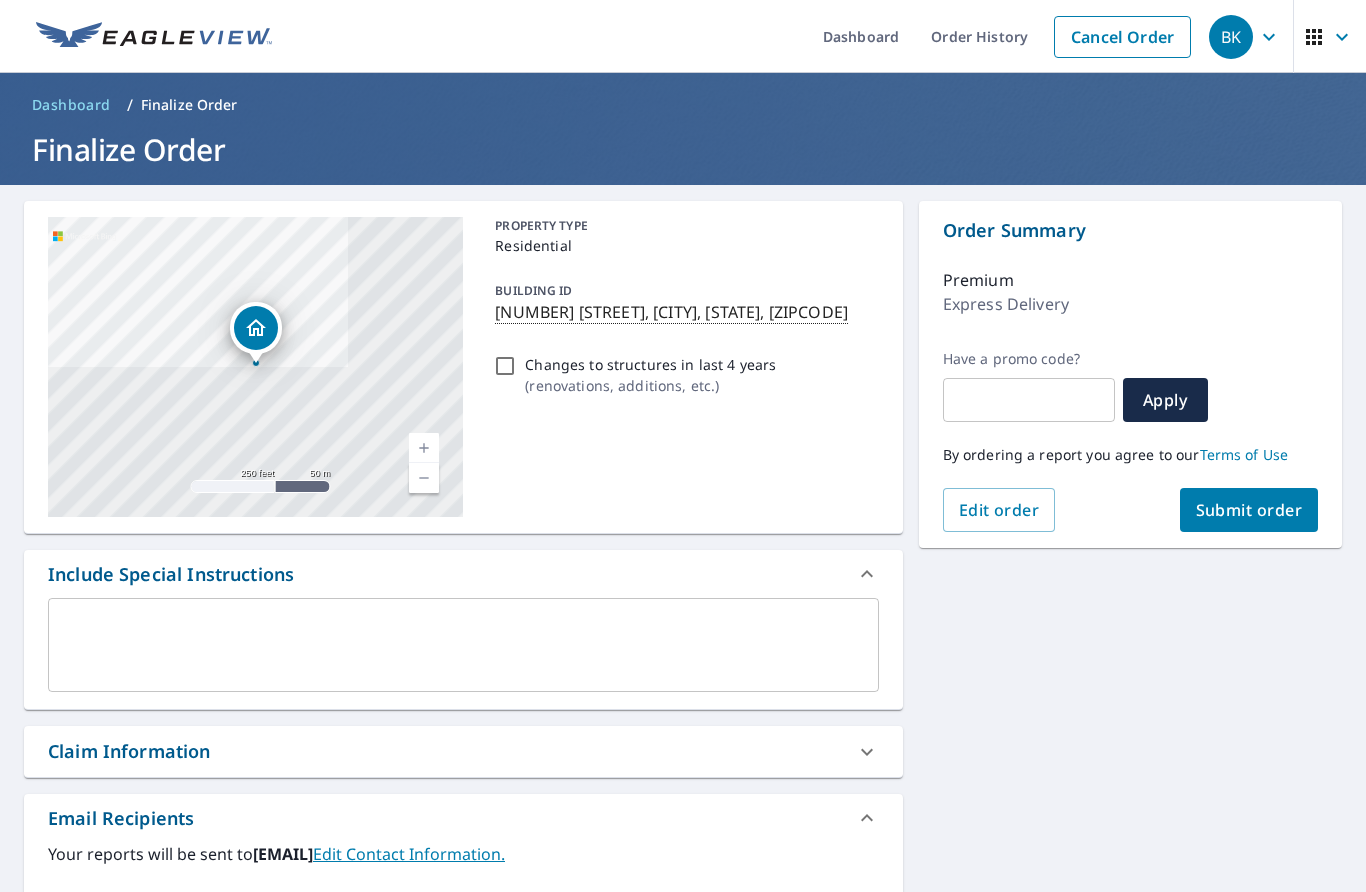click on "[NUMBER] [STREET], [CITY], [STATE], [ZIPCODE]" at bounding box center [682, 312] 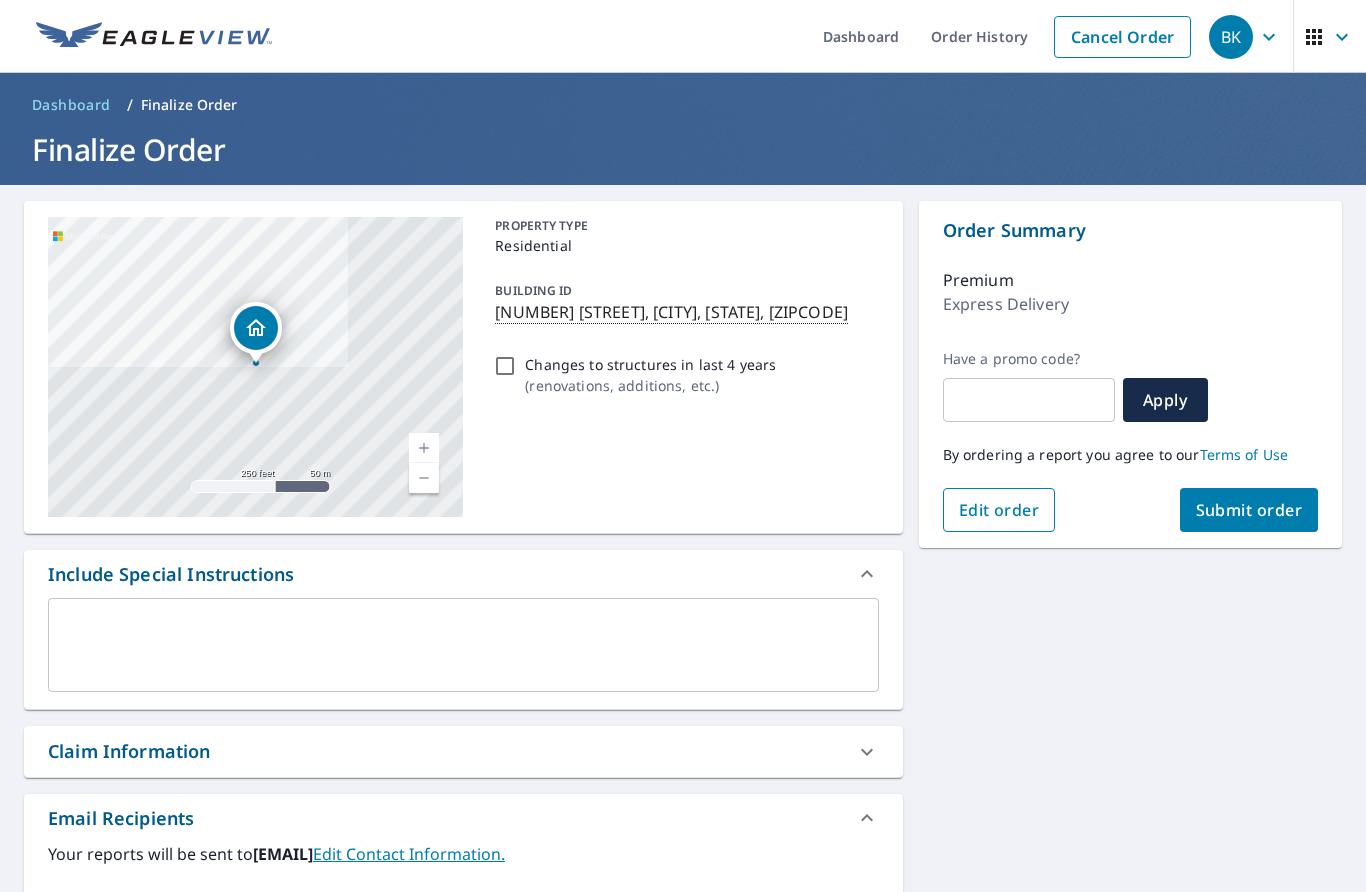 click on "Edit order" at bounding box center [999, 510] 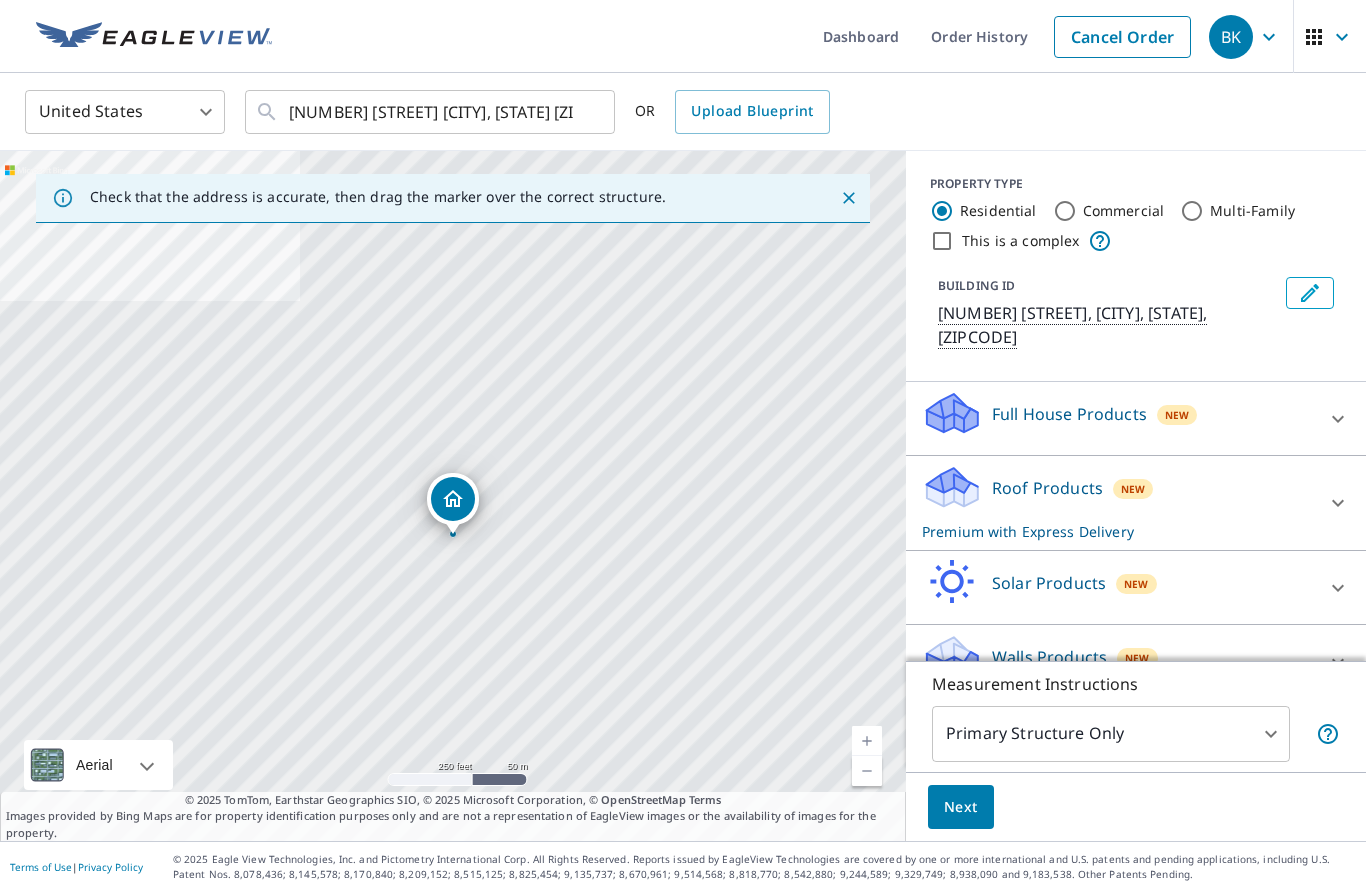 click at bounding box center (867, 741) 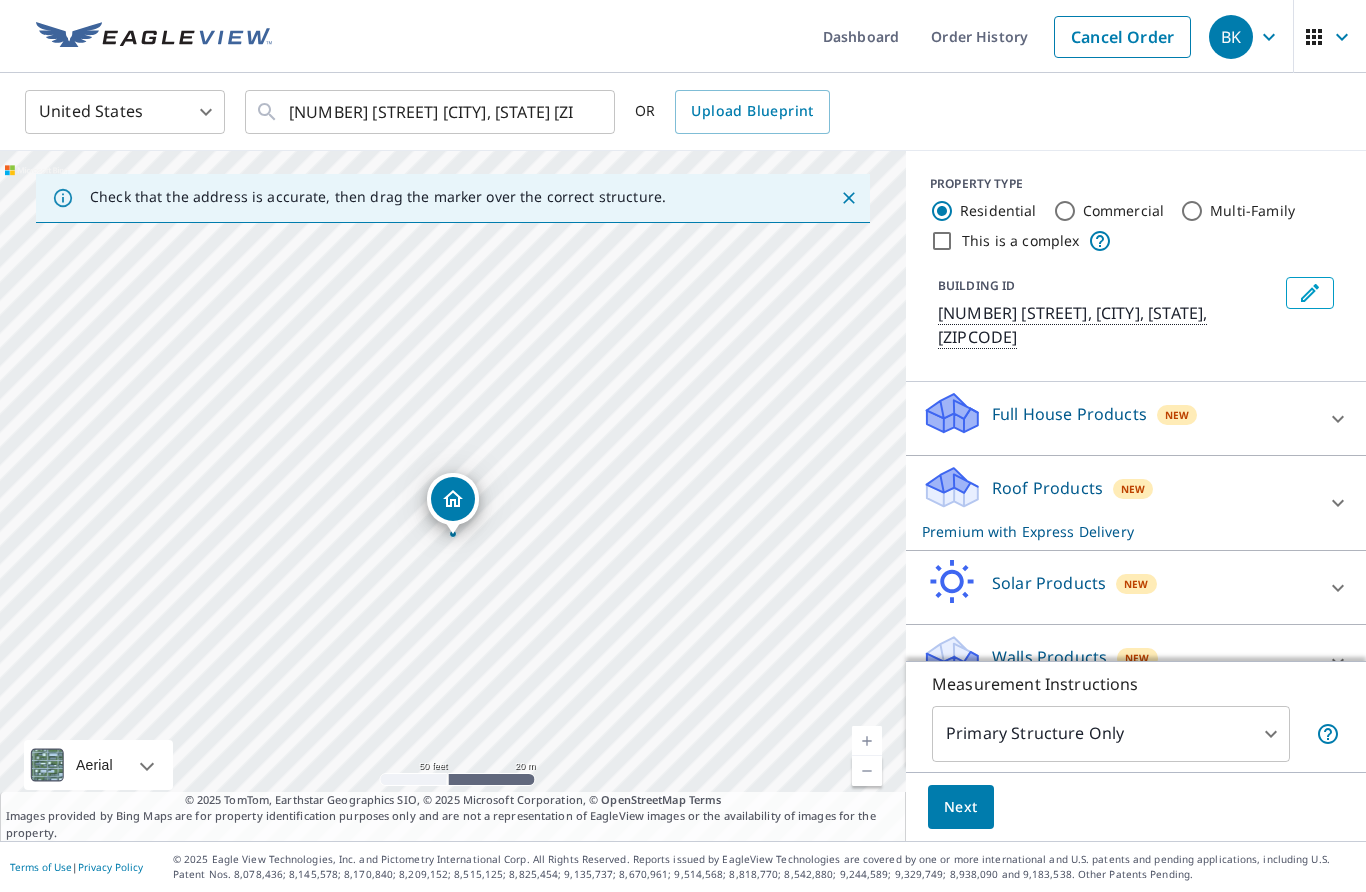 click at bounding box center (867, 741) 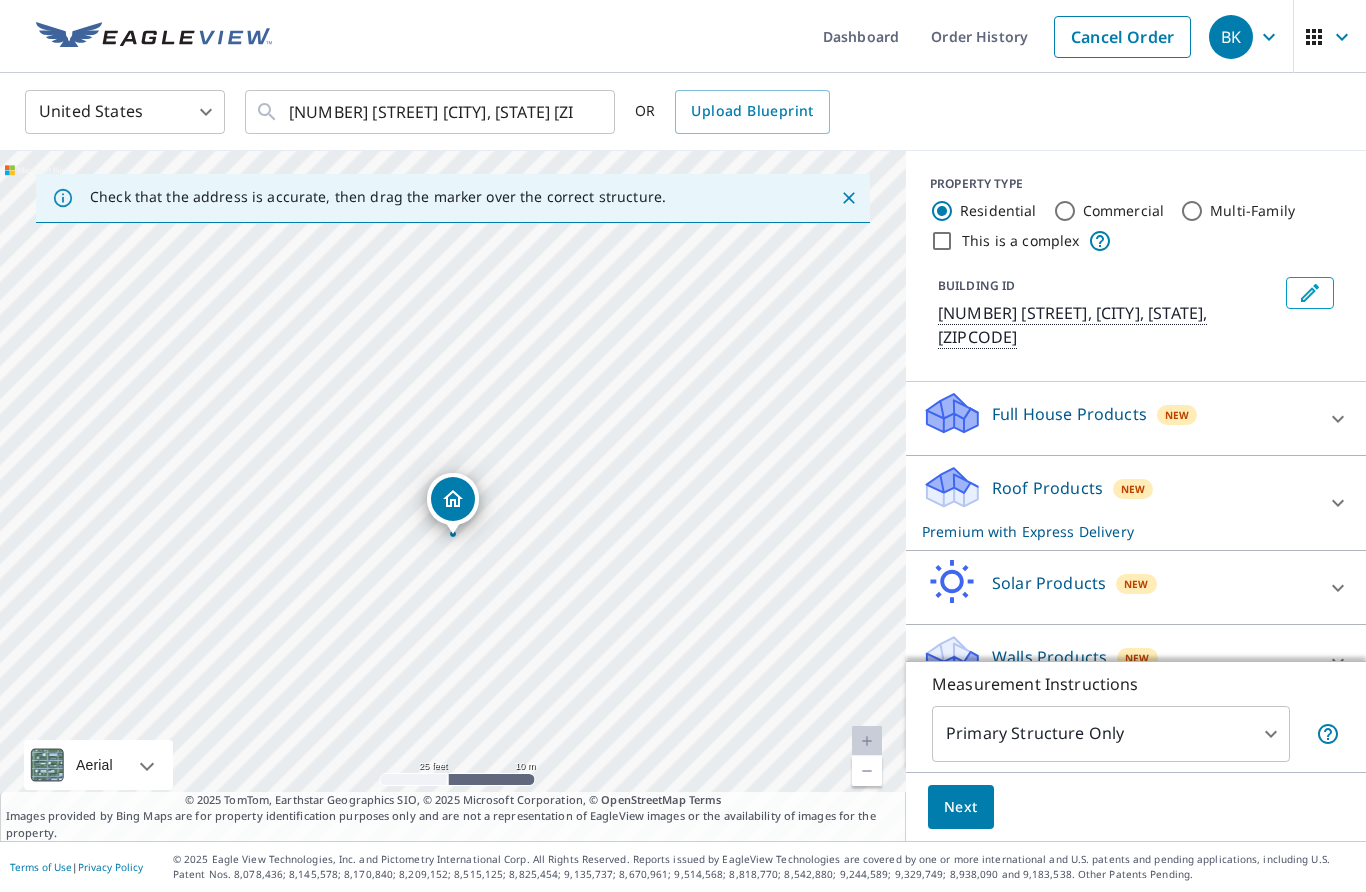 click at bounding box center (867, 741) 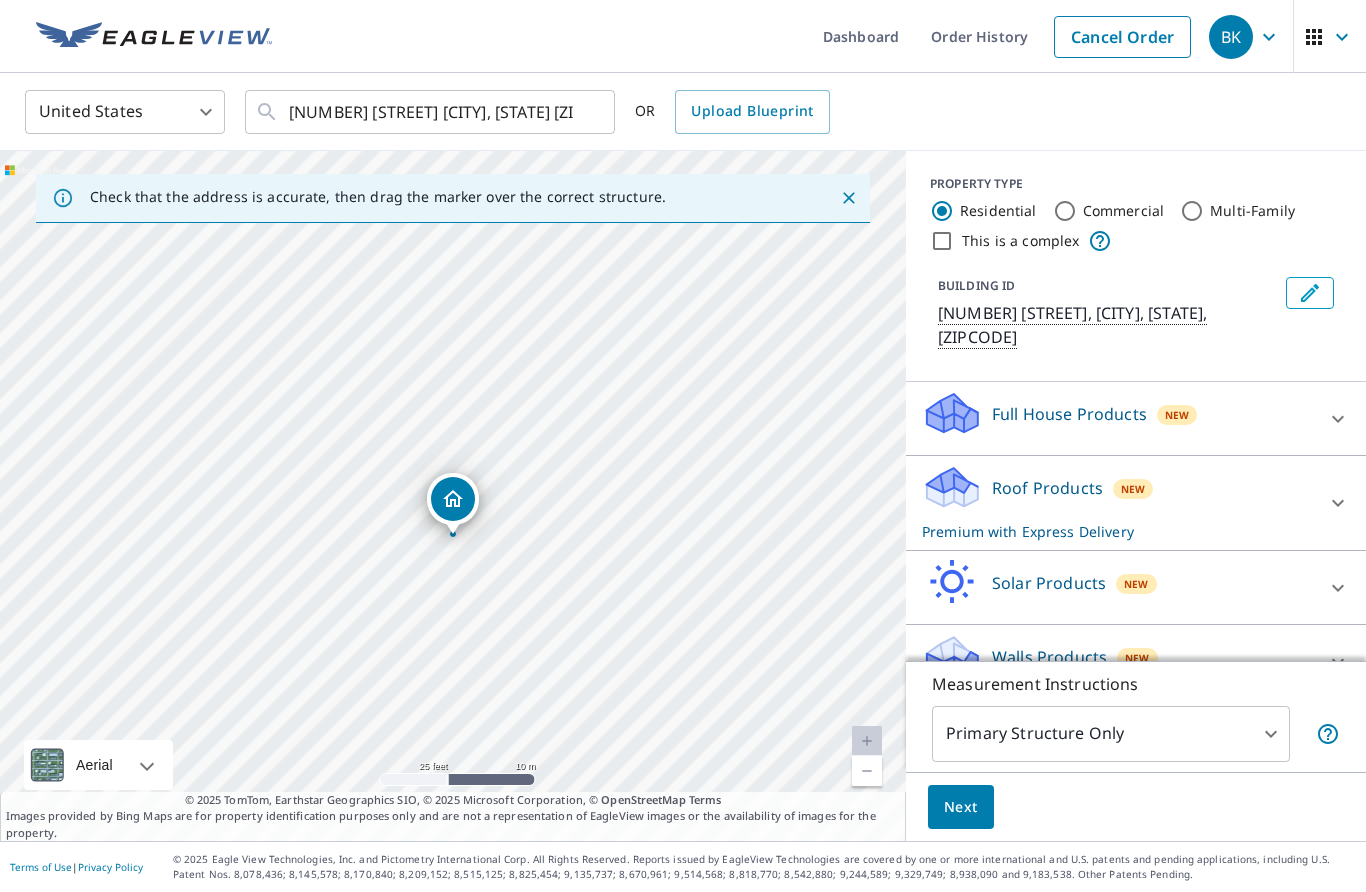 click 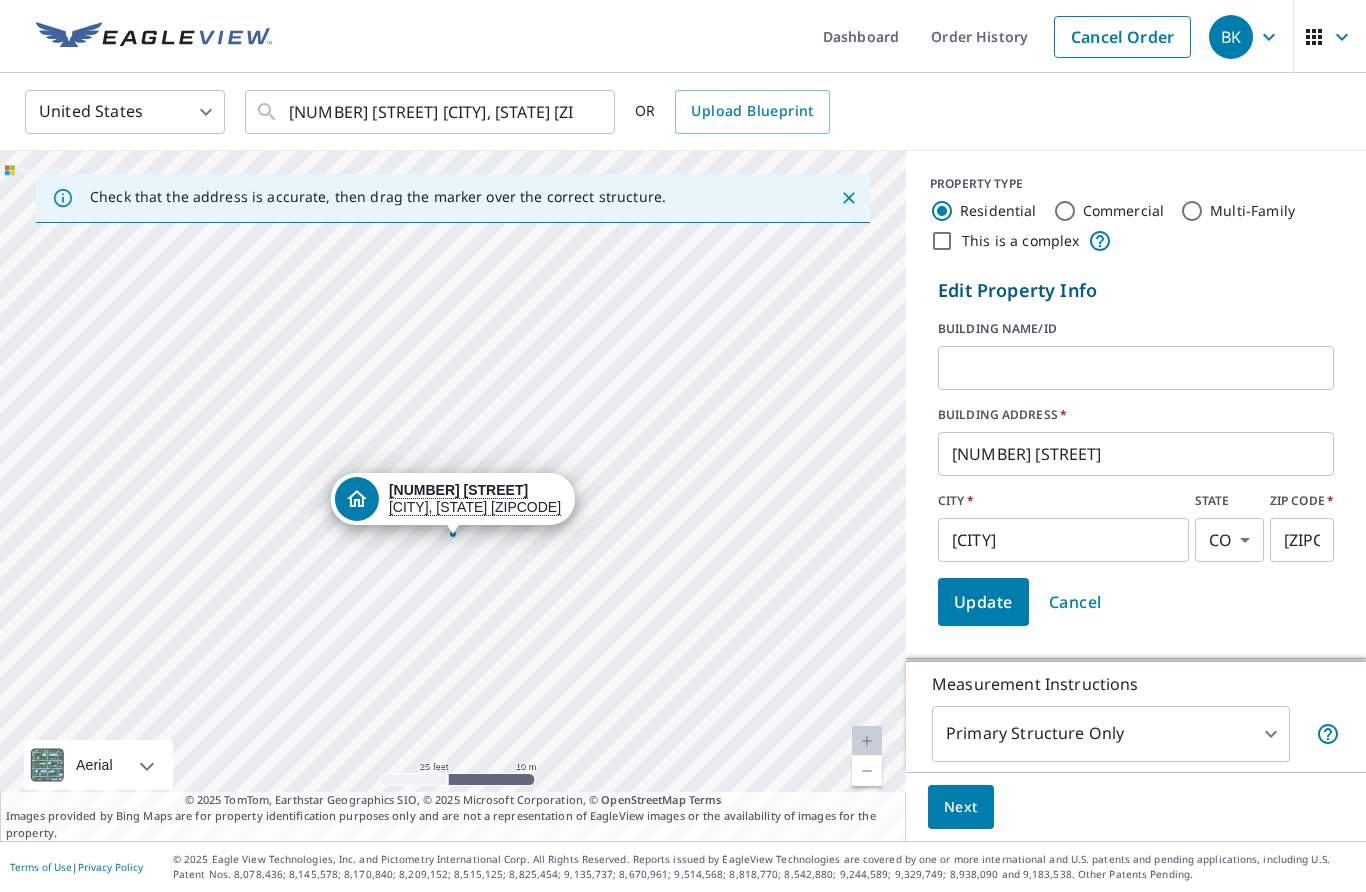 click on "[NUMBER] [STREET]" at bounding box center [1136, 454] 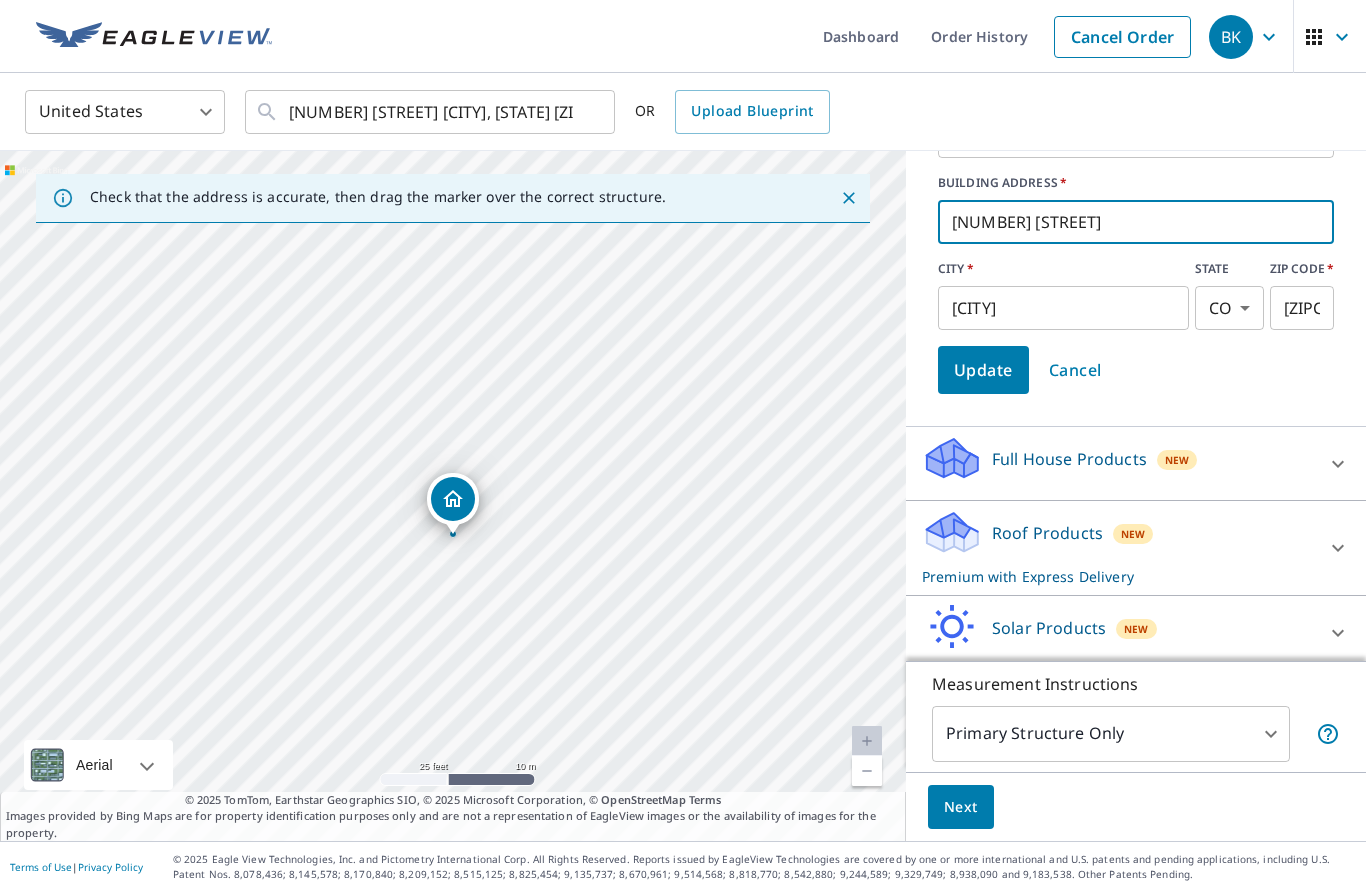 scroll, scrollTop: 231, scrollLeft: 0, axis: vertical 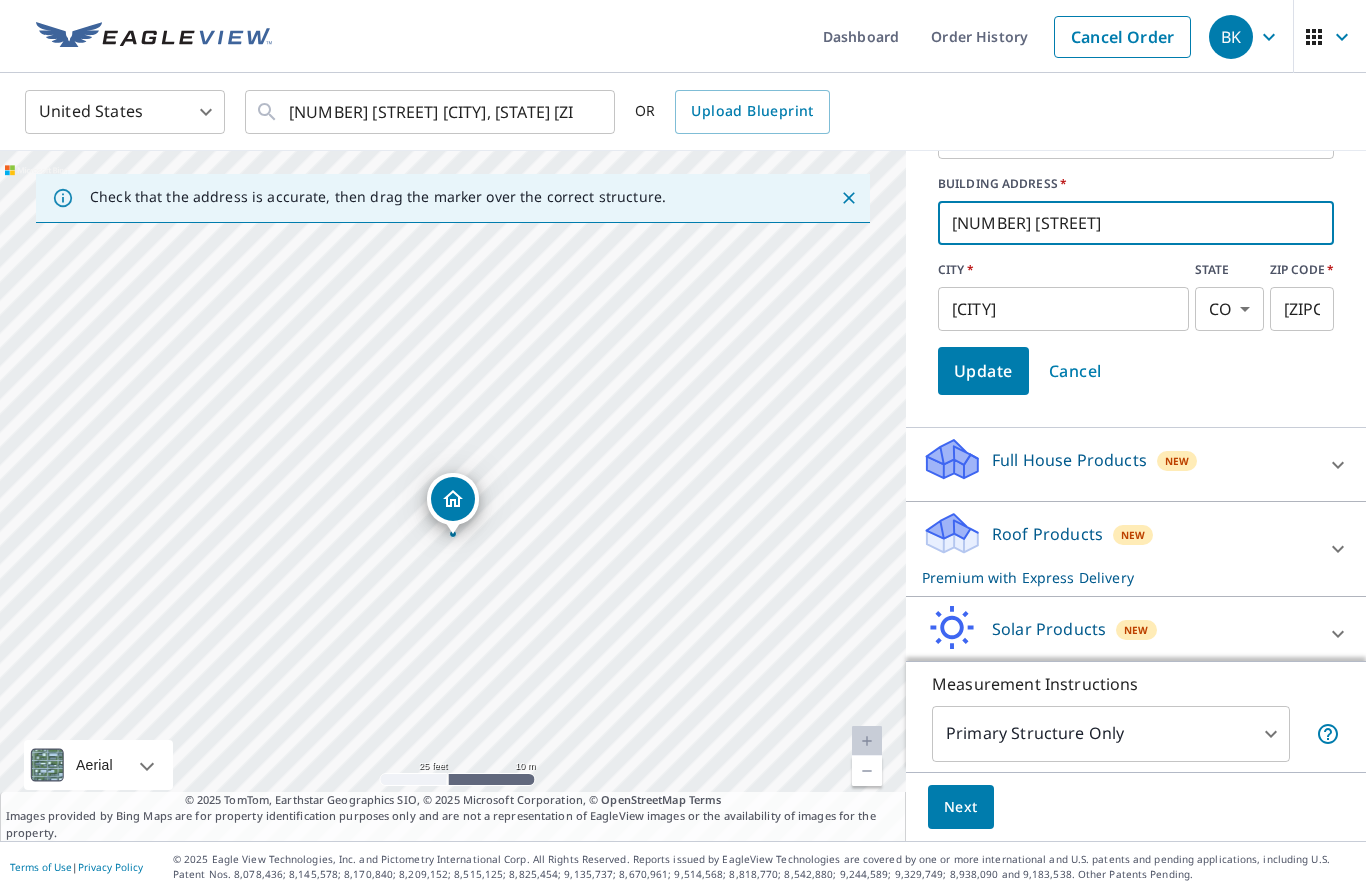 type on "[NUMBER] [STREET]" 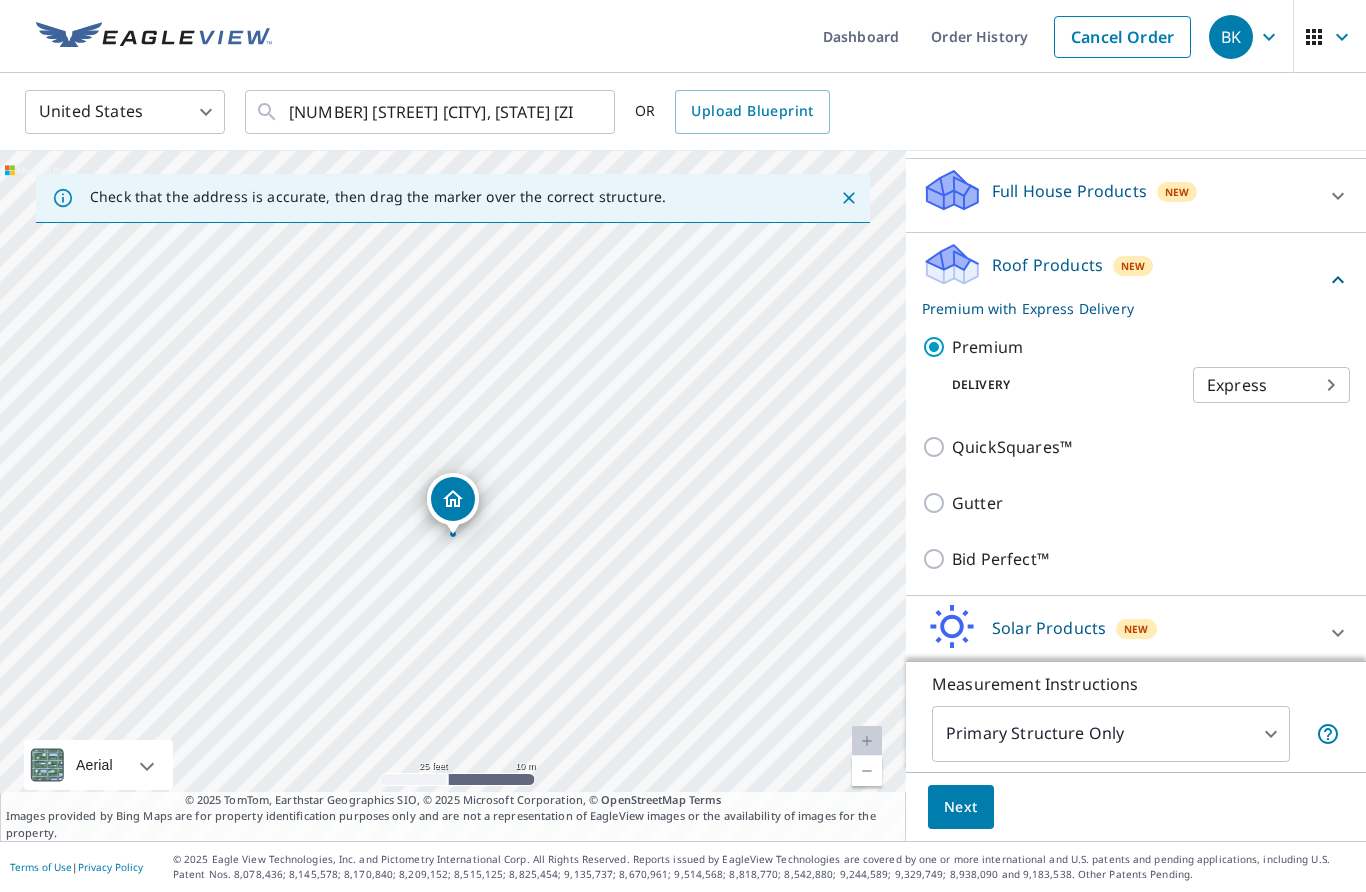 scroll, scrollTop: 499, scrollLeft: 0, axis: vertical 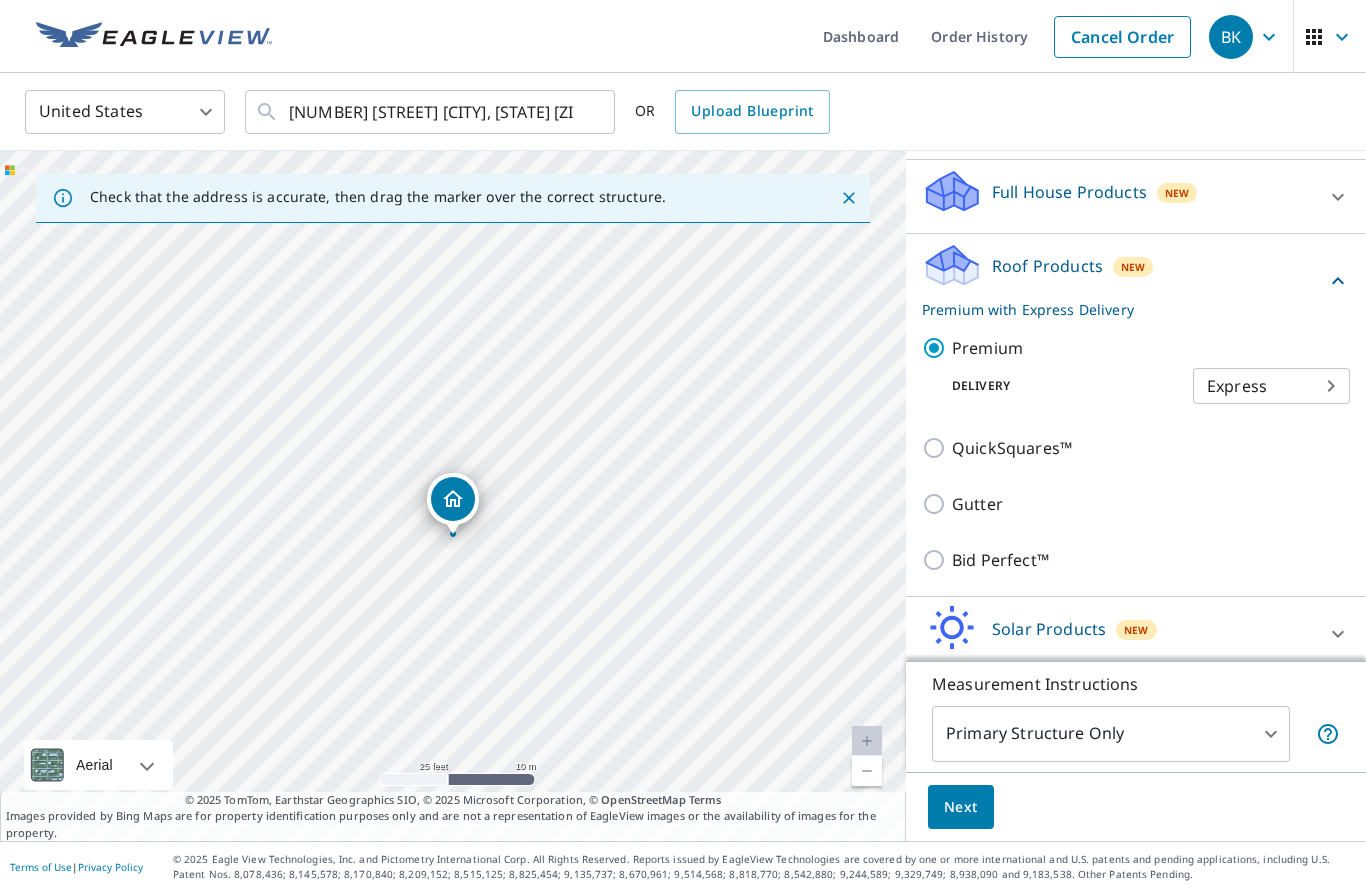 click on "​ [NUMBER] [STREET] [CITY], [STATE] [ZIPCODE] ​ OR ... [NUMBER] [STREET] [CITY], [STATE] [ZIPCODE] ... © [YEAR] TomTom, © Vexcel Imaging, © [YEAR] Microsoft Corporation,  © OpenStreetMap Terms © [YEAR] TomTom, Earthstar Geographics SIO, © [YEAR] Microsoft Corporation, ©   OpenStreetMap   Terms ... PROPERTY TYPE Residential Commercial Multi-Family This is a complex ... BUILDING ADDRESS   * [NUMBER] [STREET] ​ CITY   * [CITY] ​ STATE [STATE] [STATE] ​ ZIP CODE   * [ZIPCODE] ​ ... Premium with Express Delivery Premium Delivery 4 2" at bounding box center [683, 446] 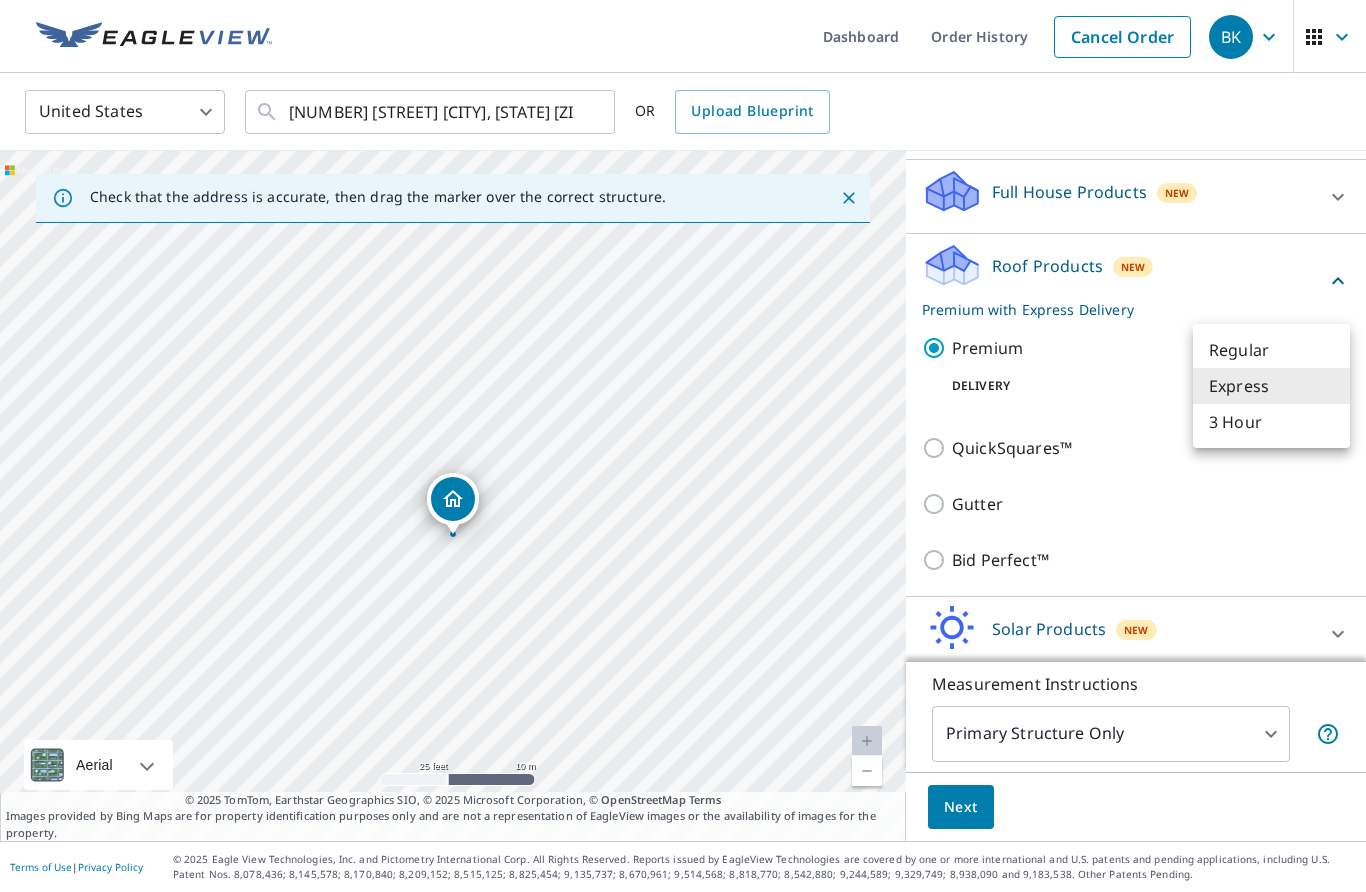click at bounding box center [683, 446] 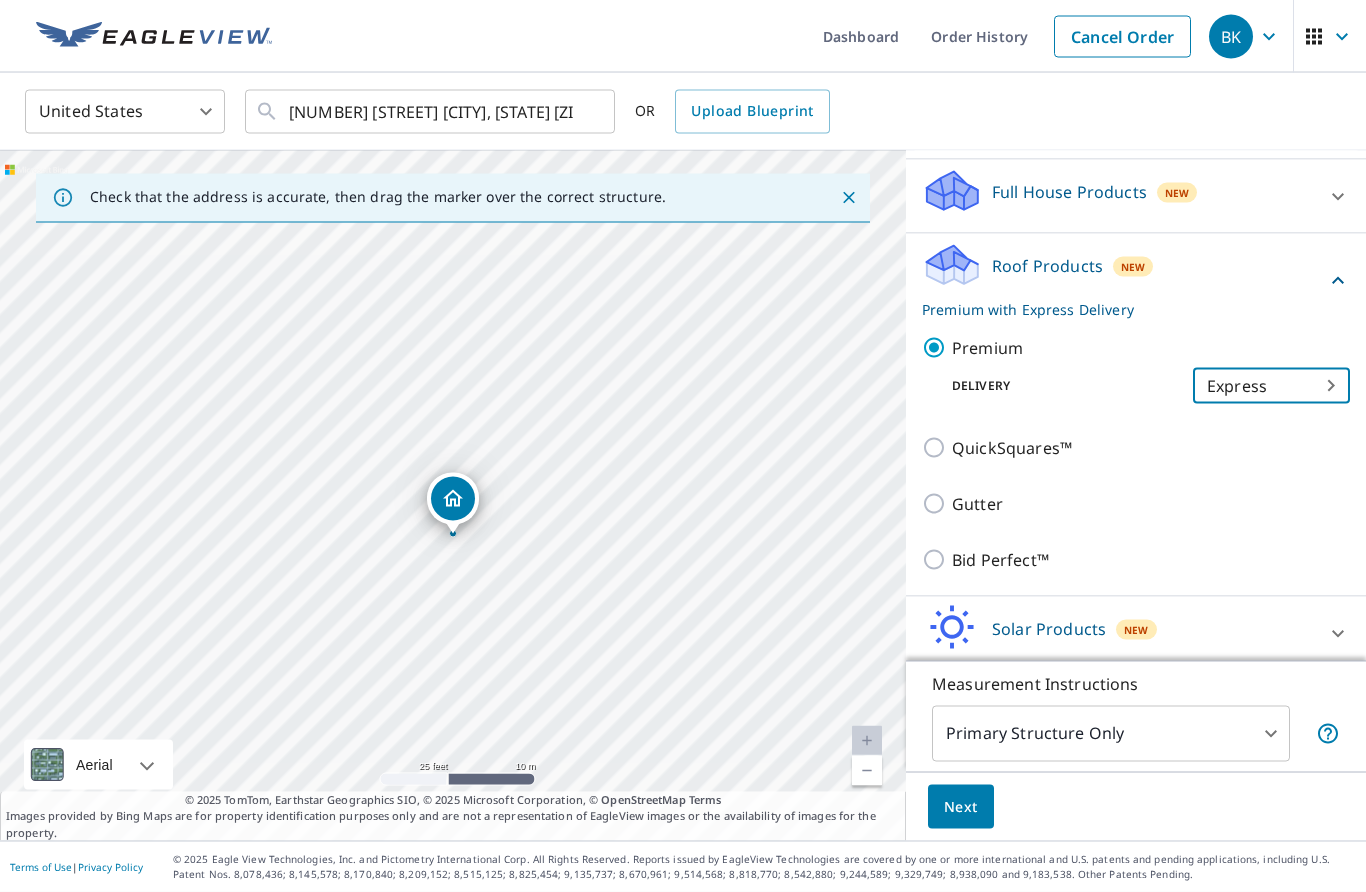 scroll, scrollTop: 84, scrollLeft: 0, axis: vertical 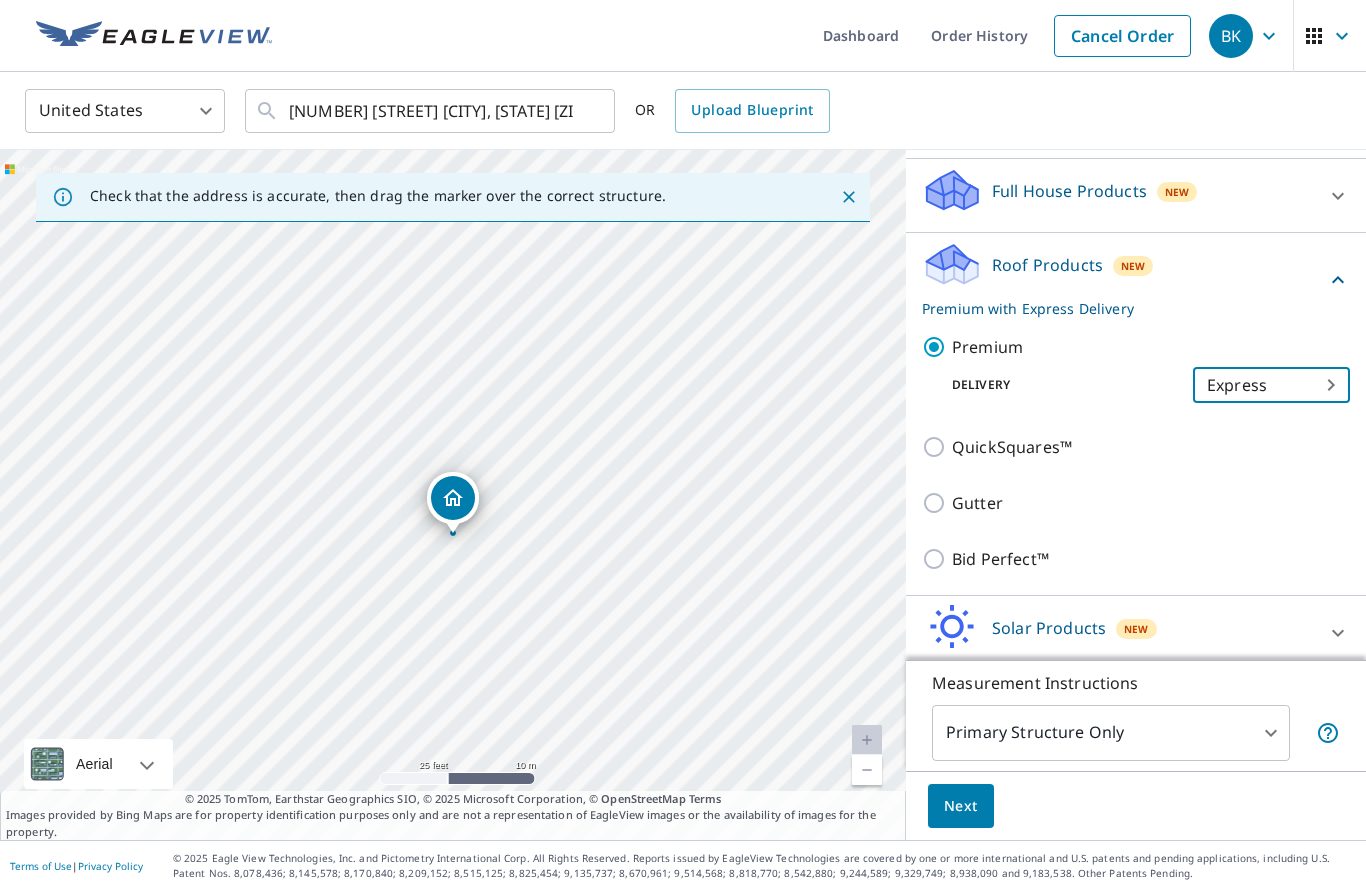 click on "​ [NUMBER] [STREET] [CITY], [STATE] [ZIPCODE] ​ OR ... [NUMBER] [STREET] [CITY], [STATE] [ZIPCODE] ... © [YEAR] TomTom, © Vexcel Imaging, © [YEAR] Microsoft Corporation,  © OpenStreetMap Terms © [YEAR] TomTom, Earthstar Geographics SIO, © [YEAR] Microsoft Corporation, ©   OpenStreetMap   Terms ... PROPERTY TYPE Residential Commercial Multi-Family This is a complex ... BUILDING ADDRESS   * [NUMBER] [STREET] ​ CITY   * [CITY] ​ STATE [STATE] [STATE] ​ ZIP CODE   * [ZIPCODE] ​ ... Premium with Express Delivery Premium Delivery 4 2" at bounding box center [683, 446] 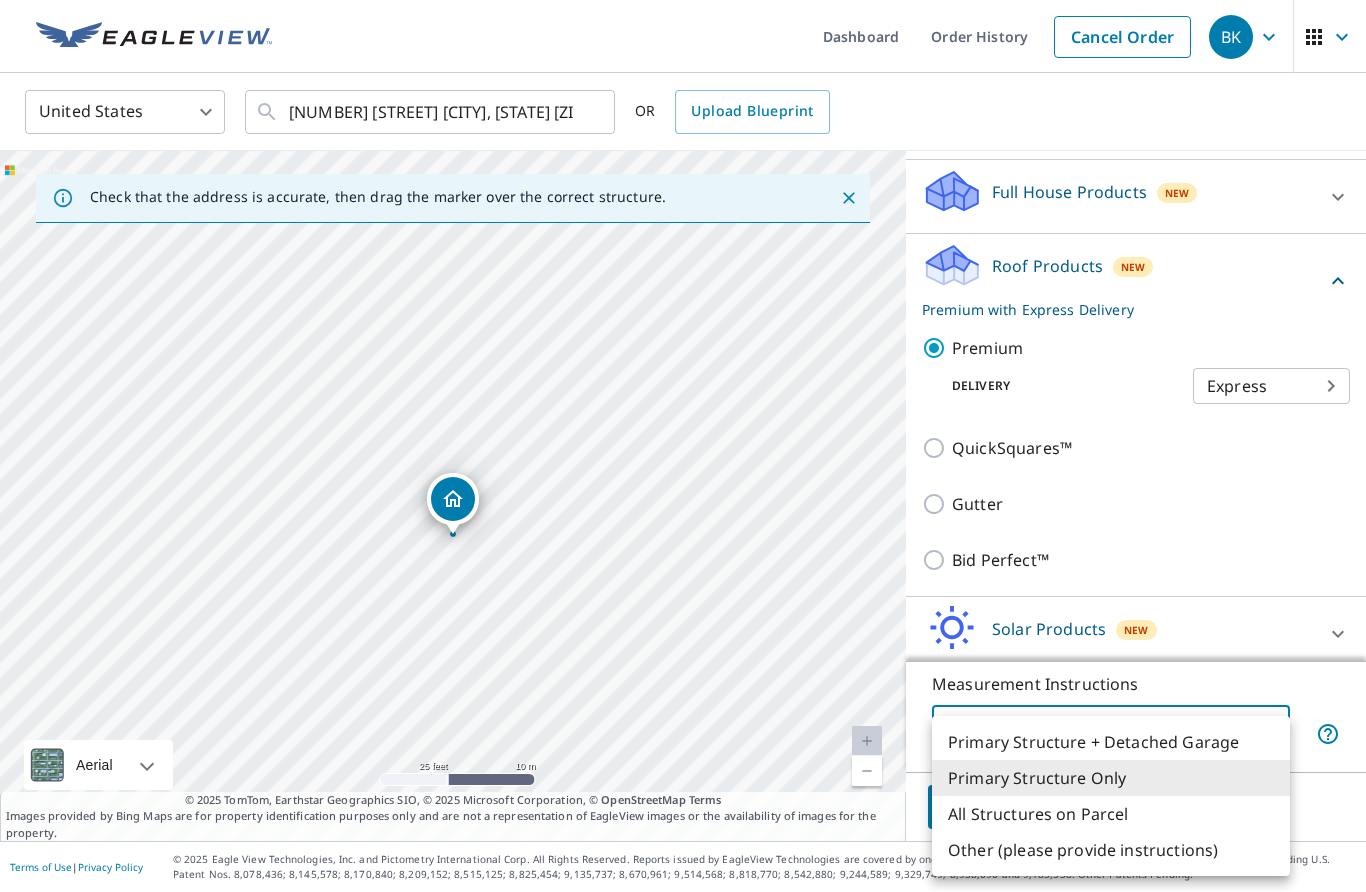 click at bounding box center (683, 446) 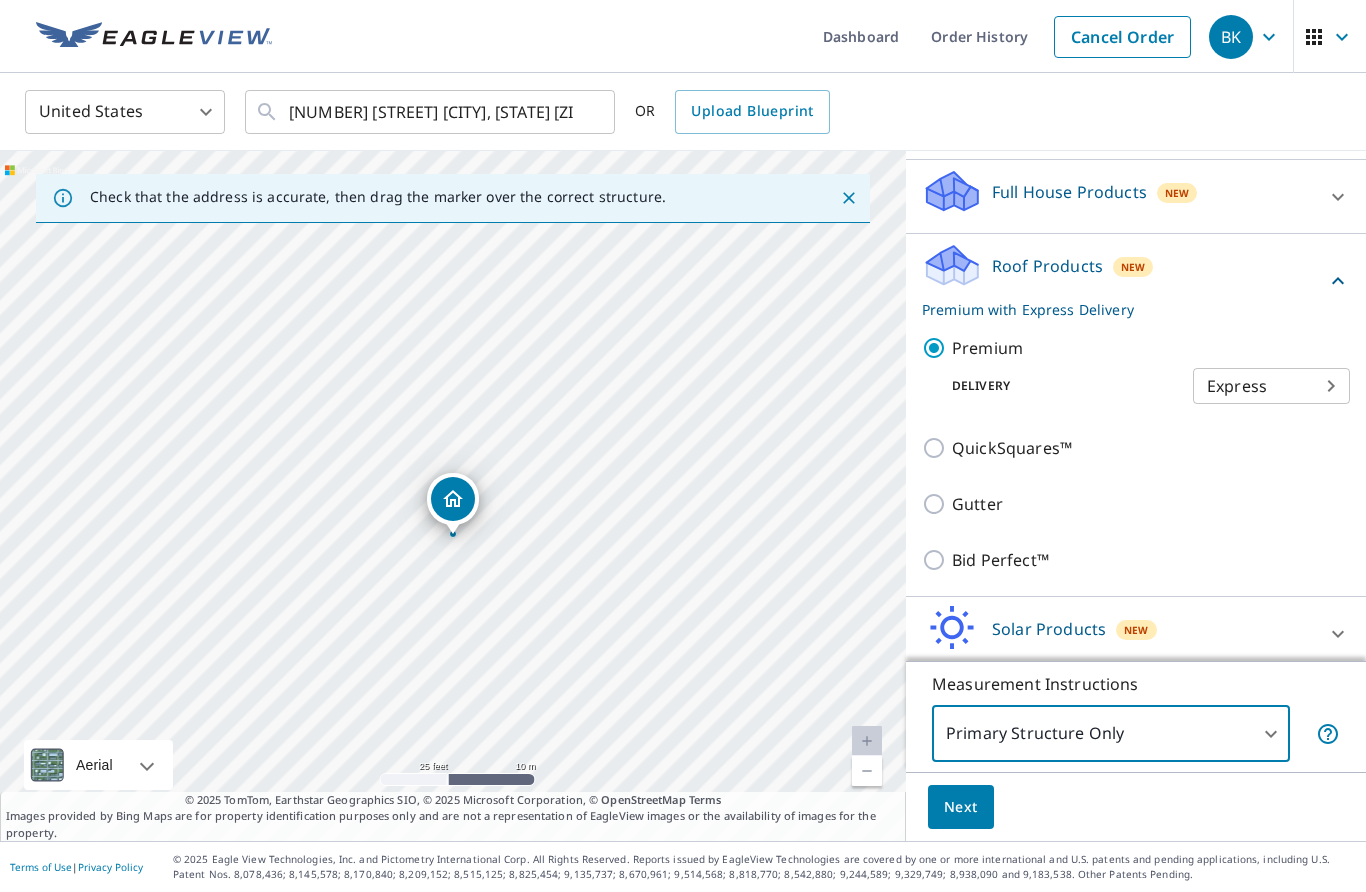 click on "Next" at bounding box center [961, 807] 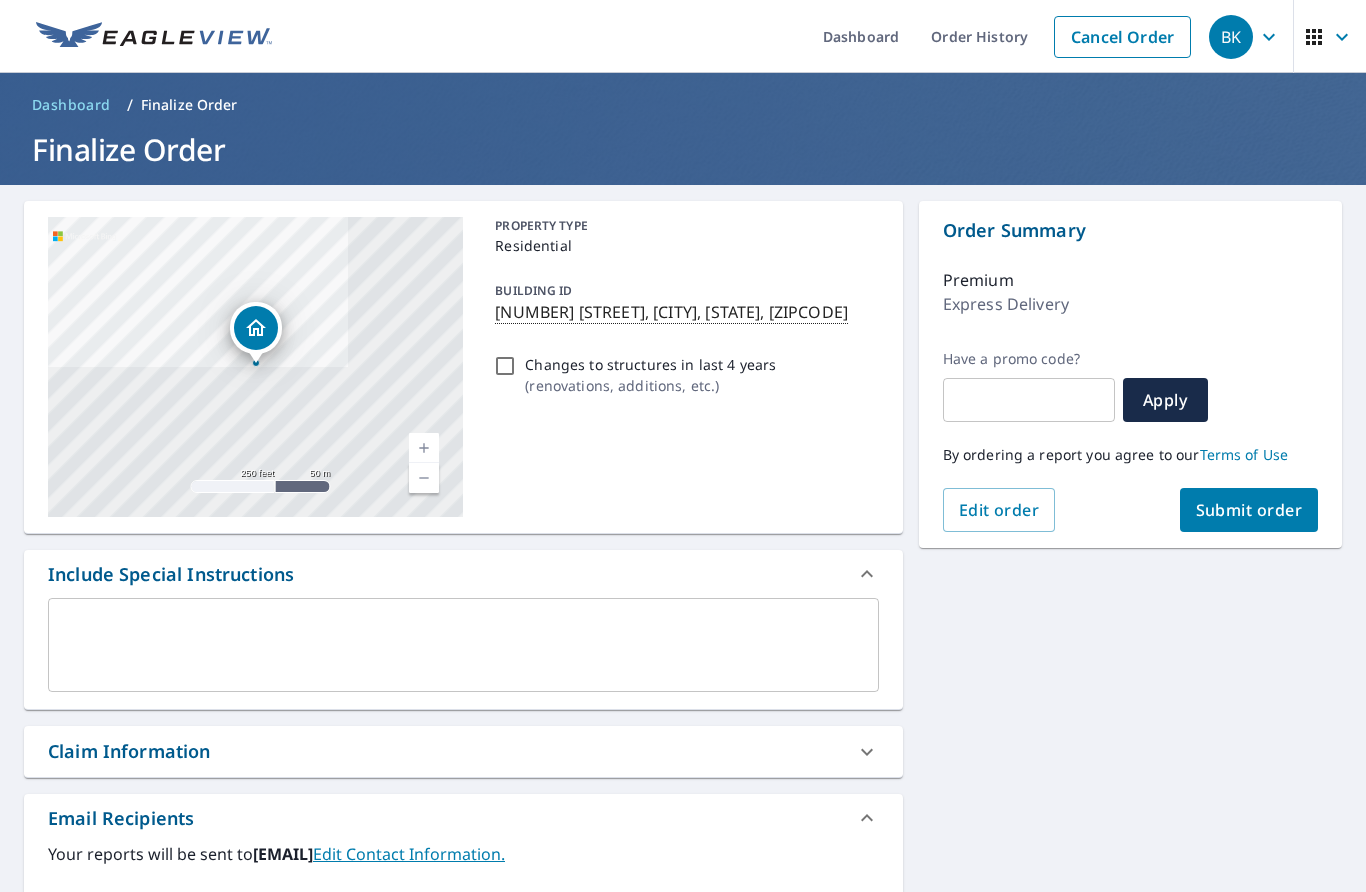 click at bounding box center (424, 448) 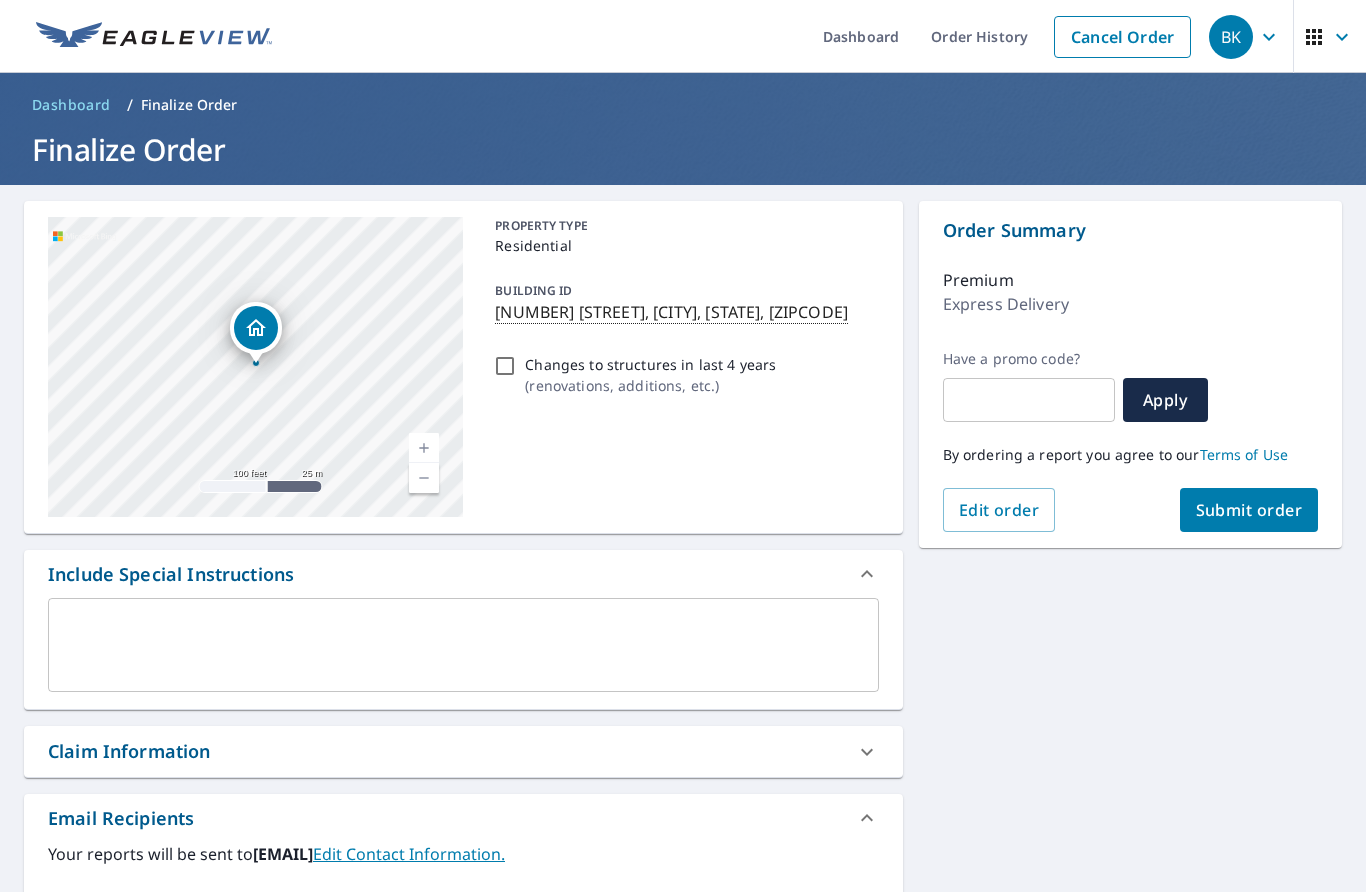 click at bounding box center (424, 448) 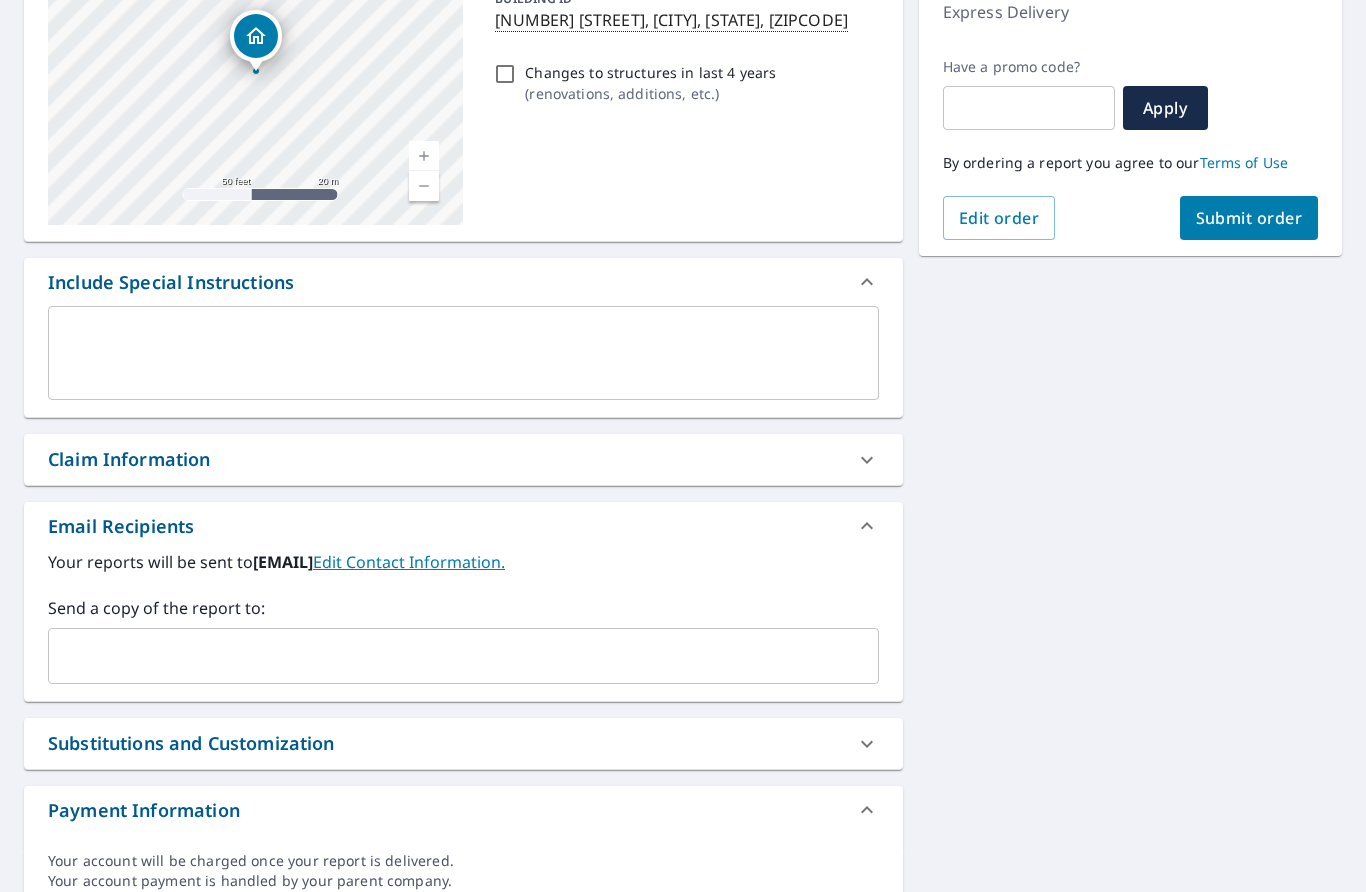 scroll, scrollTop: 291, scrollLeft: 0, axis: vertical 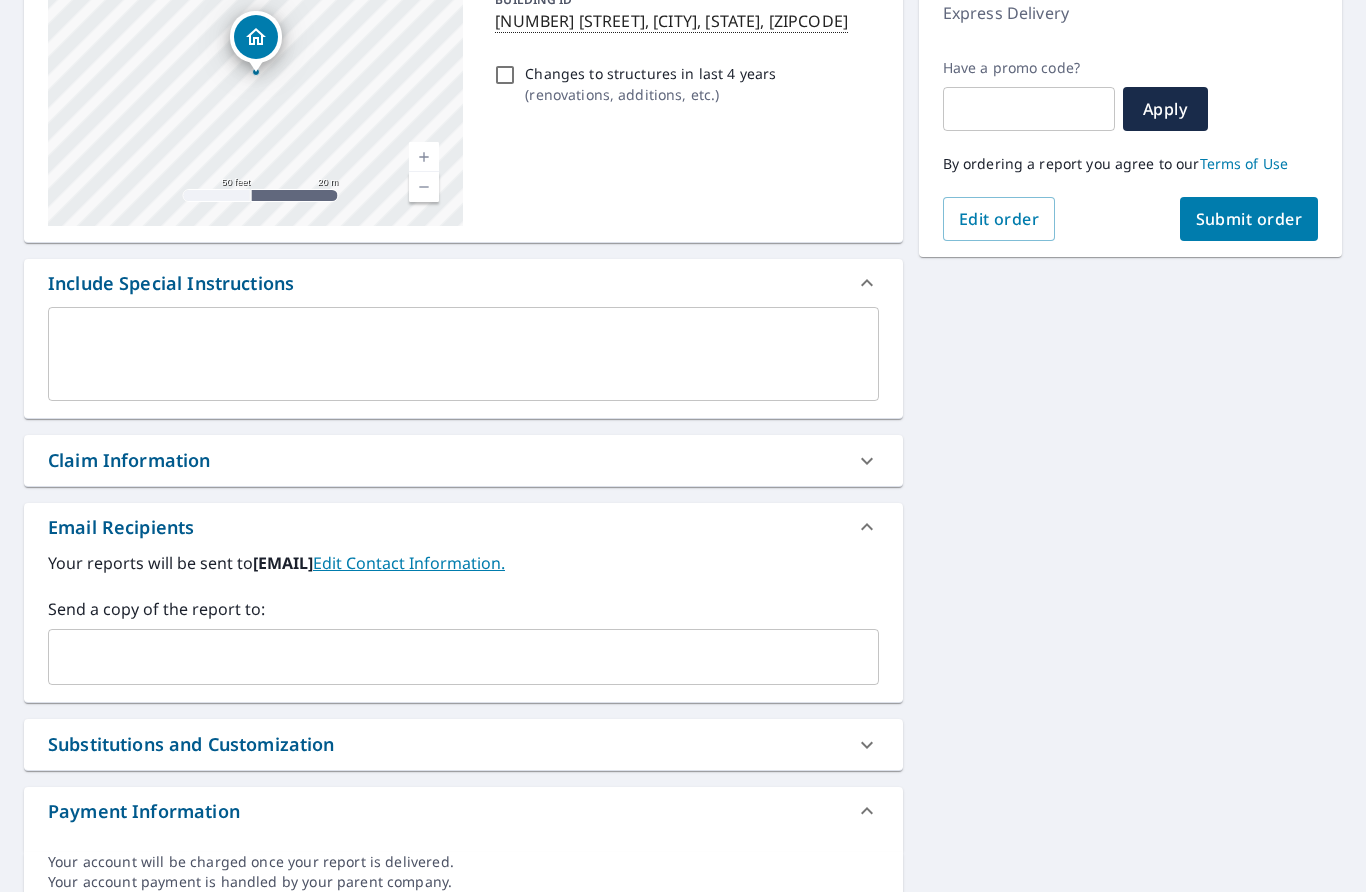 click at bounding box center (448, 657) 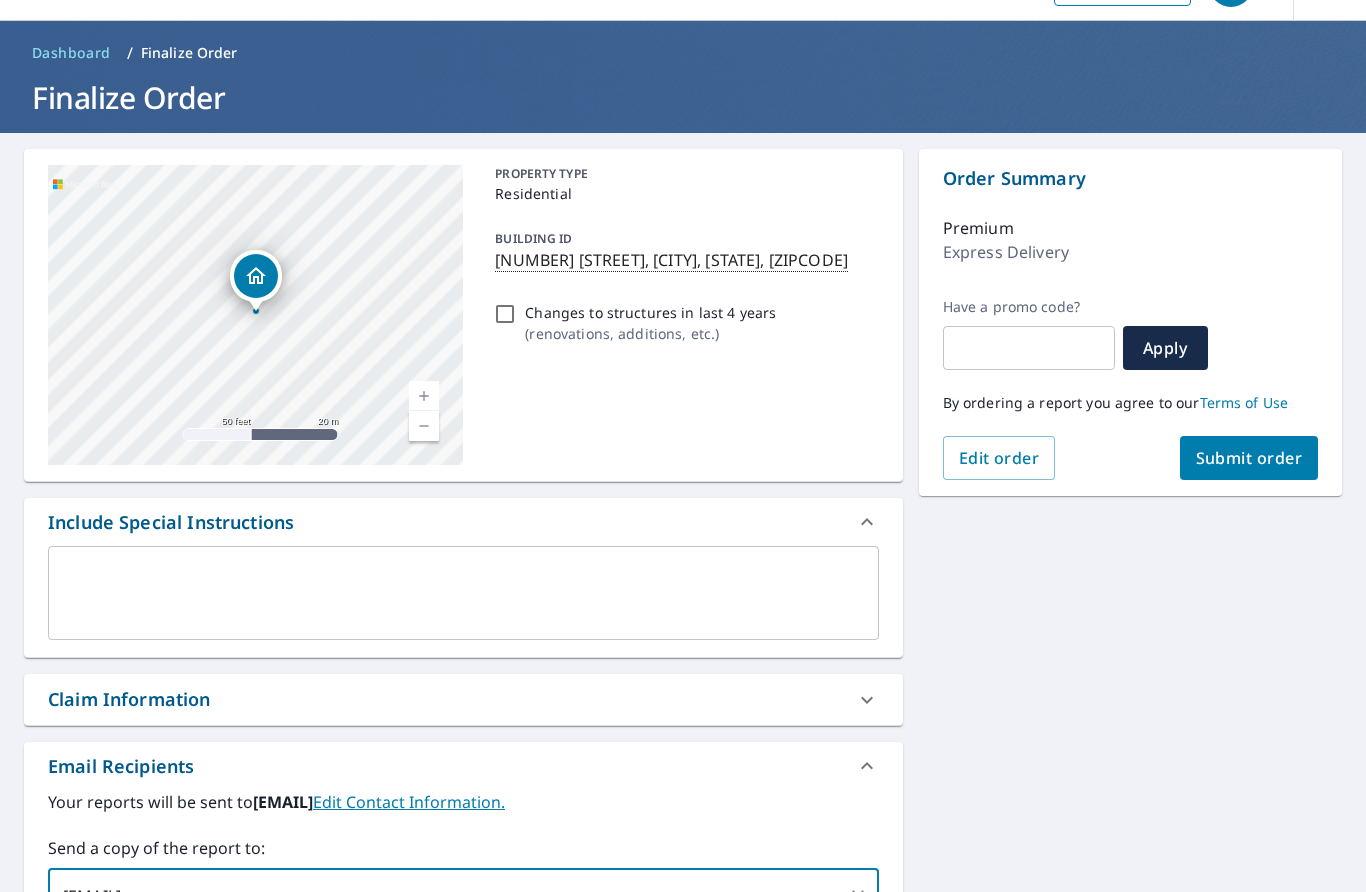 scroll, scrollTop: 53, scrollLeft: 0, axis: vertical 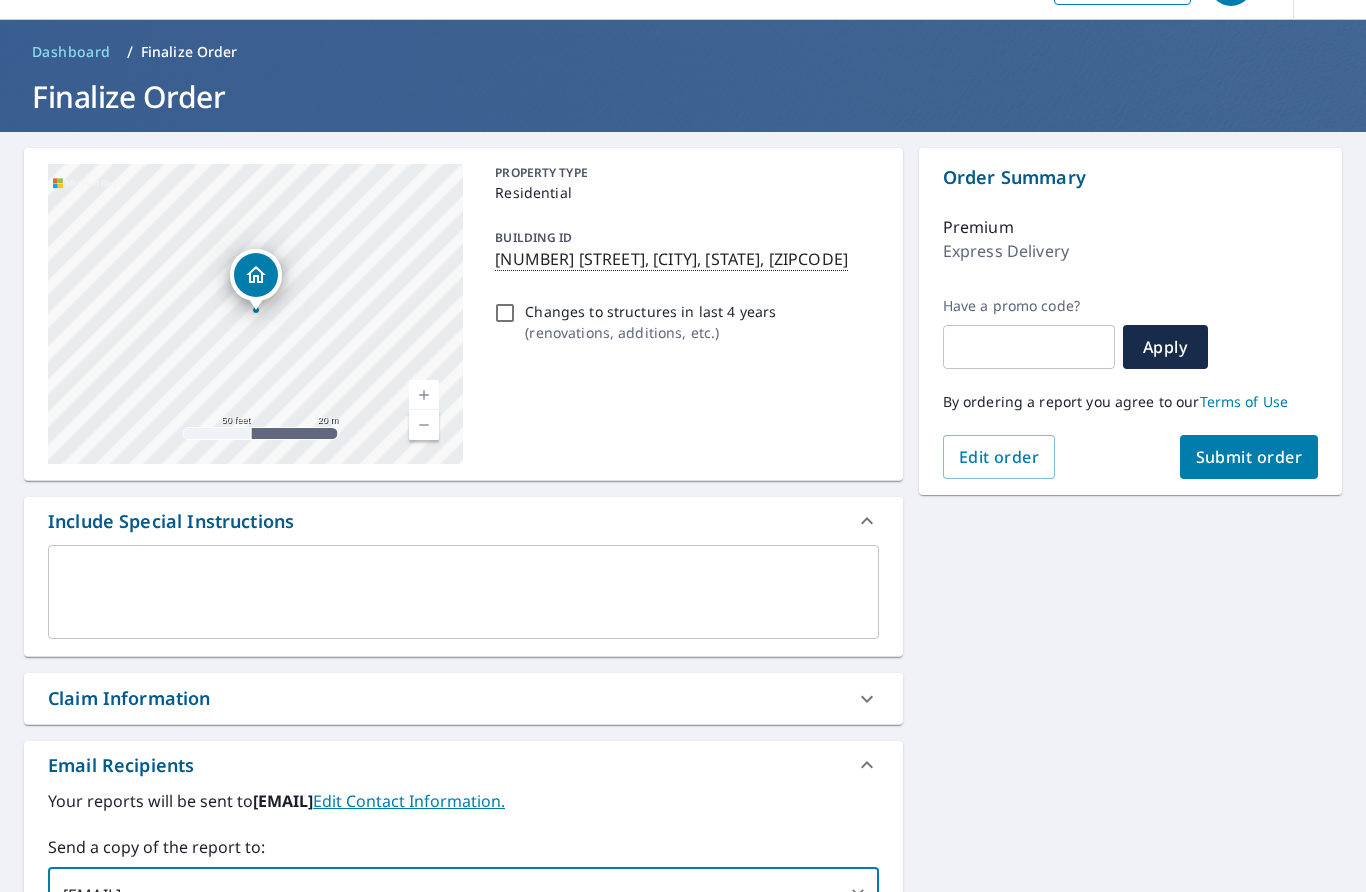 type on "[EMAIL]" 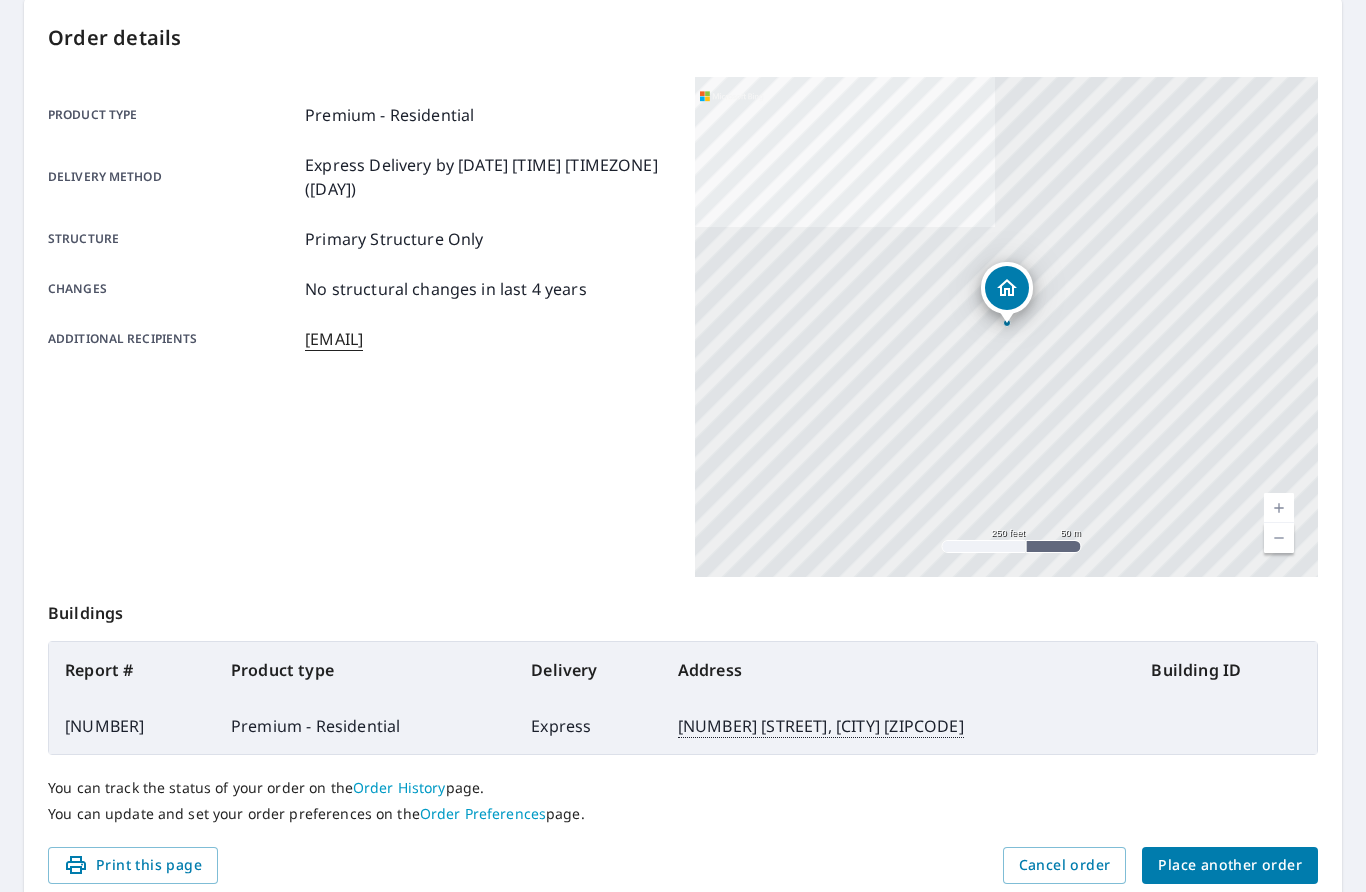scroll, scrollTop: 200, scrollLeft: 0, axis: vertical 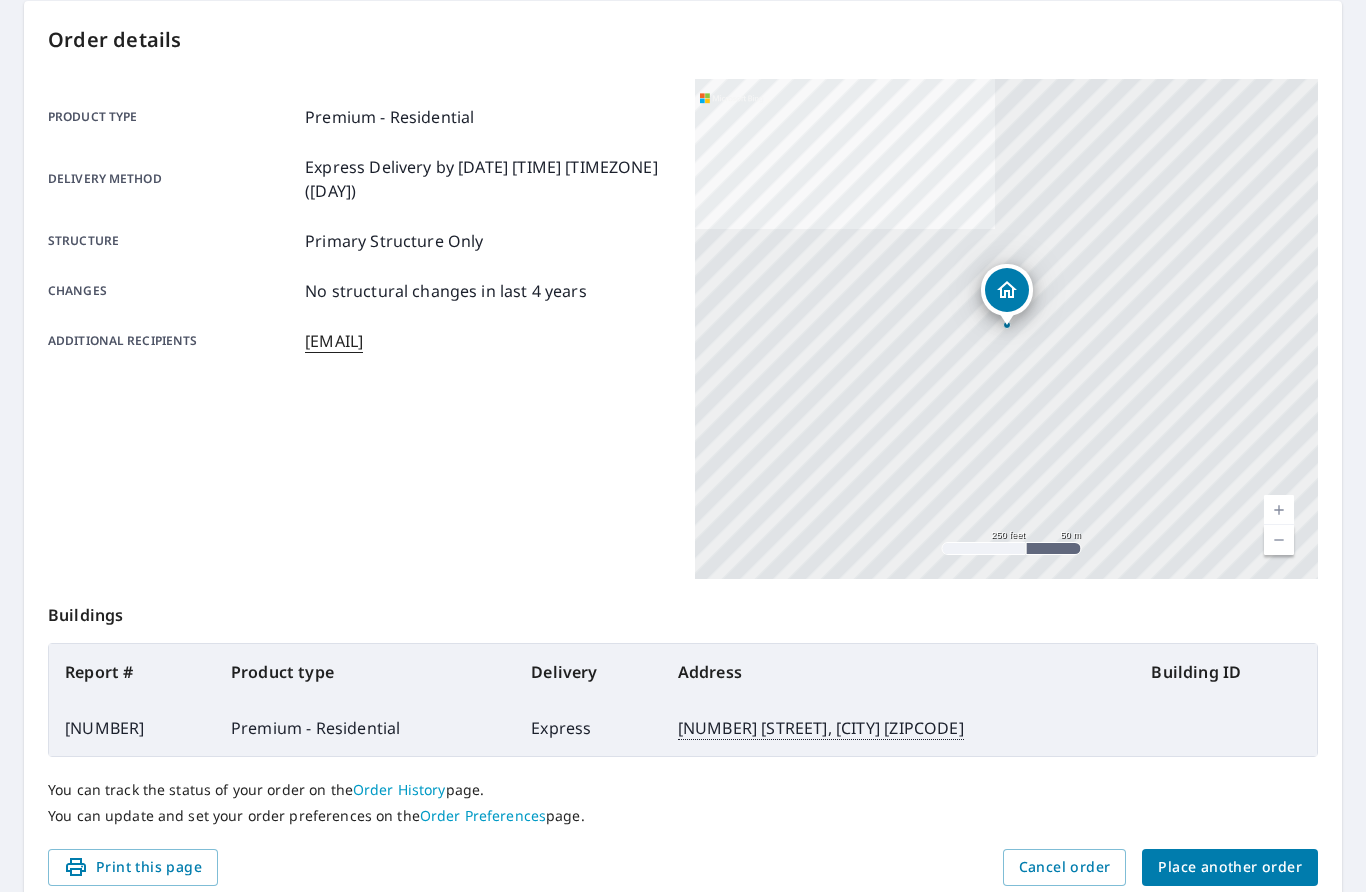 click at bounding box center [1279, 510] 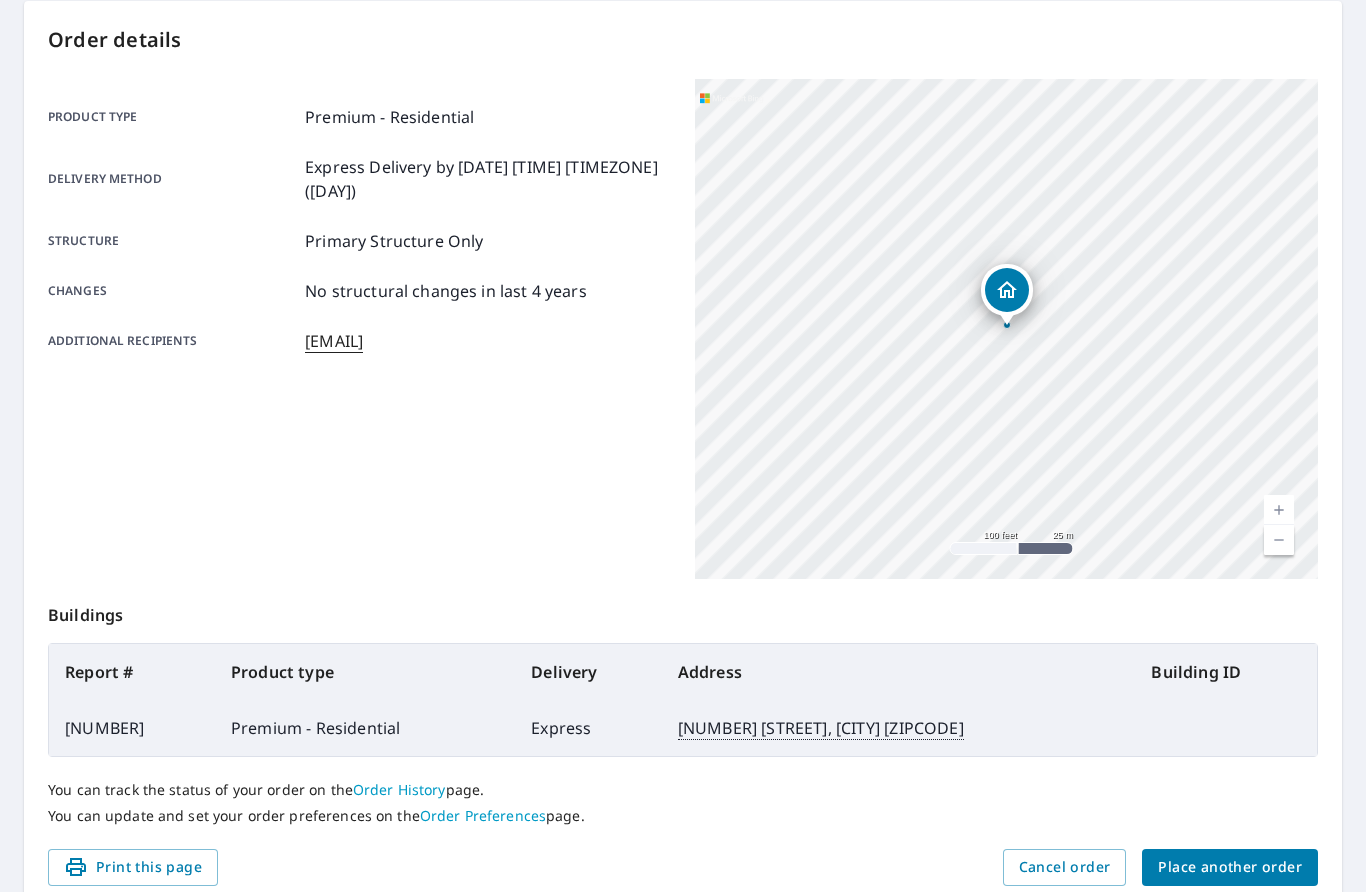 click at bounding box center (1279, 510) 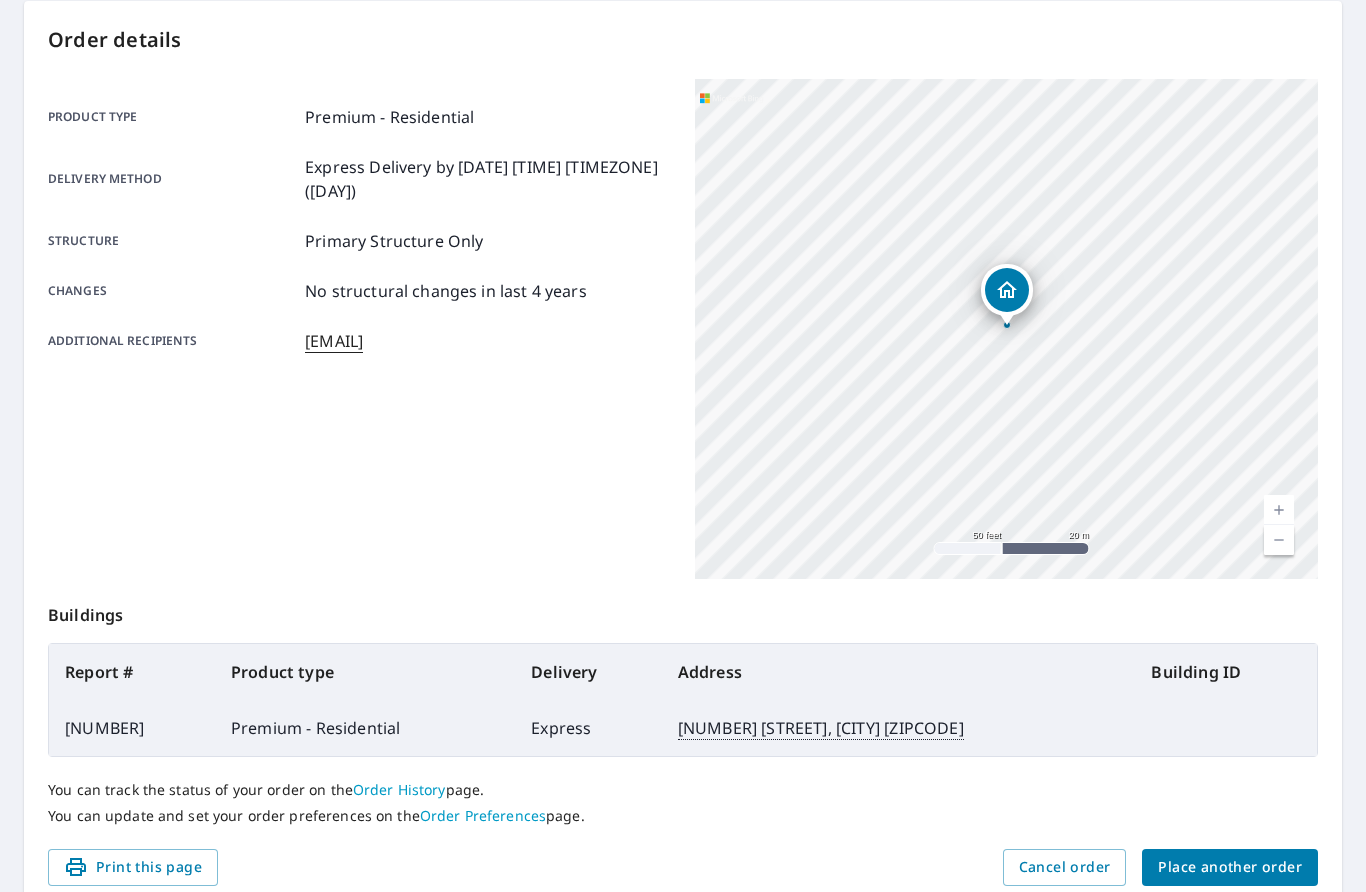 click at bounding box center [1279, 510] 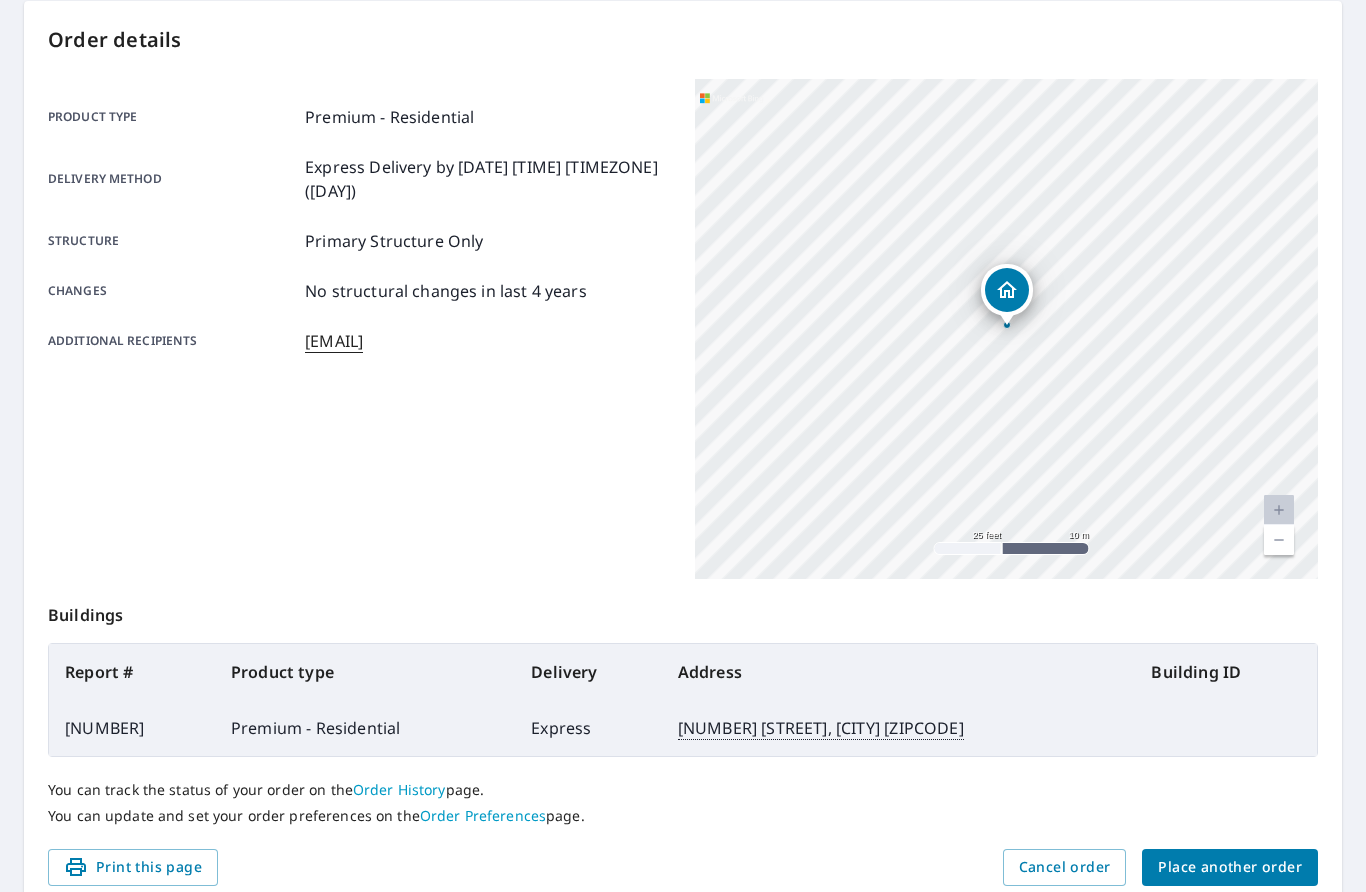 click on "Place another order" at bounding box center [1230, 867] 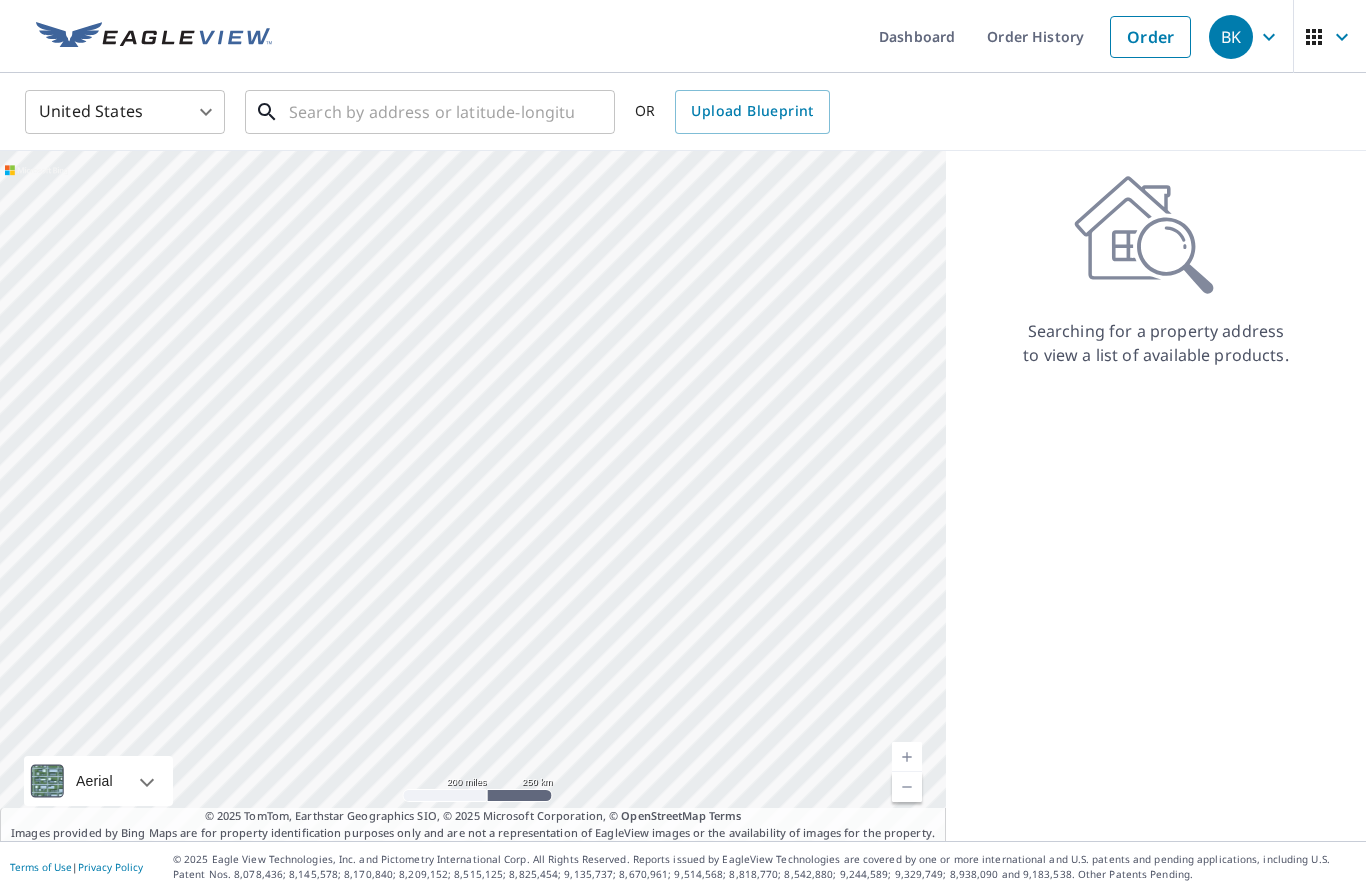 click at bounding box center [431, 112] 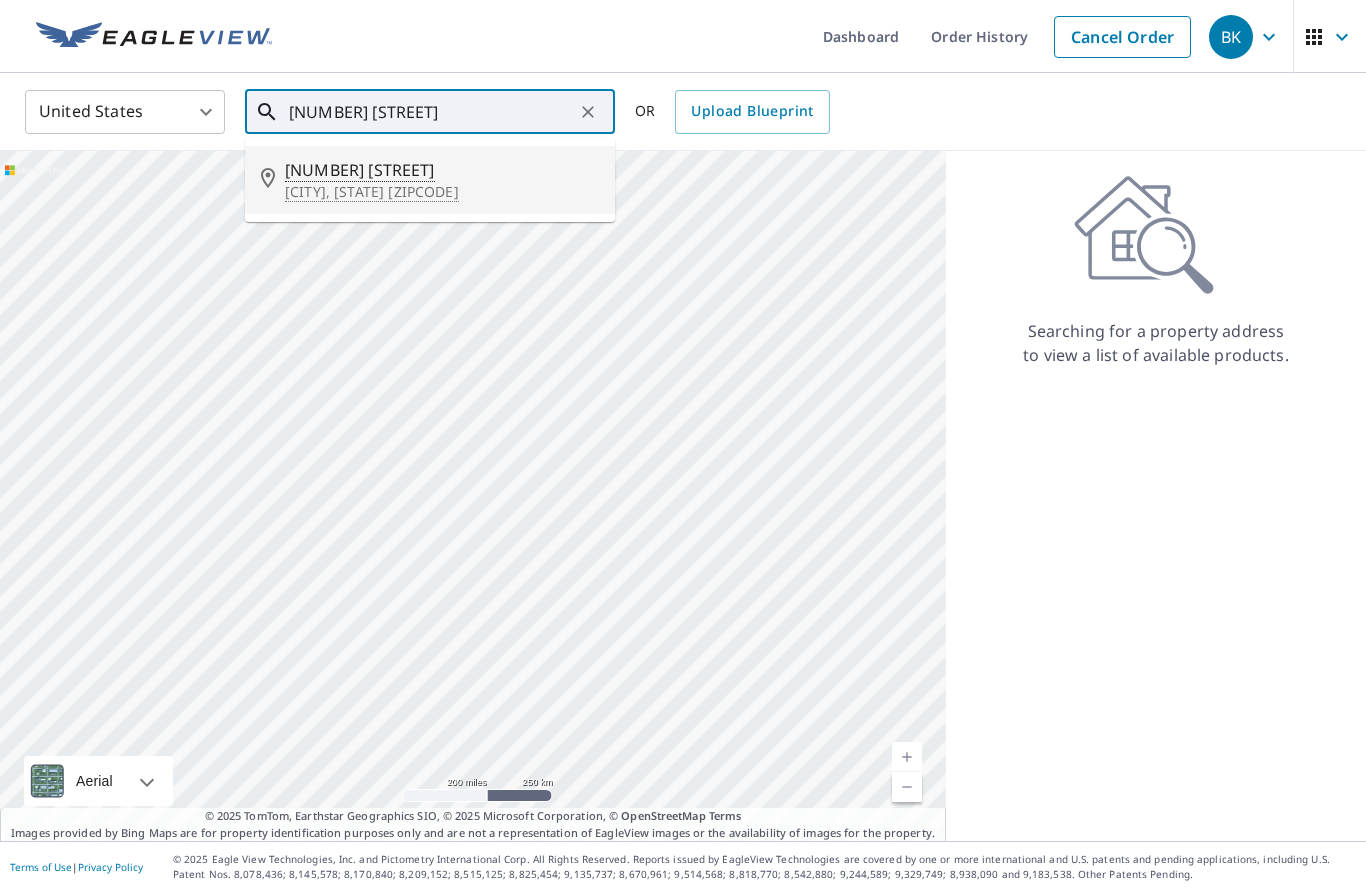 click on "[NUMBER] [STREET]" at bounding box center (442, 170) 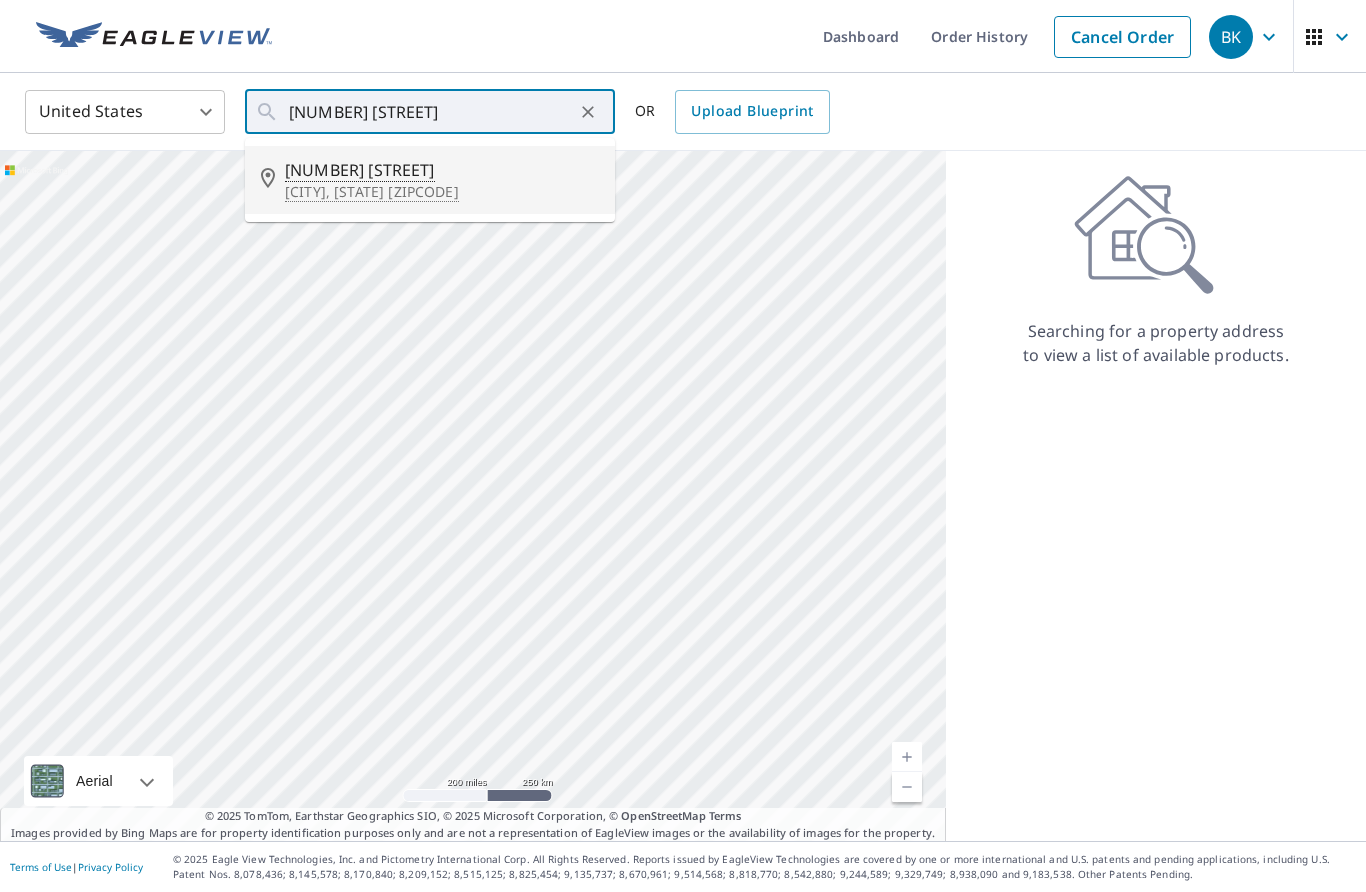 type on "[NUMBER] [STREET] [CITY], [STATE] [ZIPCODE]" 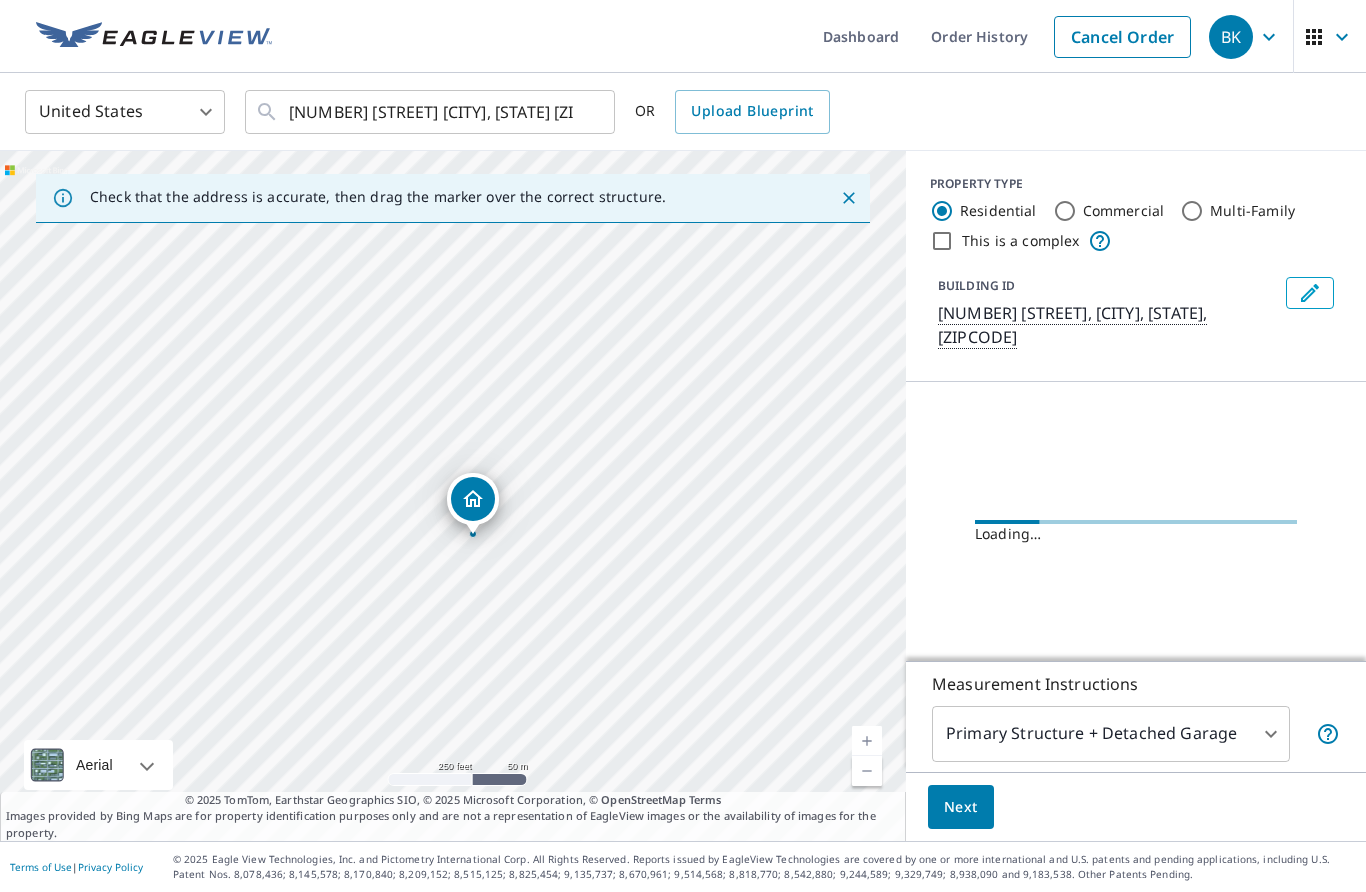 click at bounding box center (867, 741) 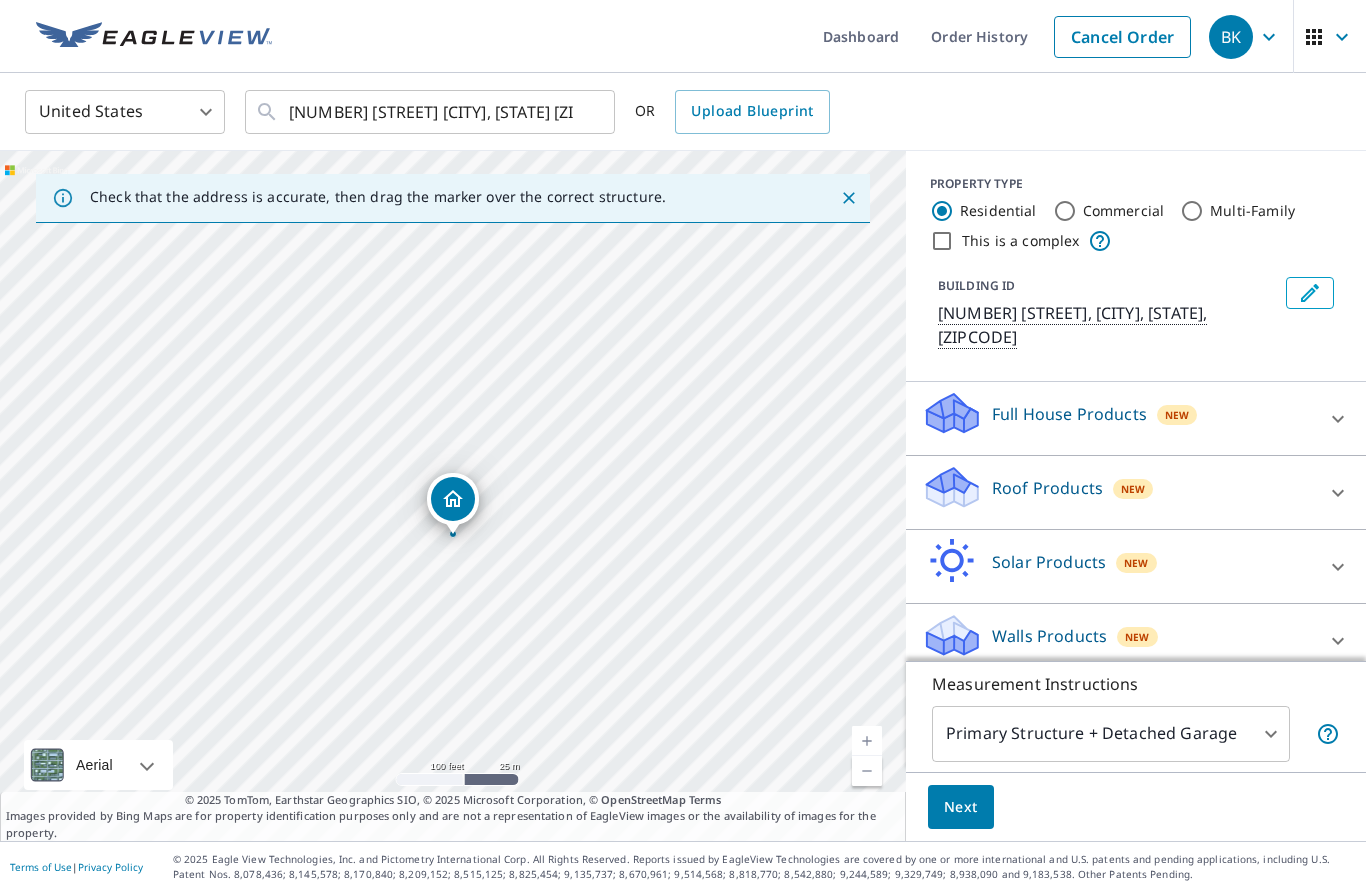 click at bounding box center (867, 741) 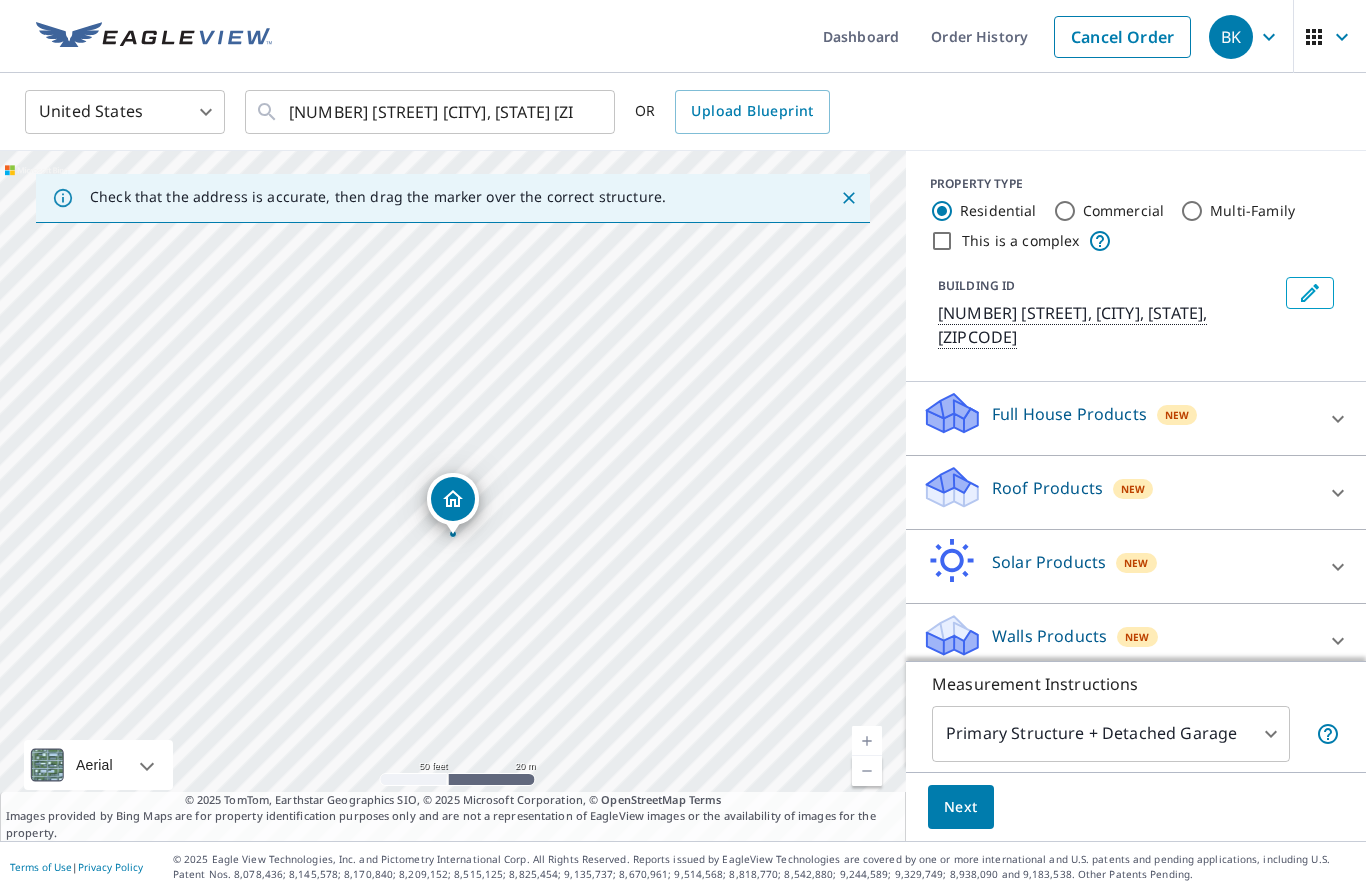 click at bounding box center [867, 741] 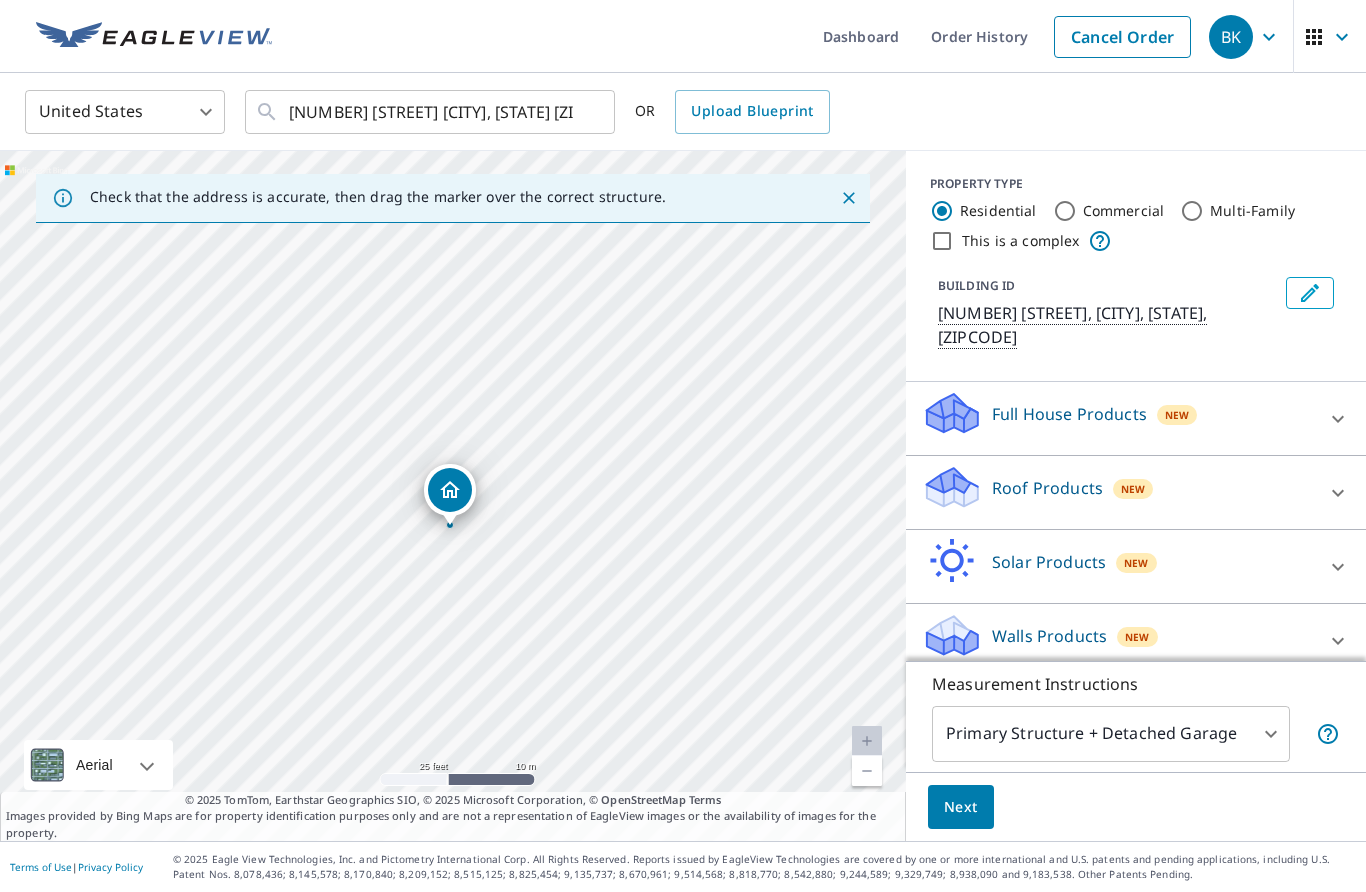 drag, startPoint x: 451, startPoint y: 411, endPoint x: 448, endPoint y: 401, distance: 10.440307 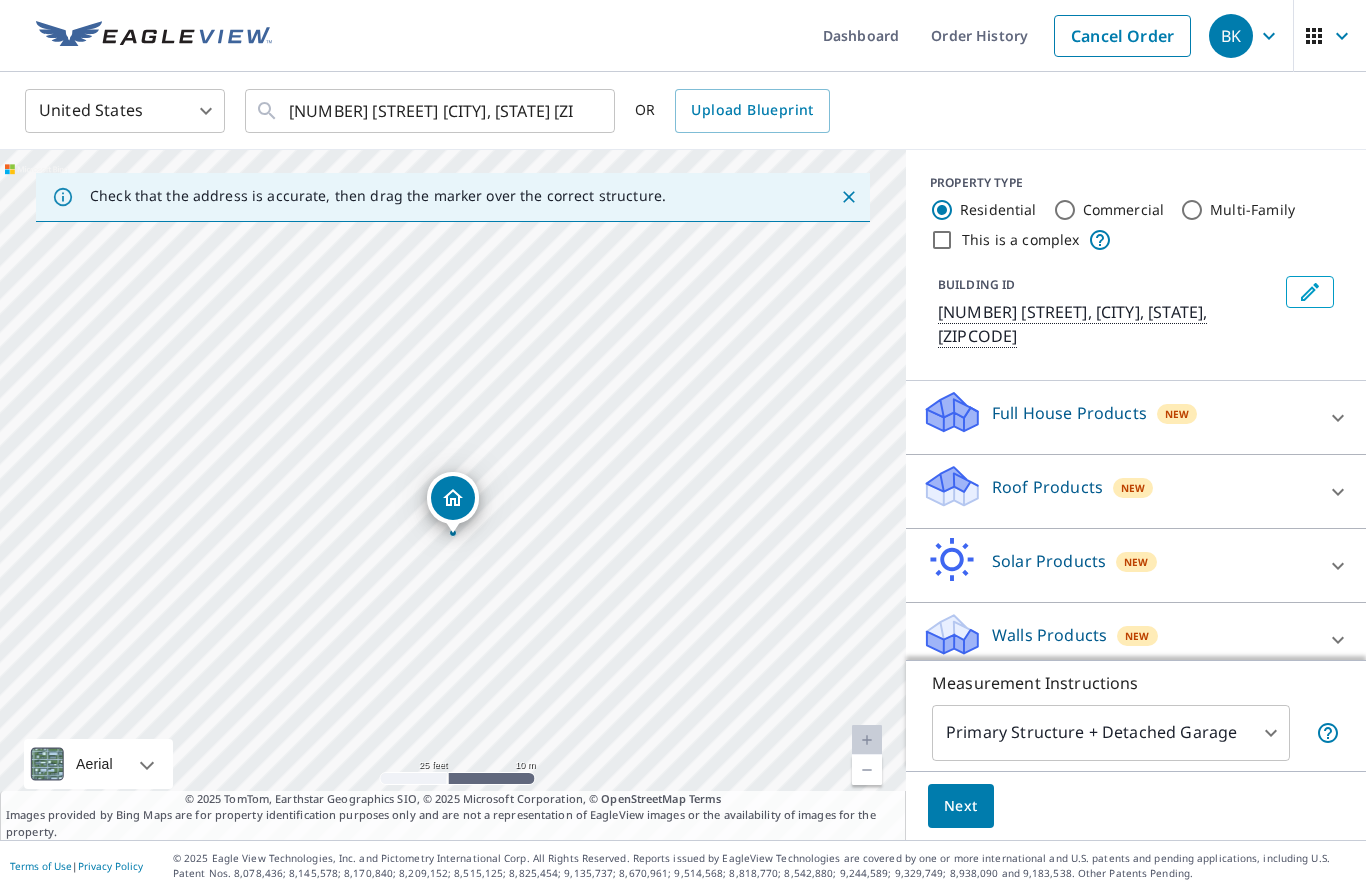 click on "​ [NUMBER] [STREET] [CITY], [STATE] [ZIPCODE] ​ OR ... [NUMBER] [STREET] [CITY], [STATE] [ZIPCODE] ... © [YEAR] TomTom, © Vexcel Imaging, © [YEAR] Microsoft Corporation,  © OpenStreetMap Terms © [YEAR] TomTom, Earthstar Geographics SIO, © [YEAR] Microsoft Corporation, ©   OpenStreetMap   Terms ... BUILDING ID [NUMBER] [STREET], [CITY], [STATE], [ZIPCODE] ..." at bounding box center [683, 446] 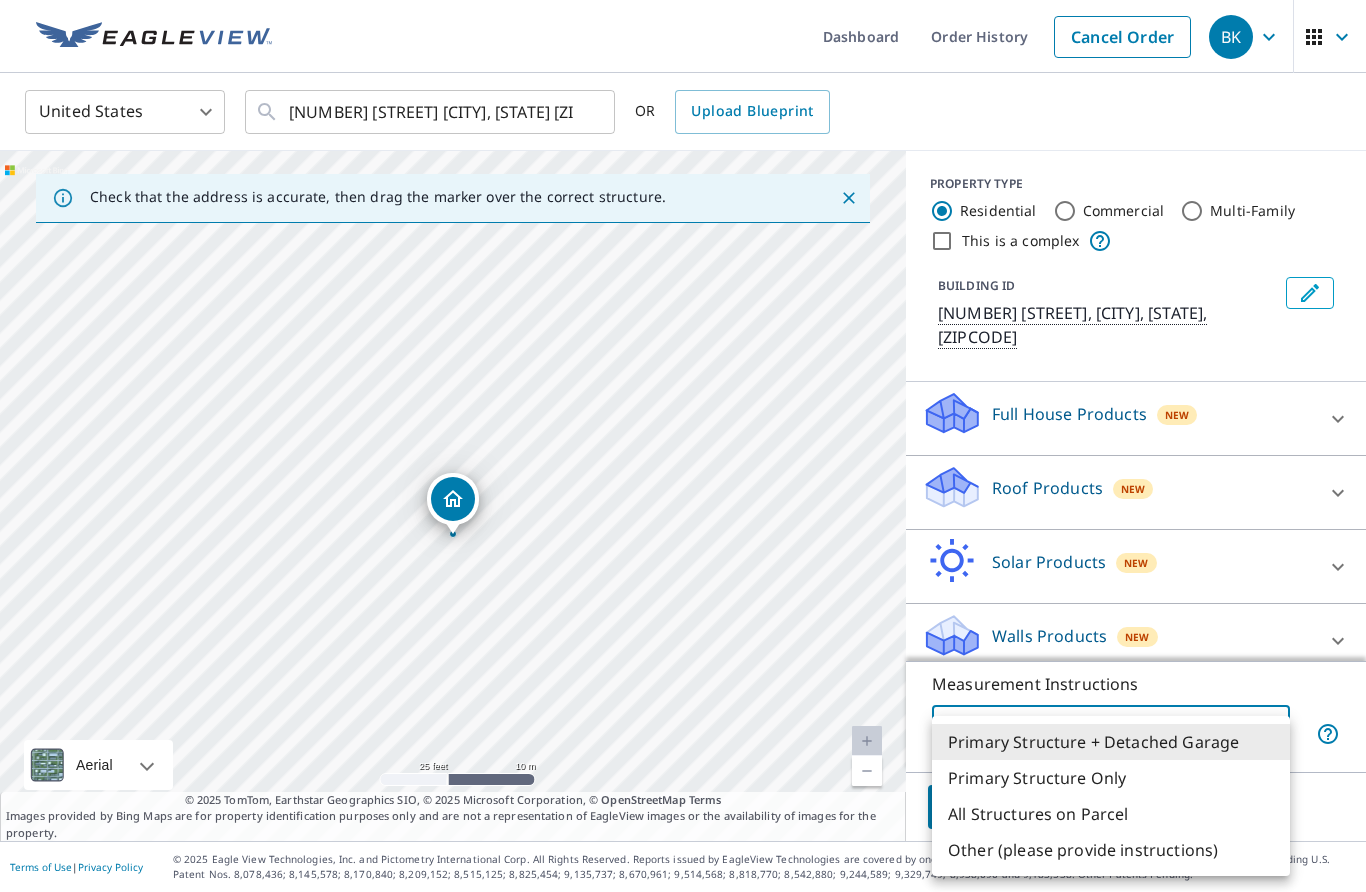 click on "Other (please provide instructions)" at bounding box center [1111, 850] 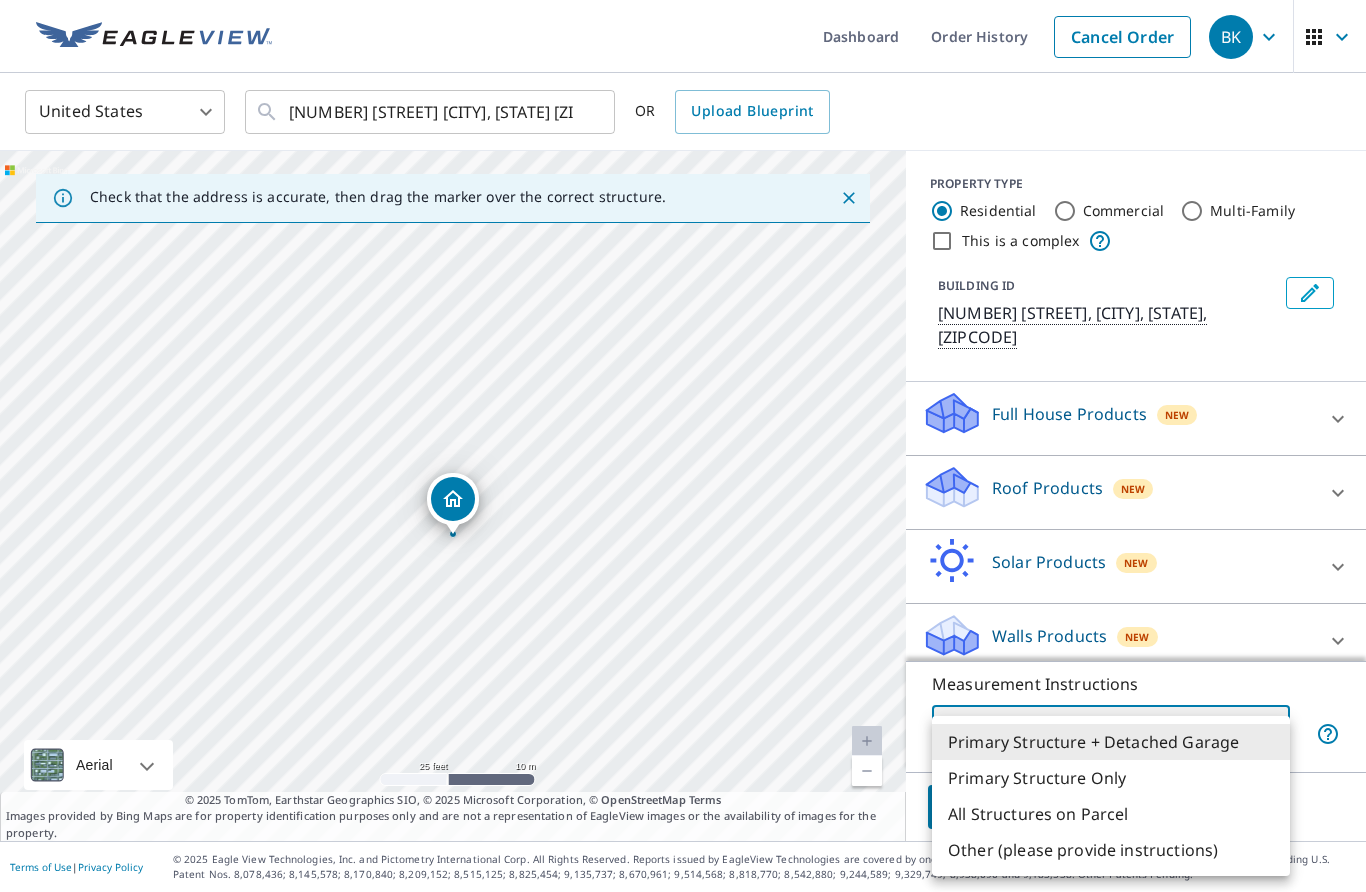 type on "5" 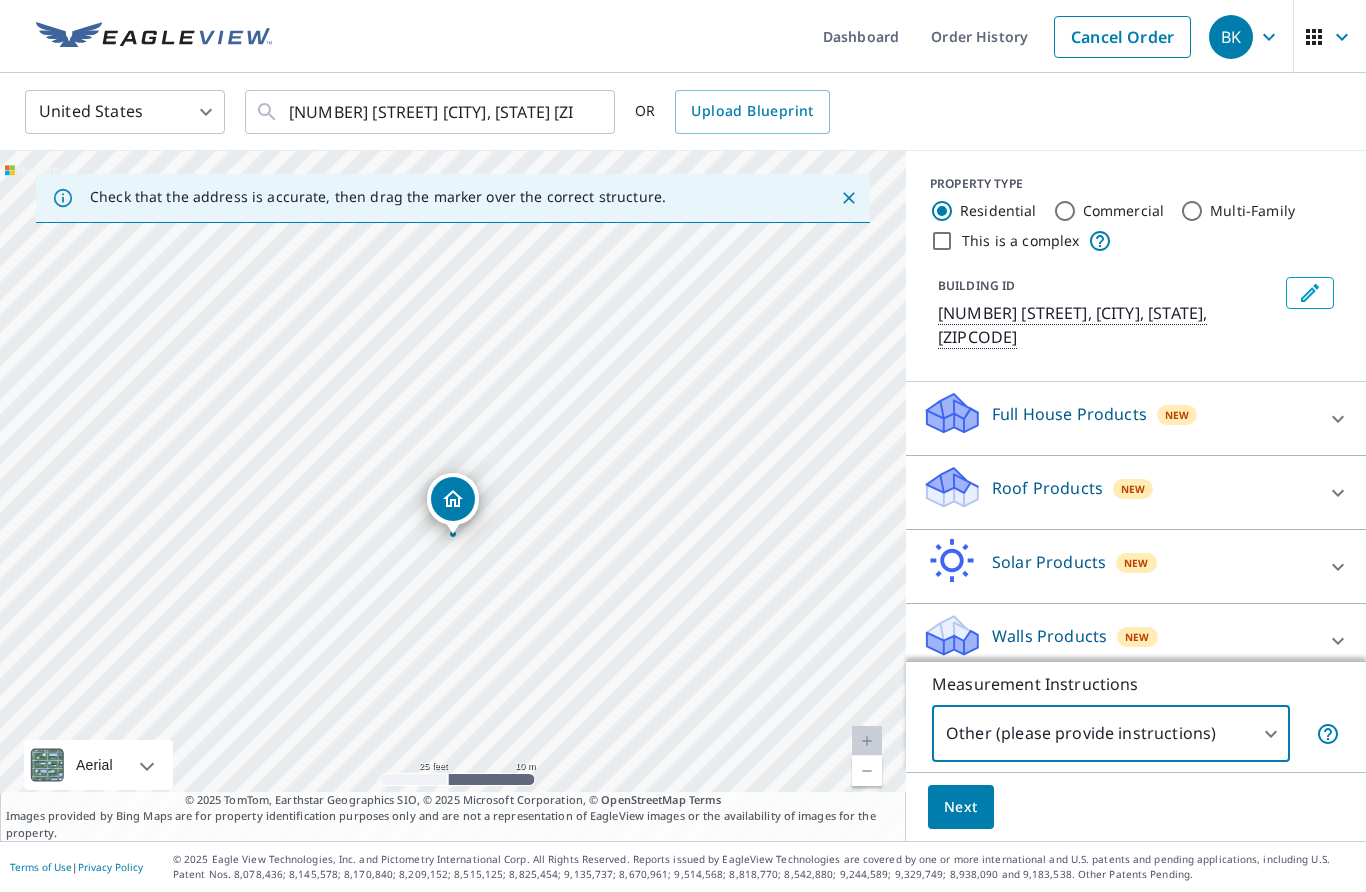 click 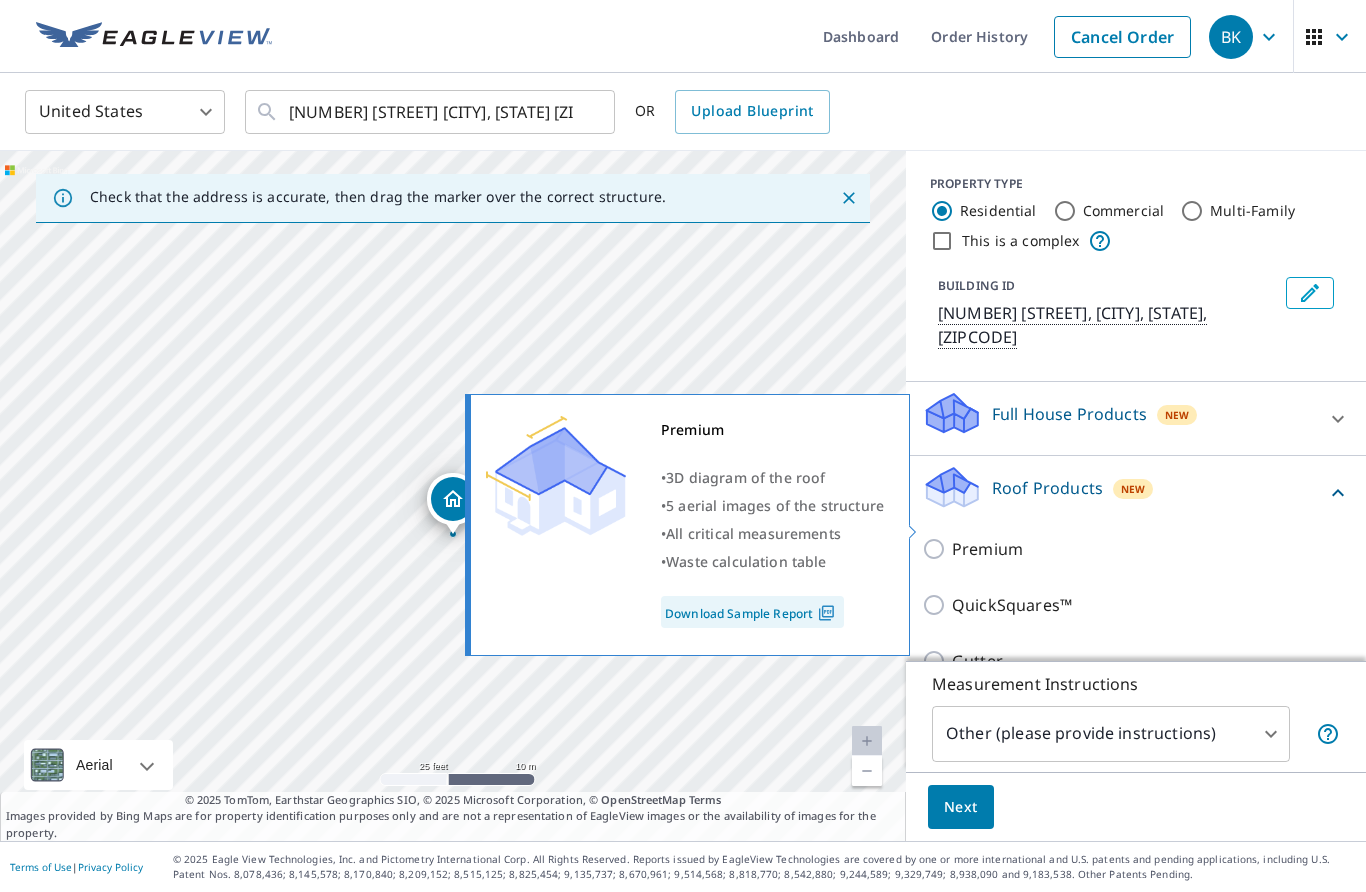 click on "Premium" at bounding box center [937, 549] 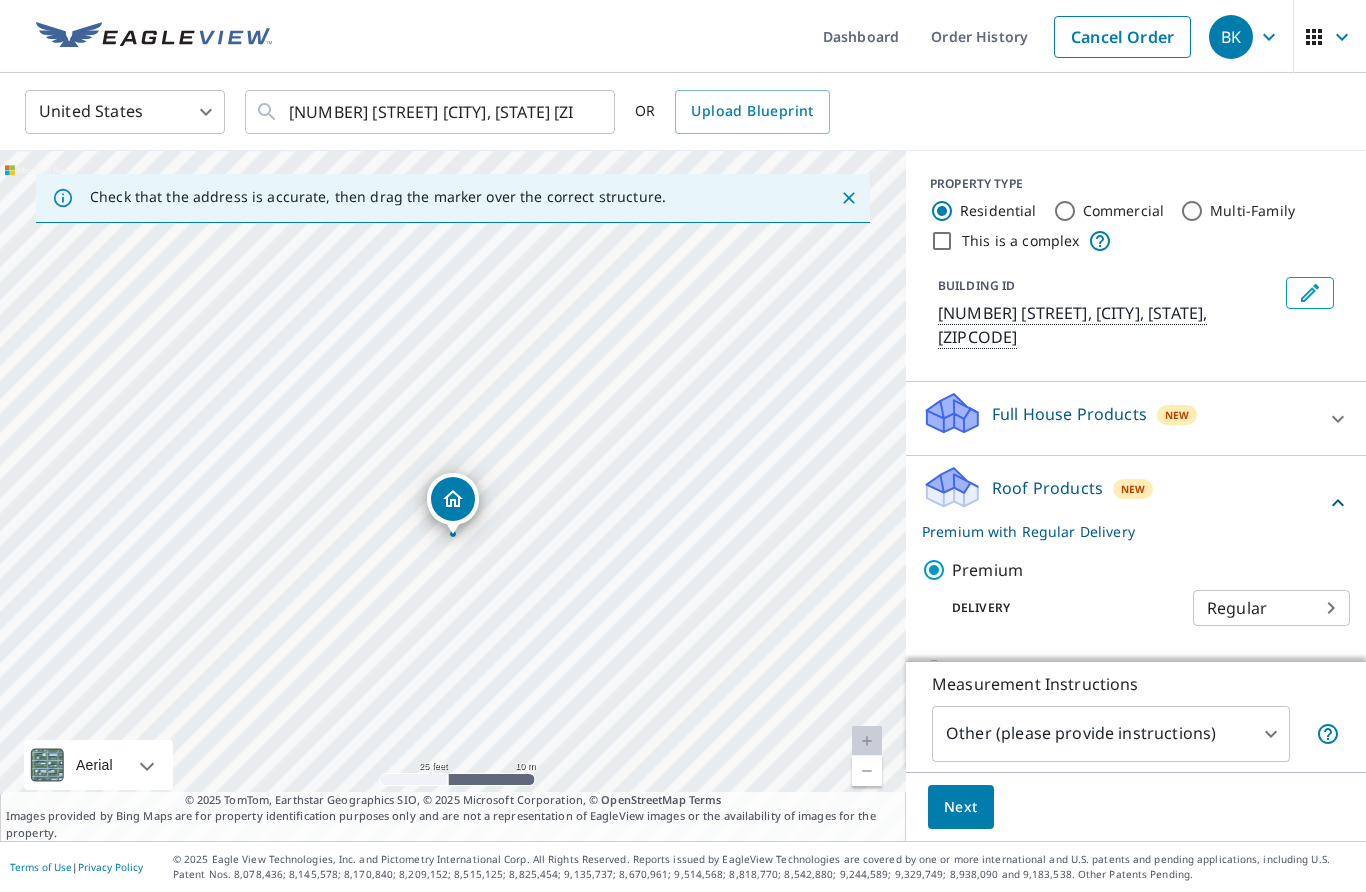 click on "​ [NUMBER] [STREET] [CITY], [STATE] [ZIPCODE] ​ OR ... [NUMBER] [STREET] [CITY], [STATE] [ZIPCODE] ... © [YEAR] TomTom, © Vexcel Imaging, © [YEAR] Microsoft Corporation,  © OpenStreetMap Terms © [YEAR] TomTom, Earthstar Geographics SIO, © [YEAR] Microsoft Corporation, ©   OpenStreetMap   Terms ... BUILDING ID [NUMBER] [STREET], [CITY], [STATE], [ZIPCODE] ... Premium with Regular Delivery Premium Delivery Regular 8 ​ ..." at bounding box center (683, 446) 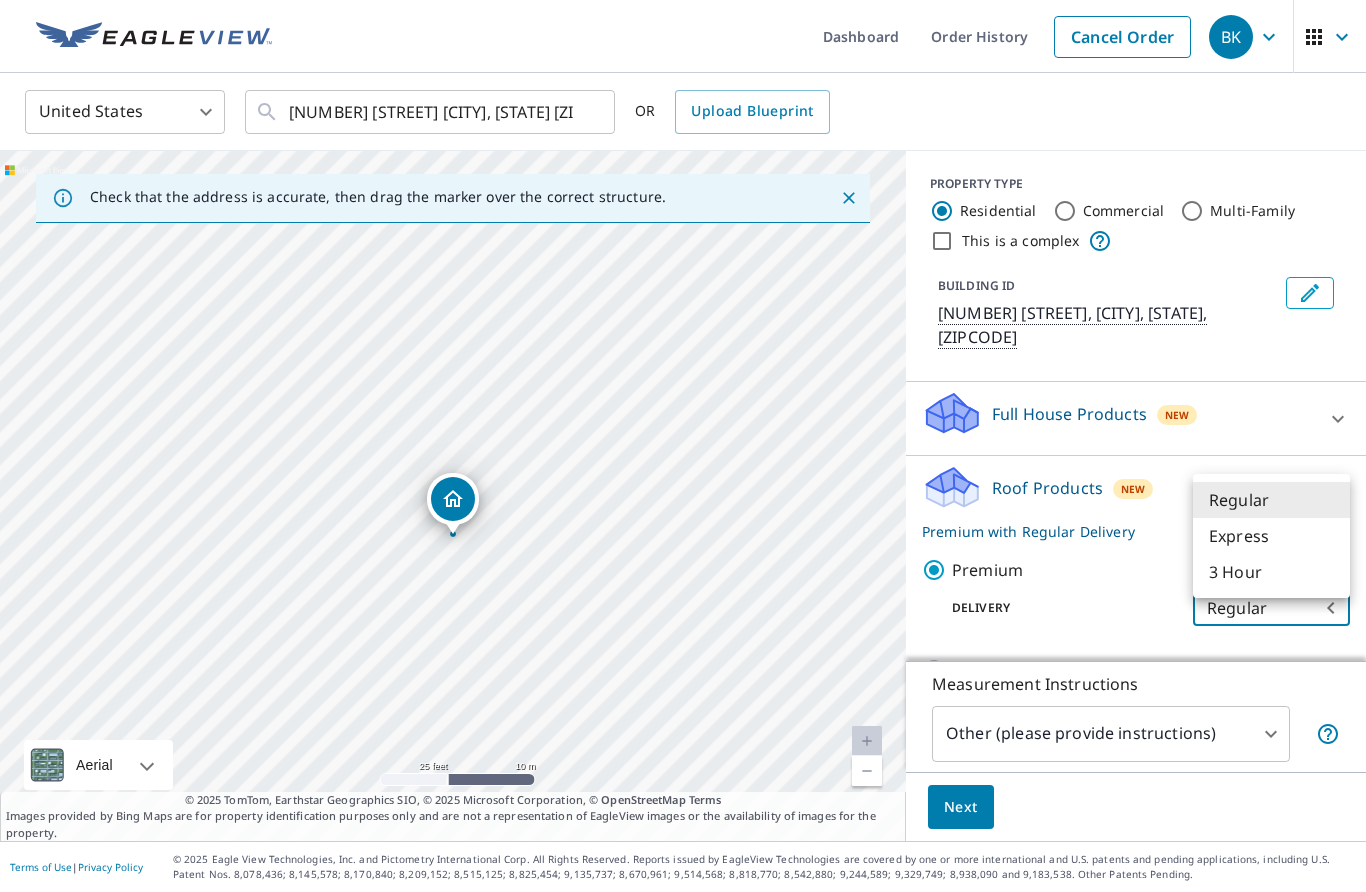 click on "Express" at bounding box center (1271, 536) 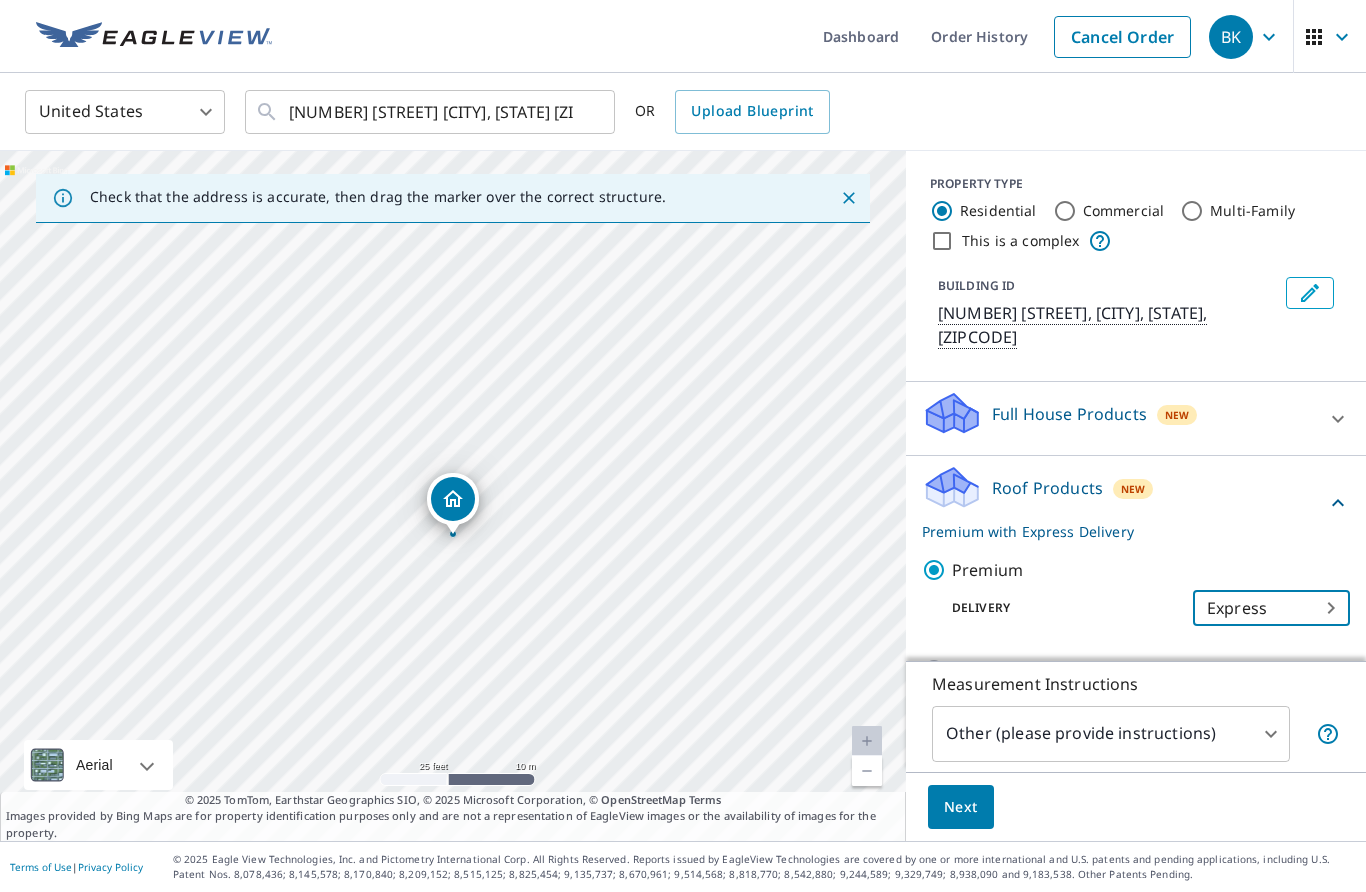 click on "Next" at bounding box center [961, 807] 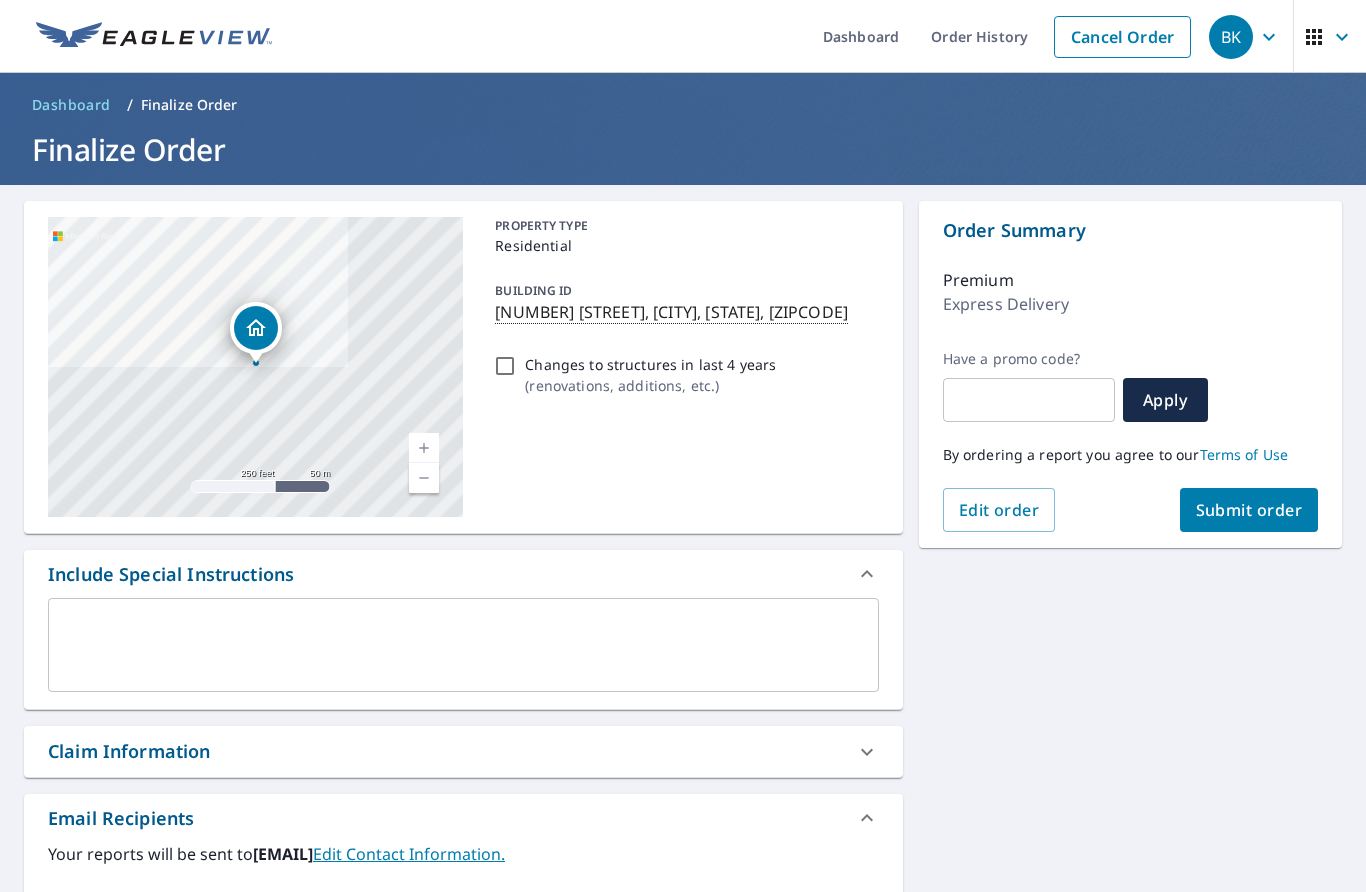 click at bounding box center (463, 645) 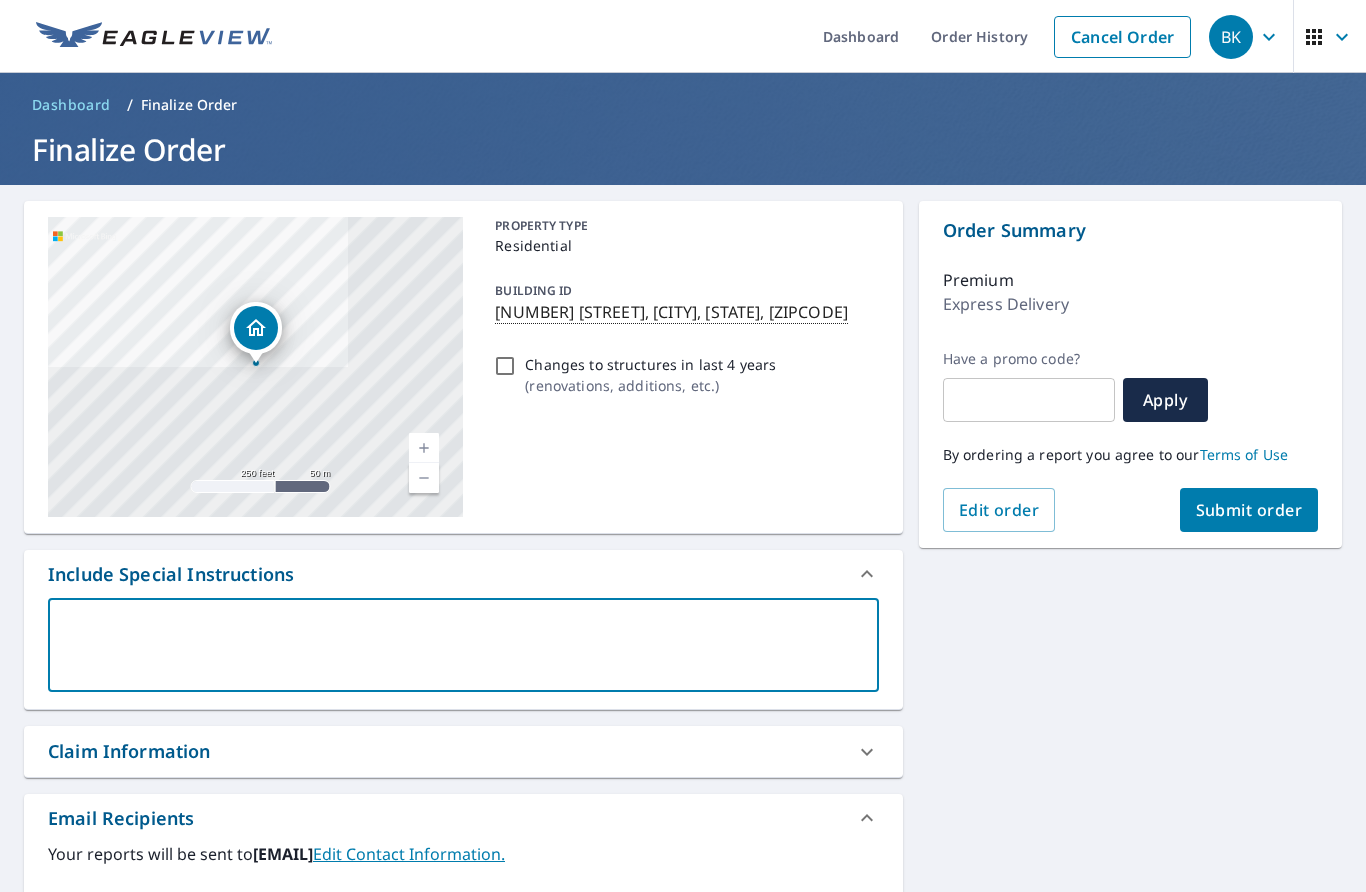 type on "S" 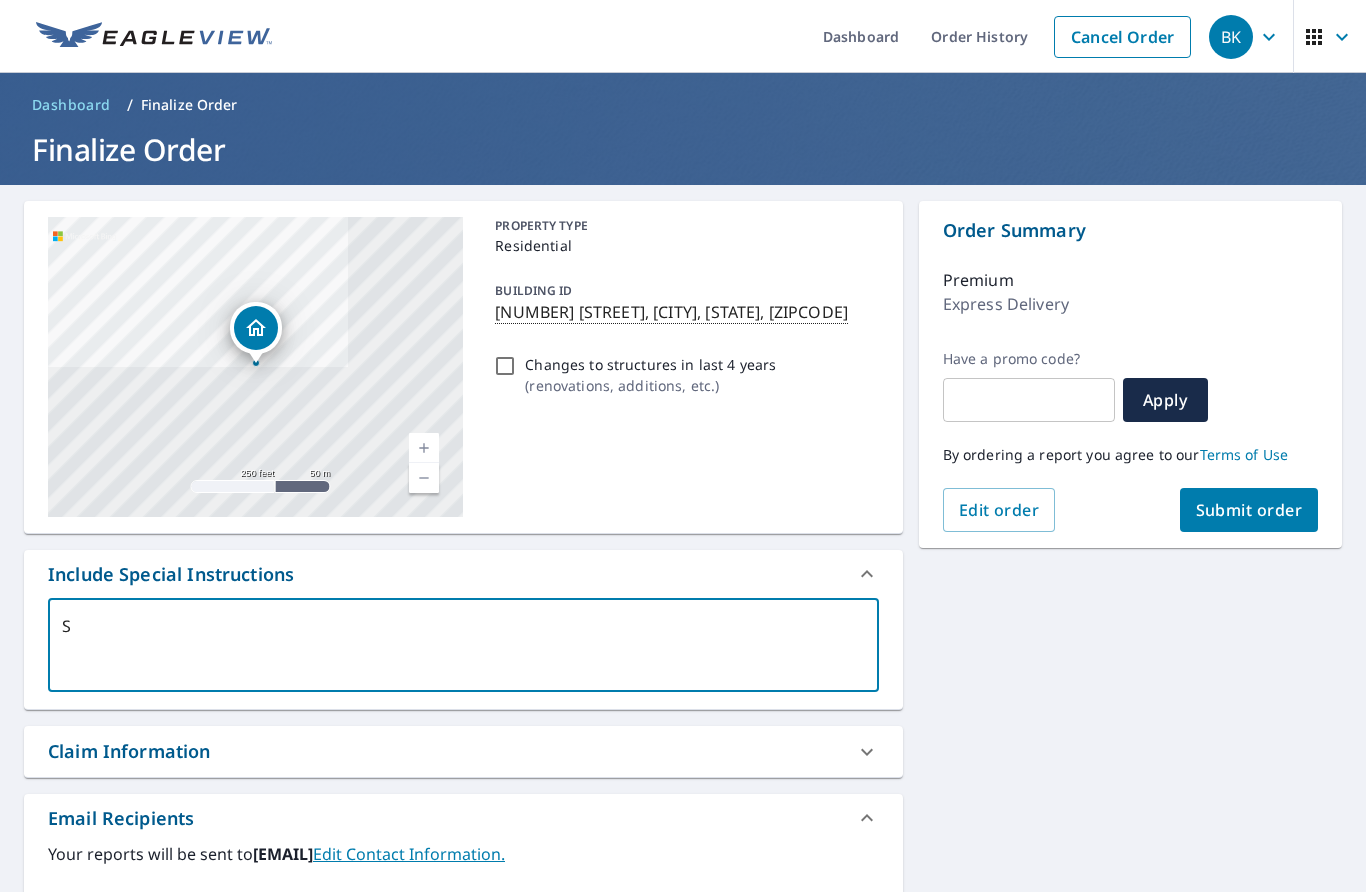 type on "St" 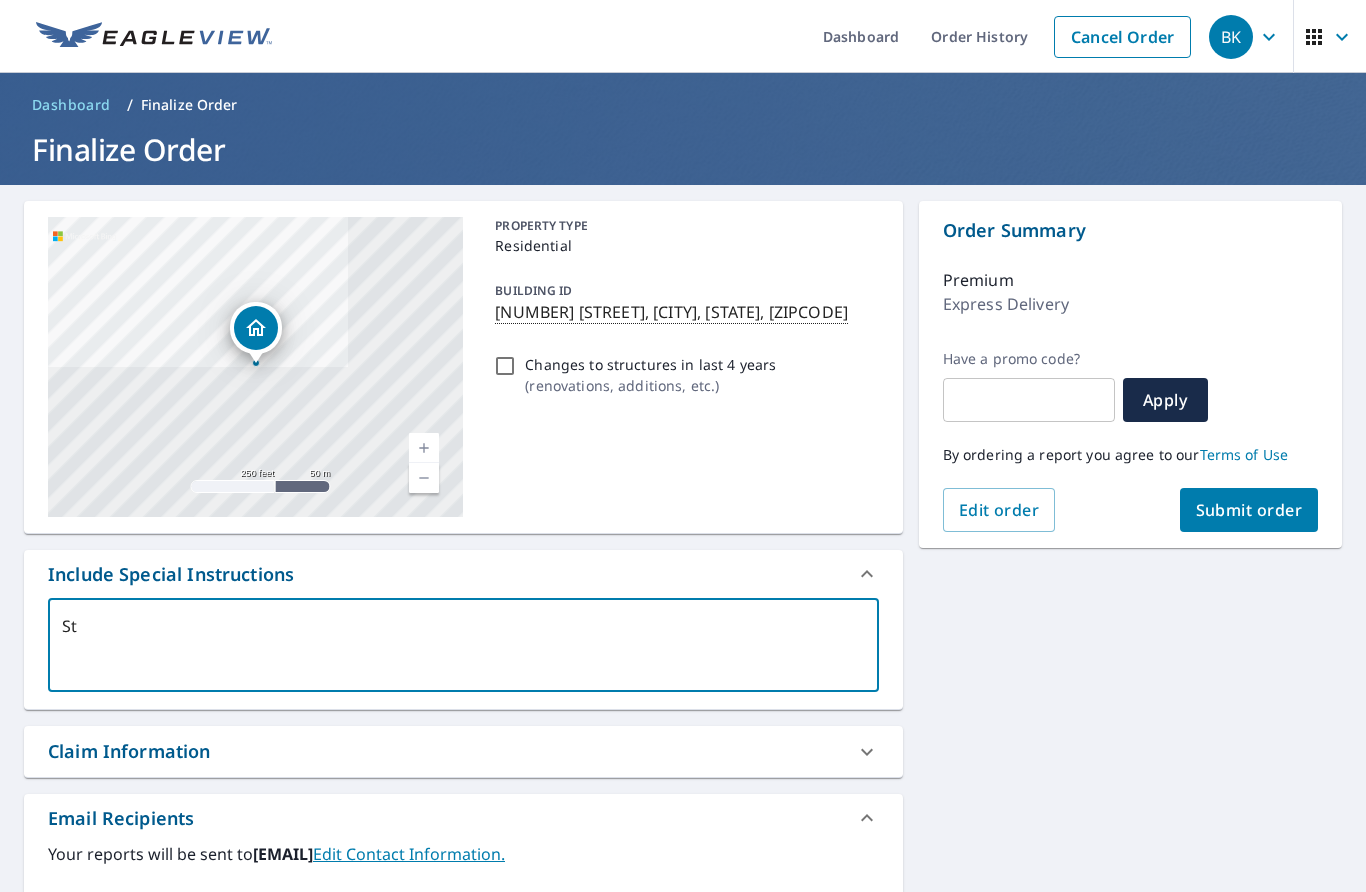 type on "Str" 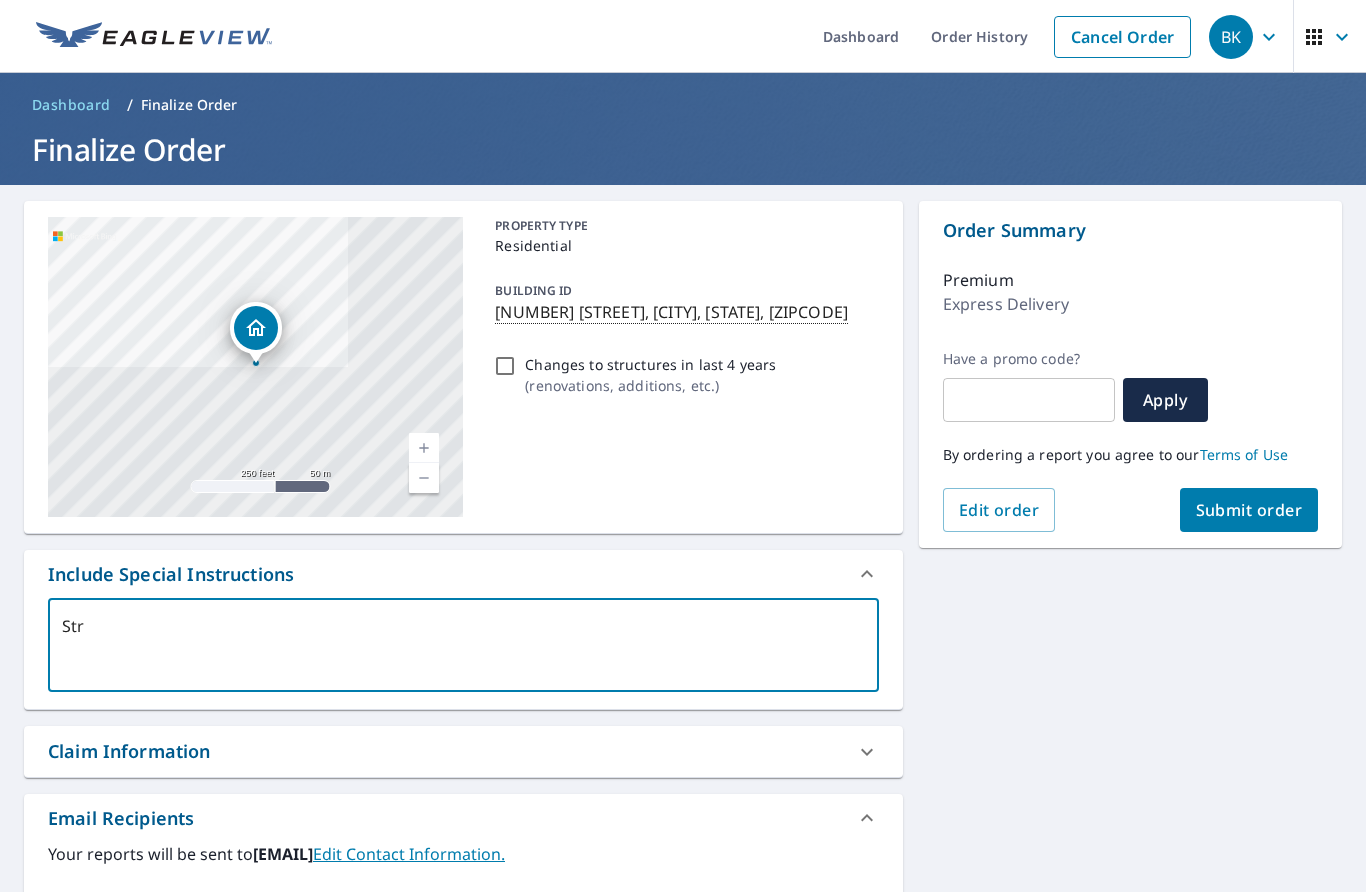 type on "Stru" 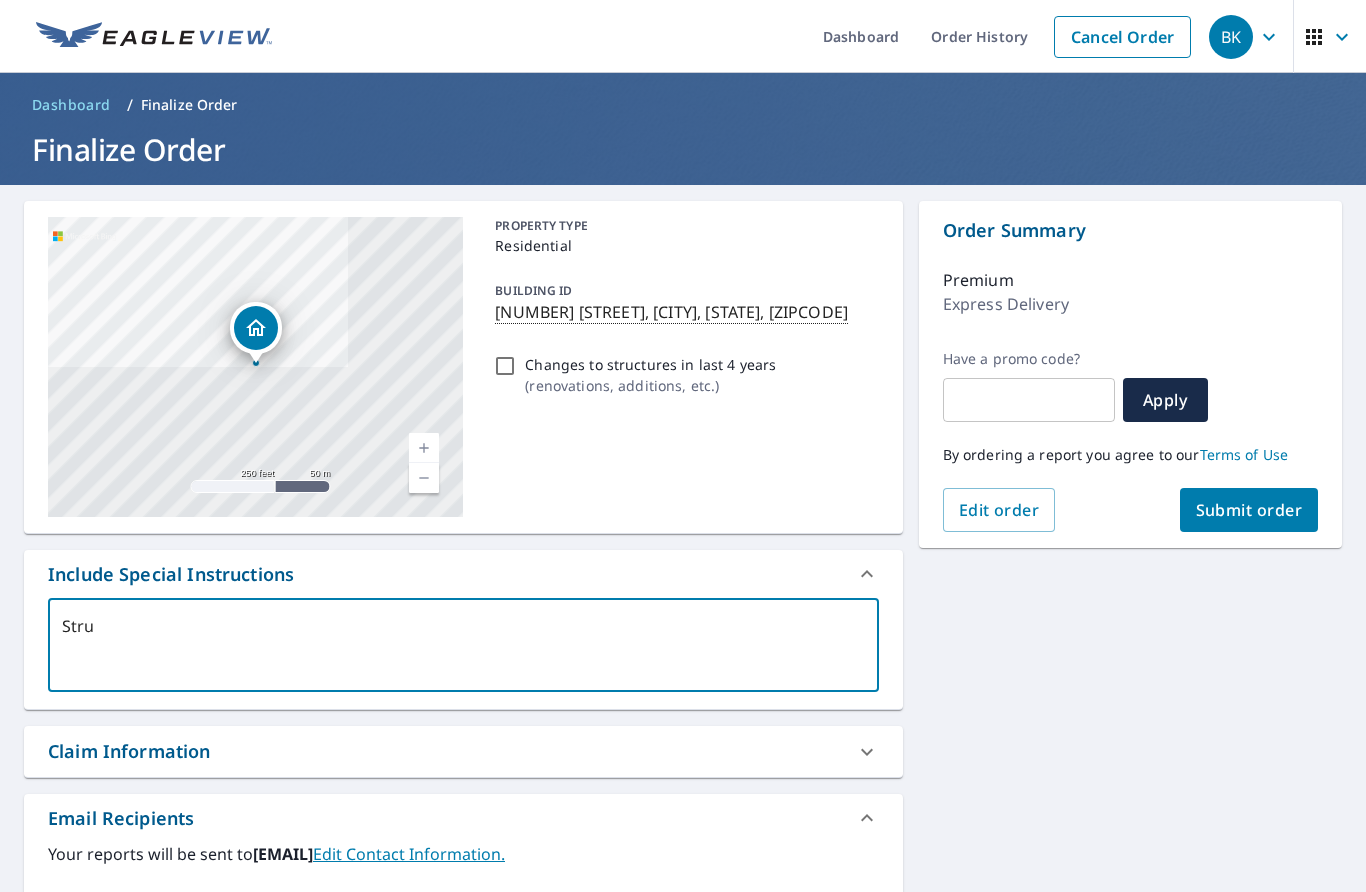 type on "Struc" 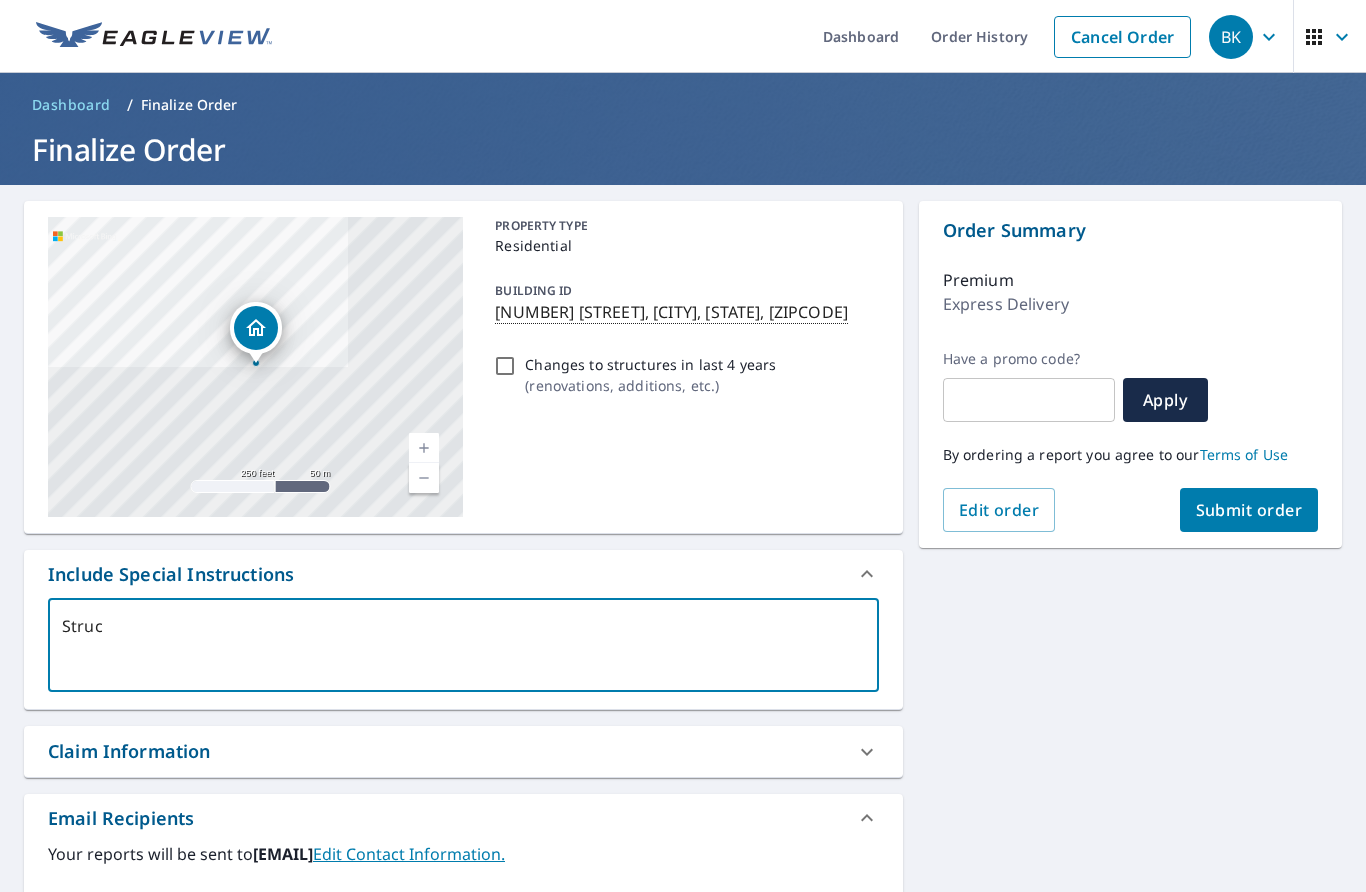 type on "Struct" 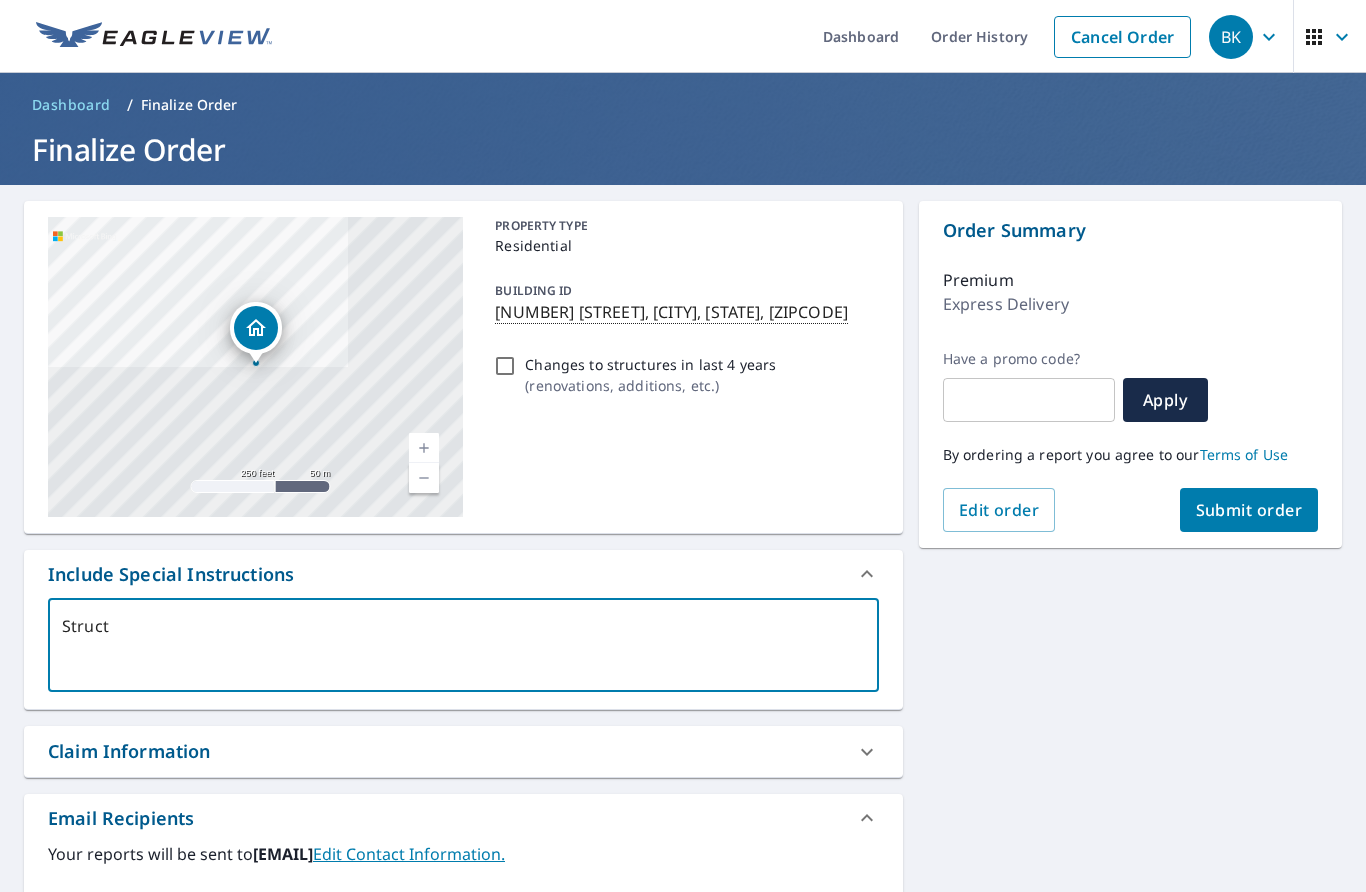 type on "Structu" 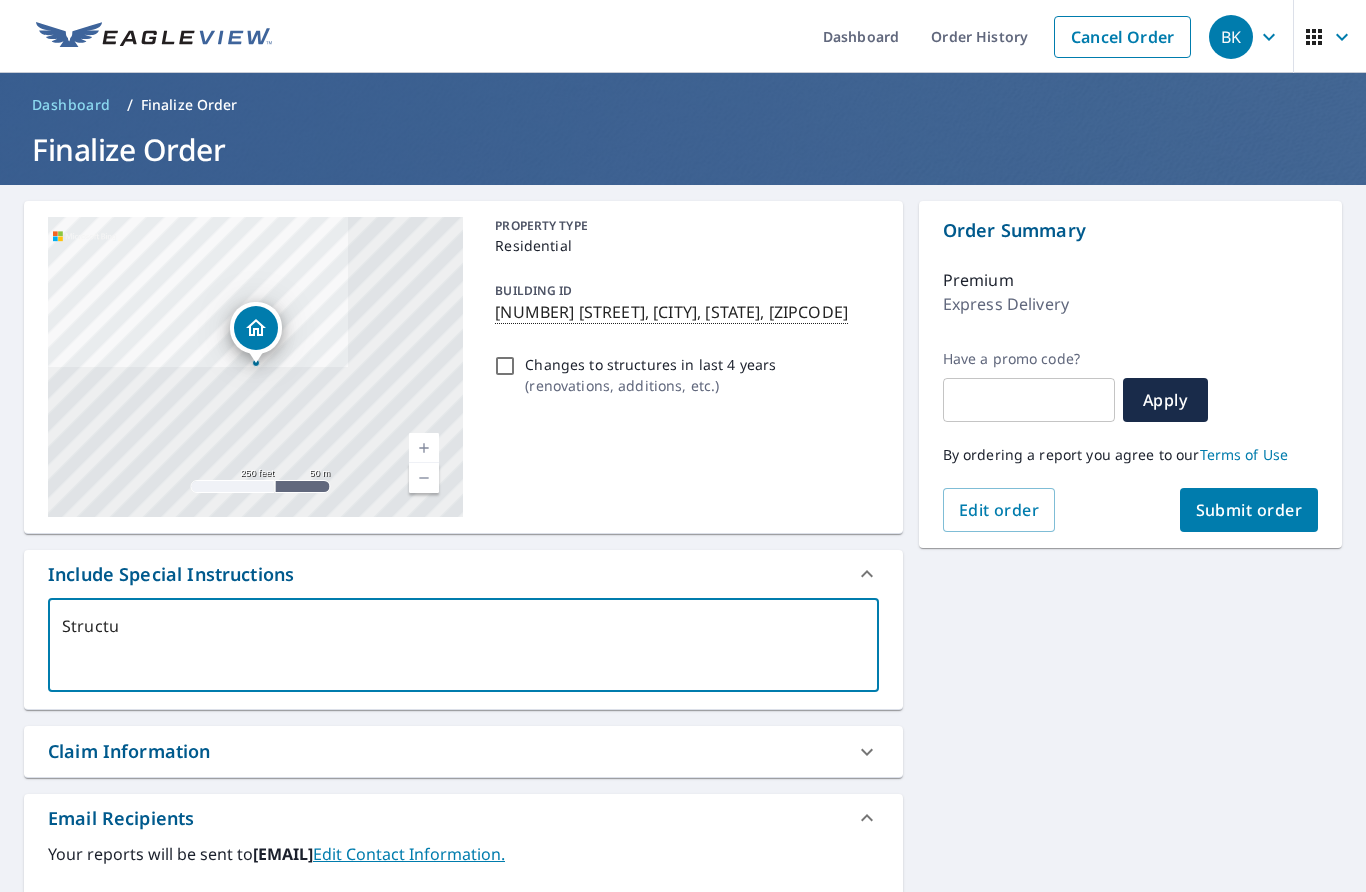 type on "Structur" 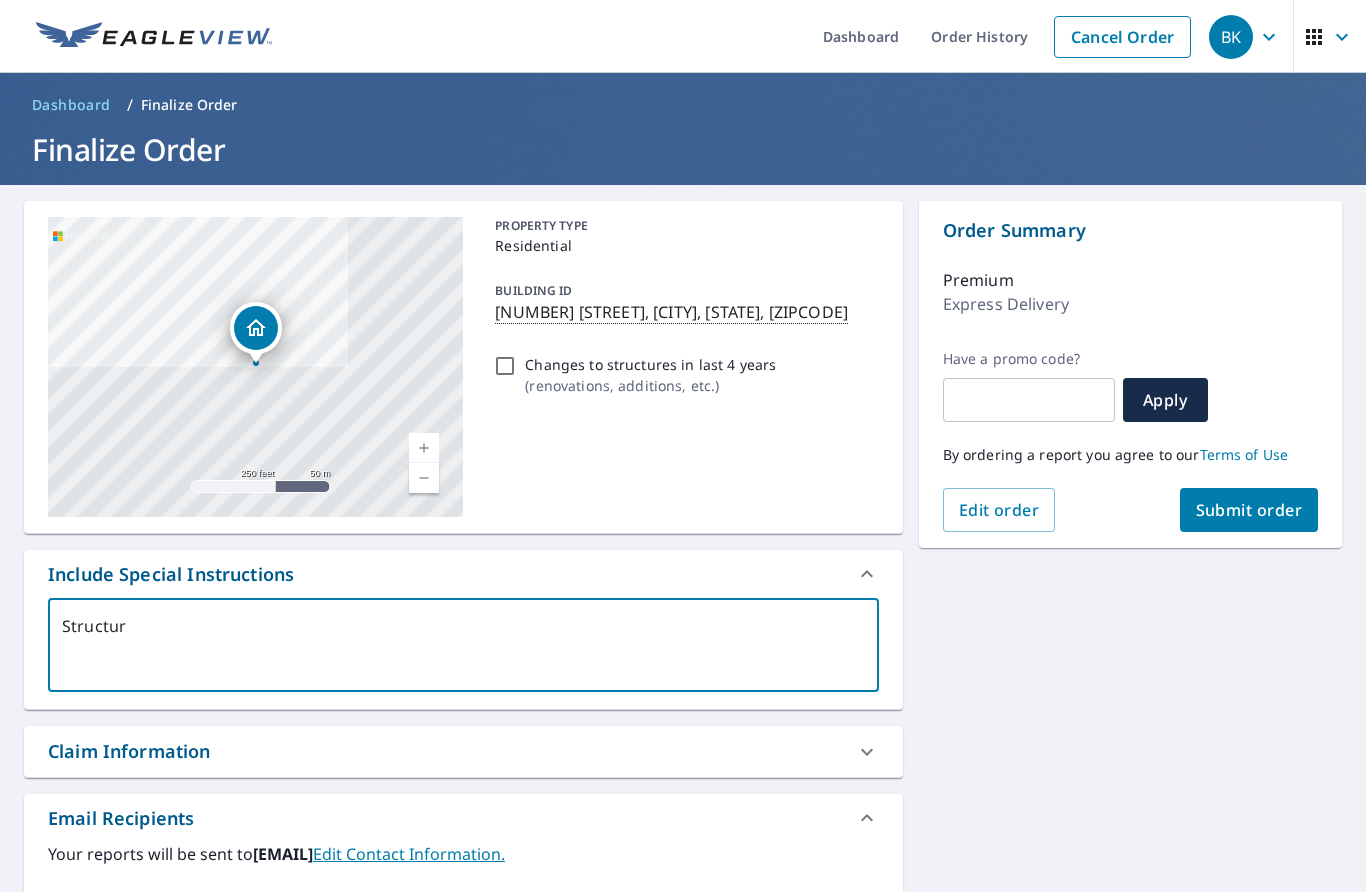 type on "Structure" 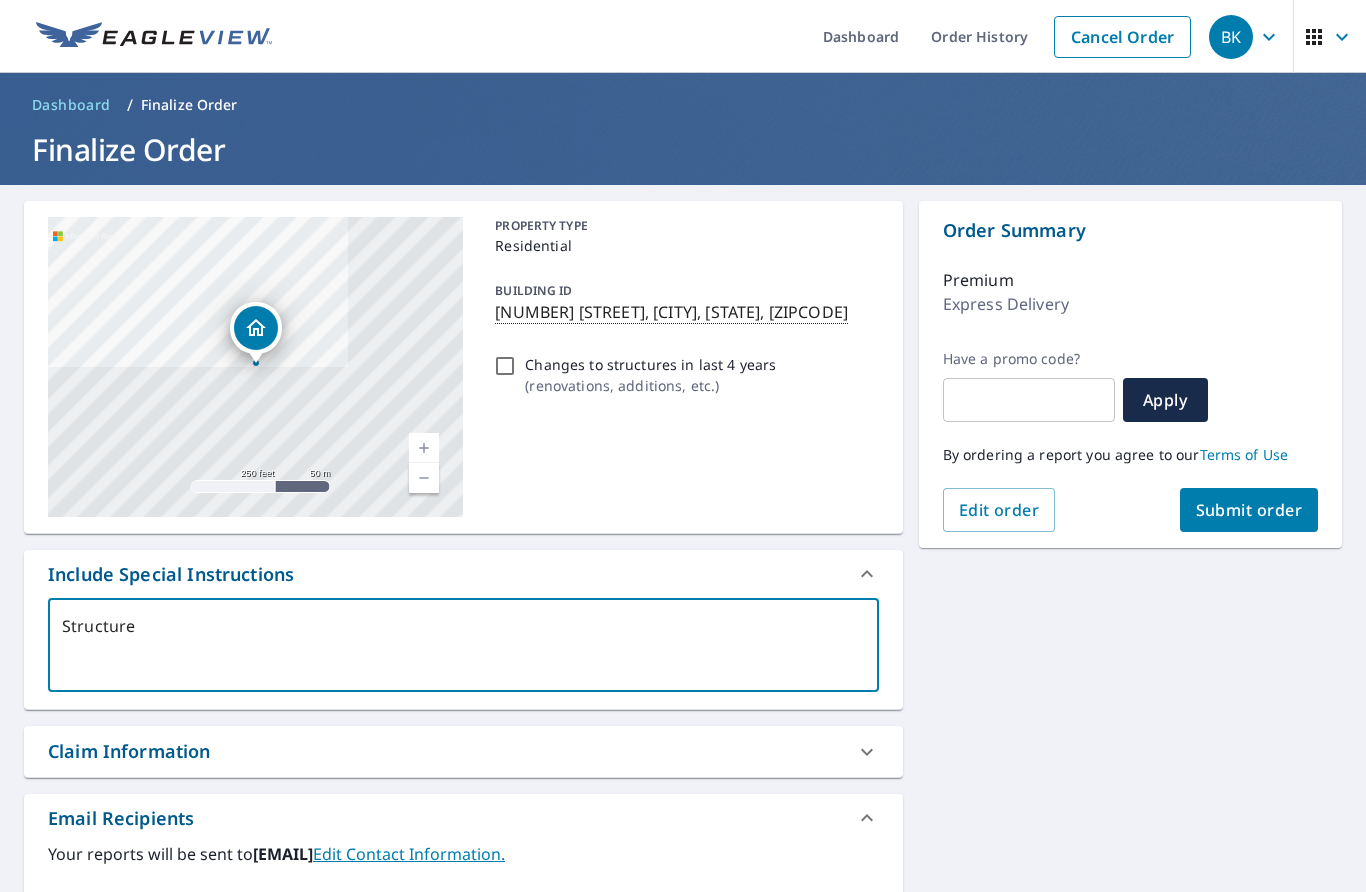 type on "Structure" 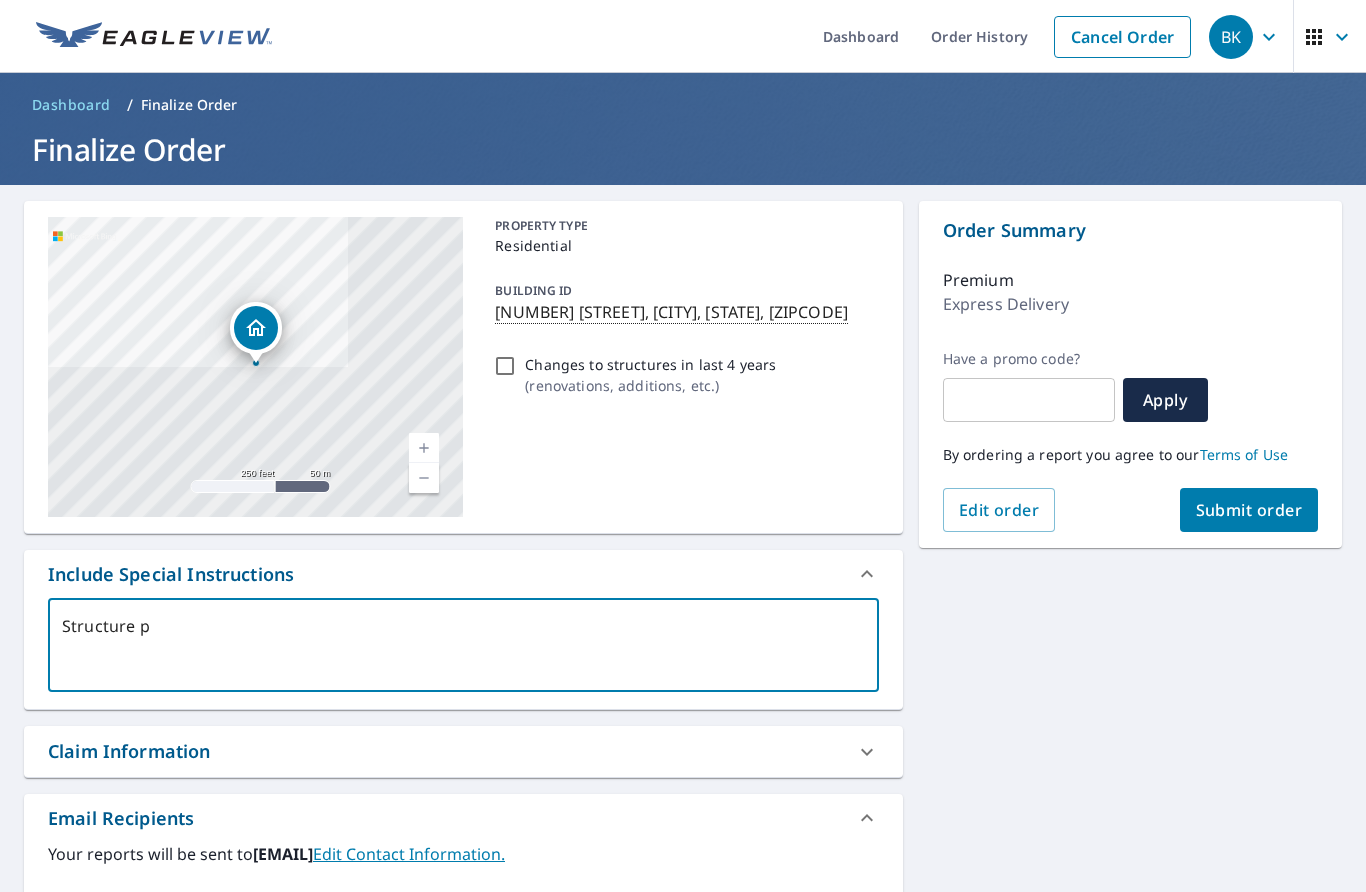 type on "Structure pi" 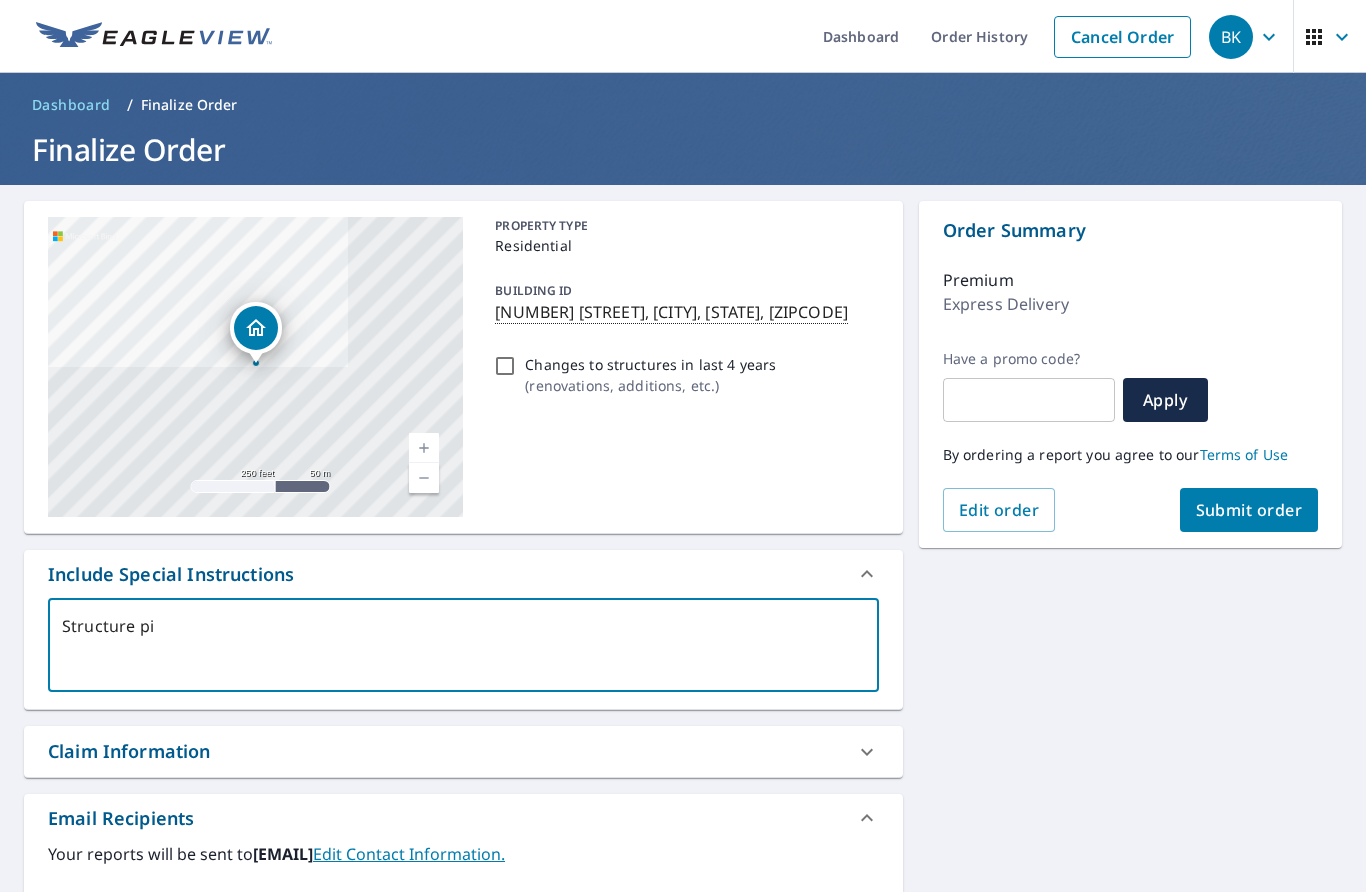 type on "Structure pin" 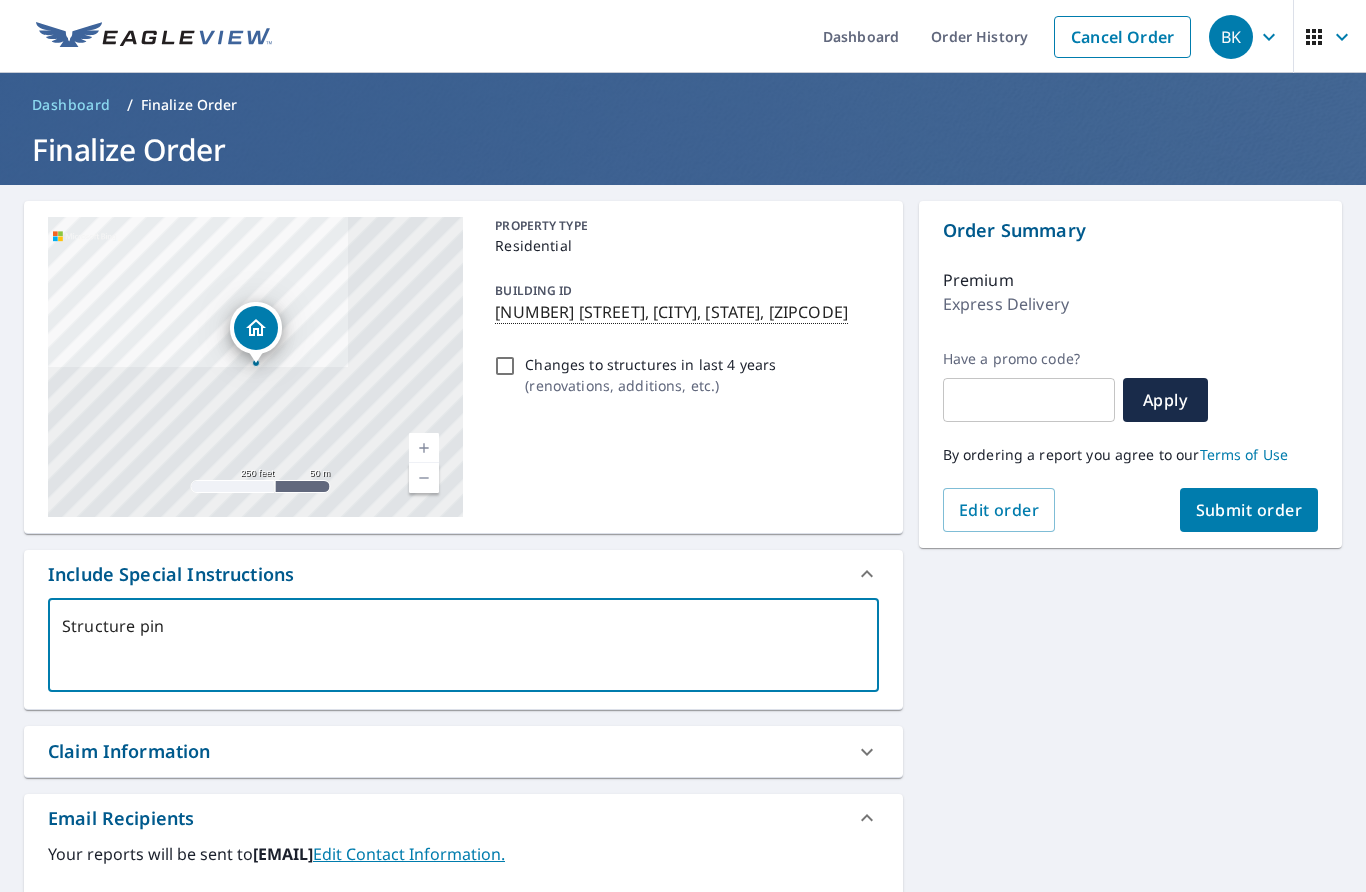 type on "Structure pinp" 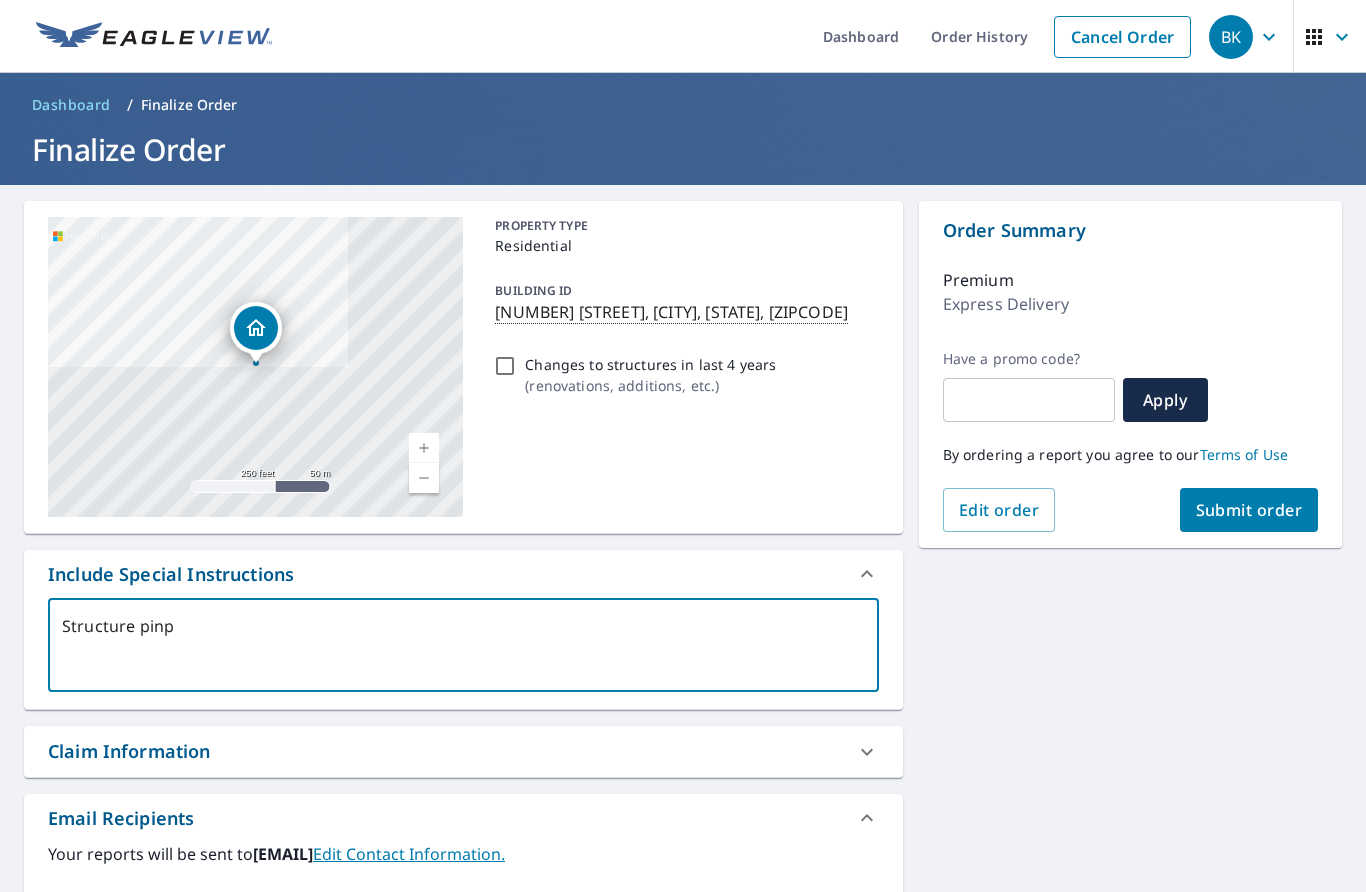 type on "Structure pinpo" 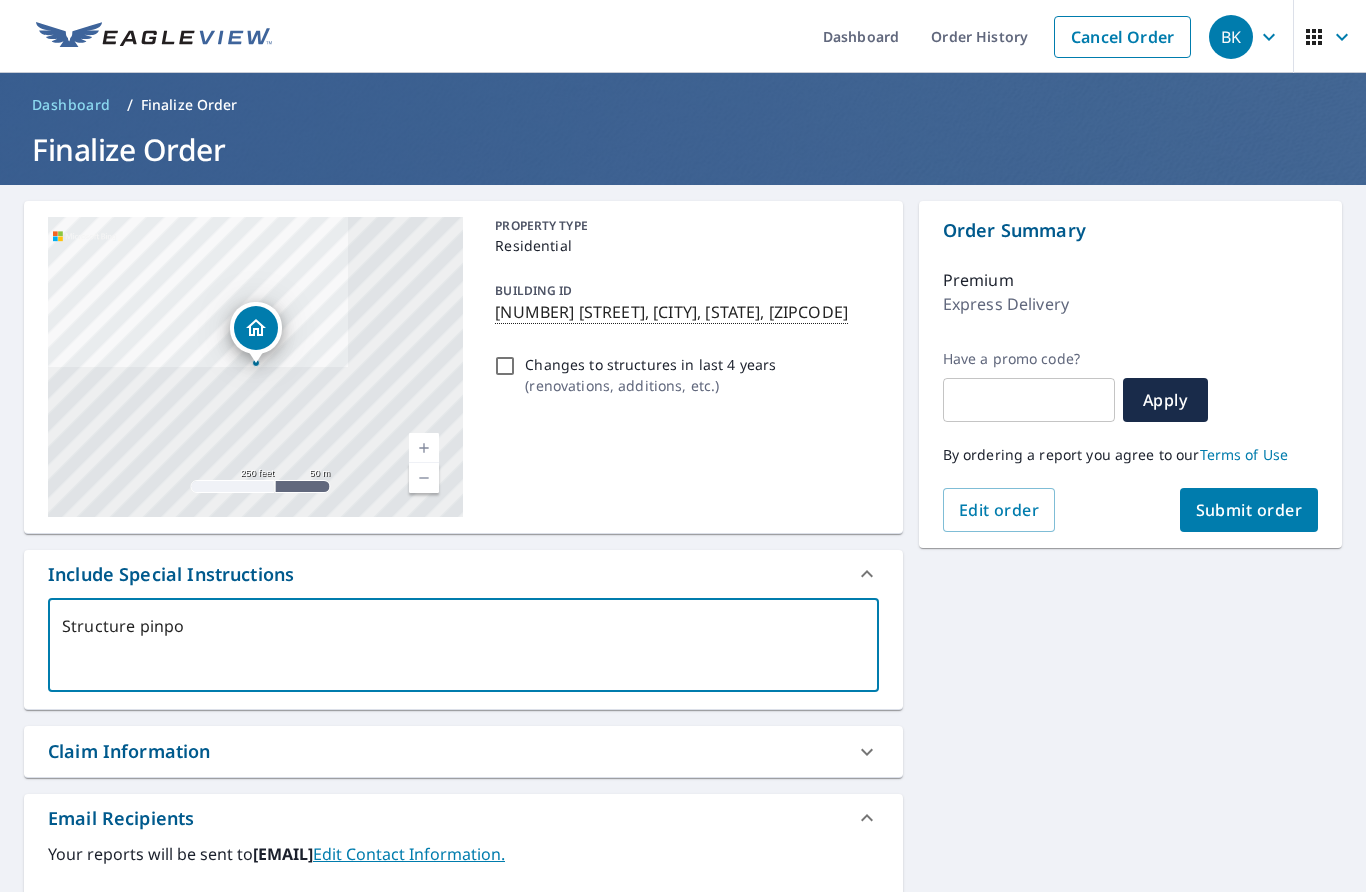 type on "Structure pinpoi" 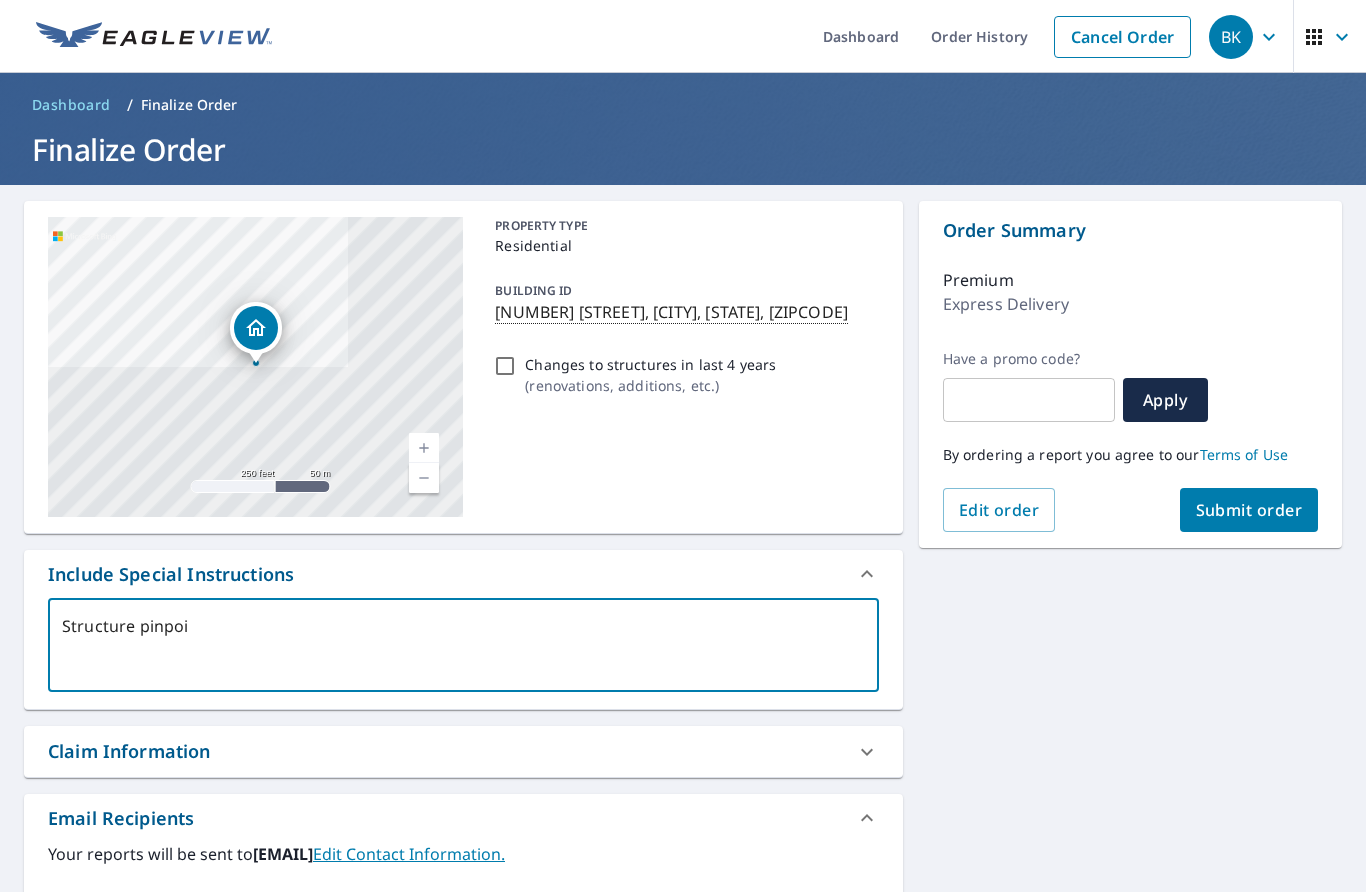 type on "x" 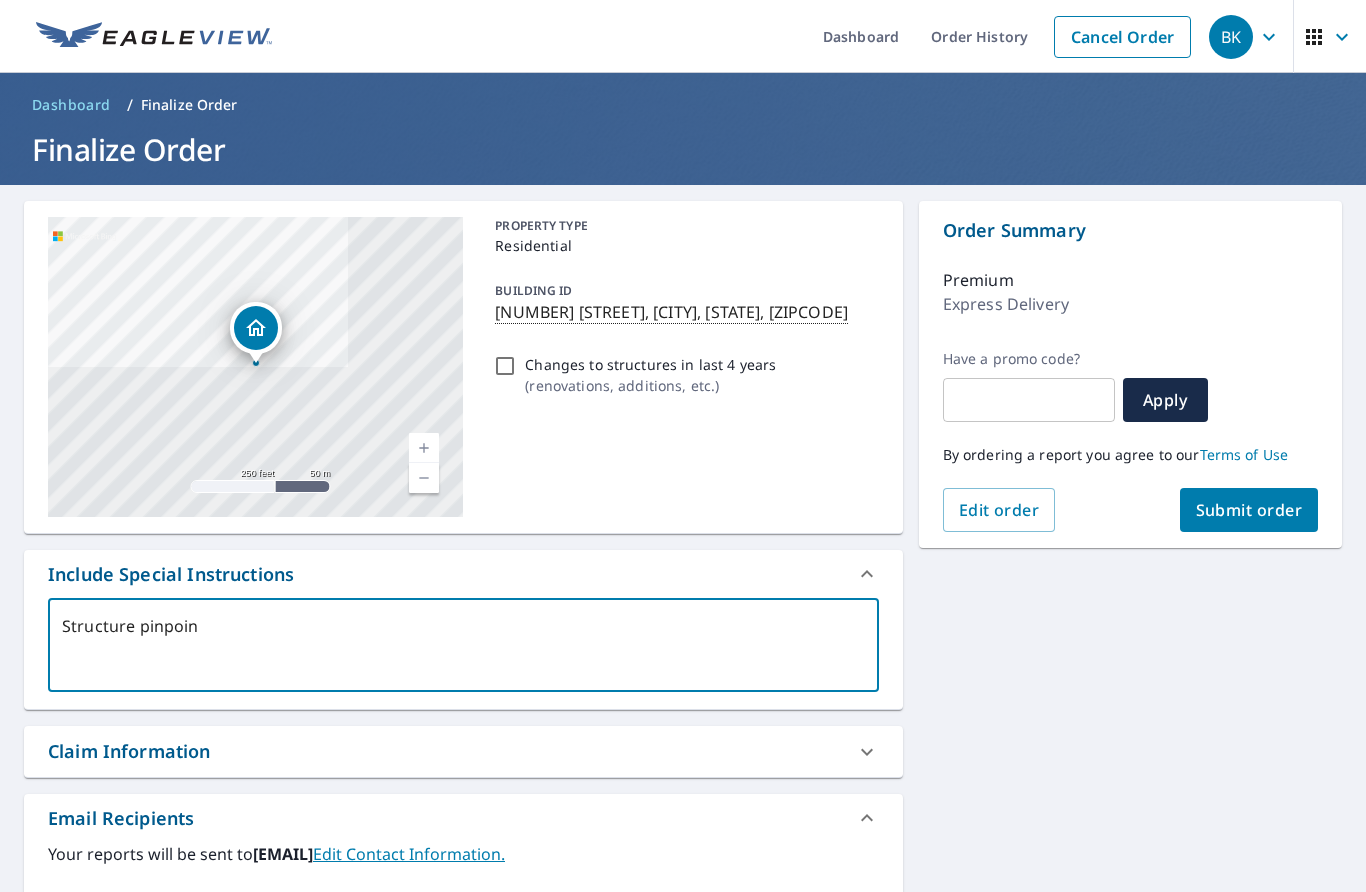type on "x" 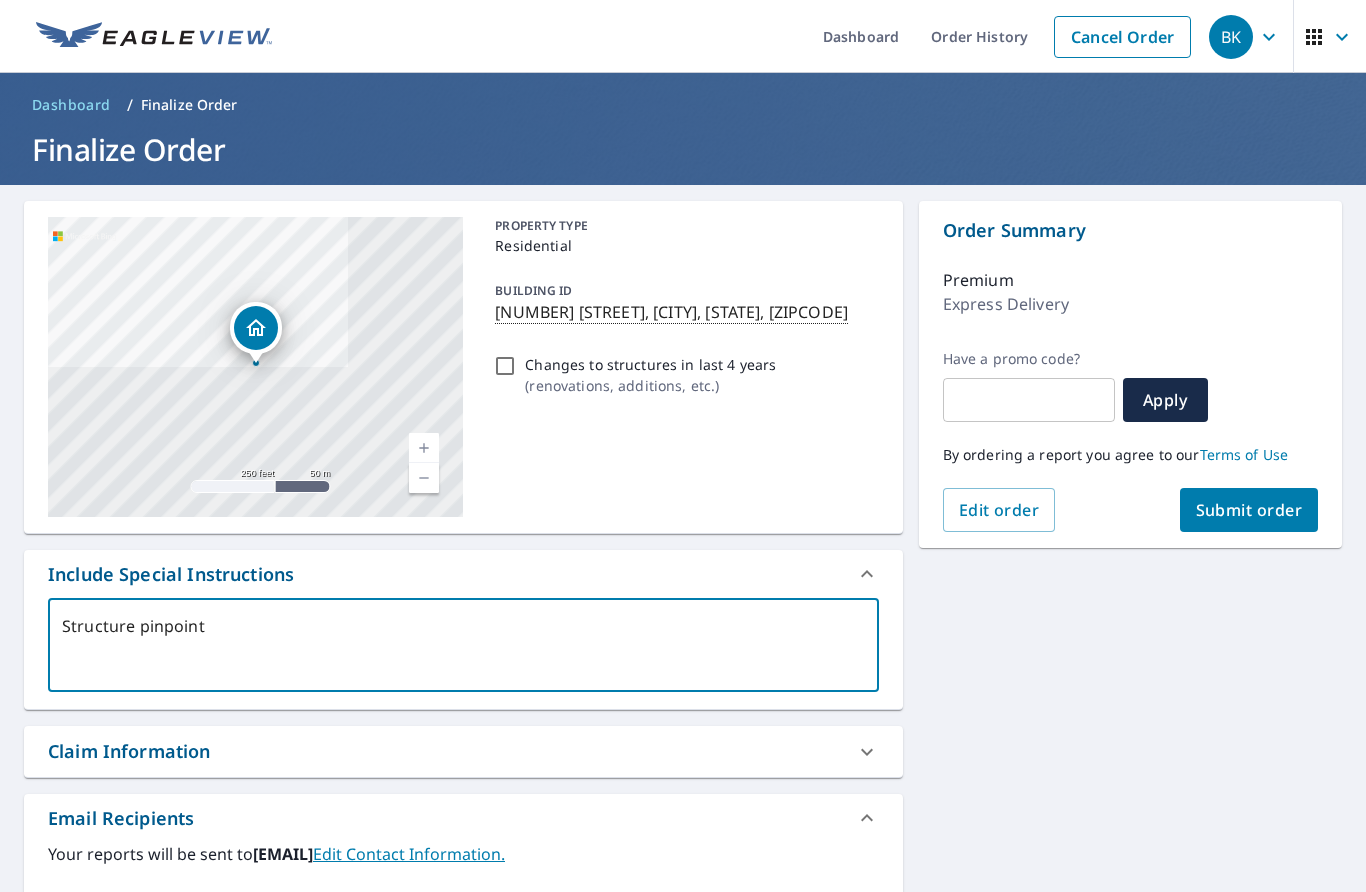 type on "Structure pinpointe" 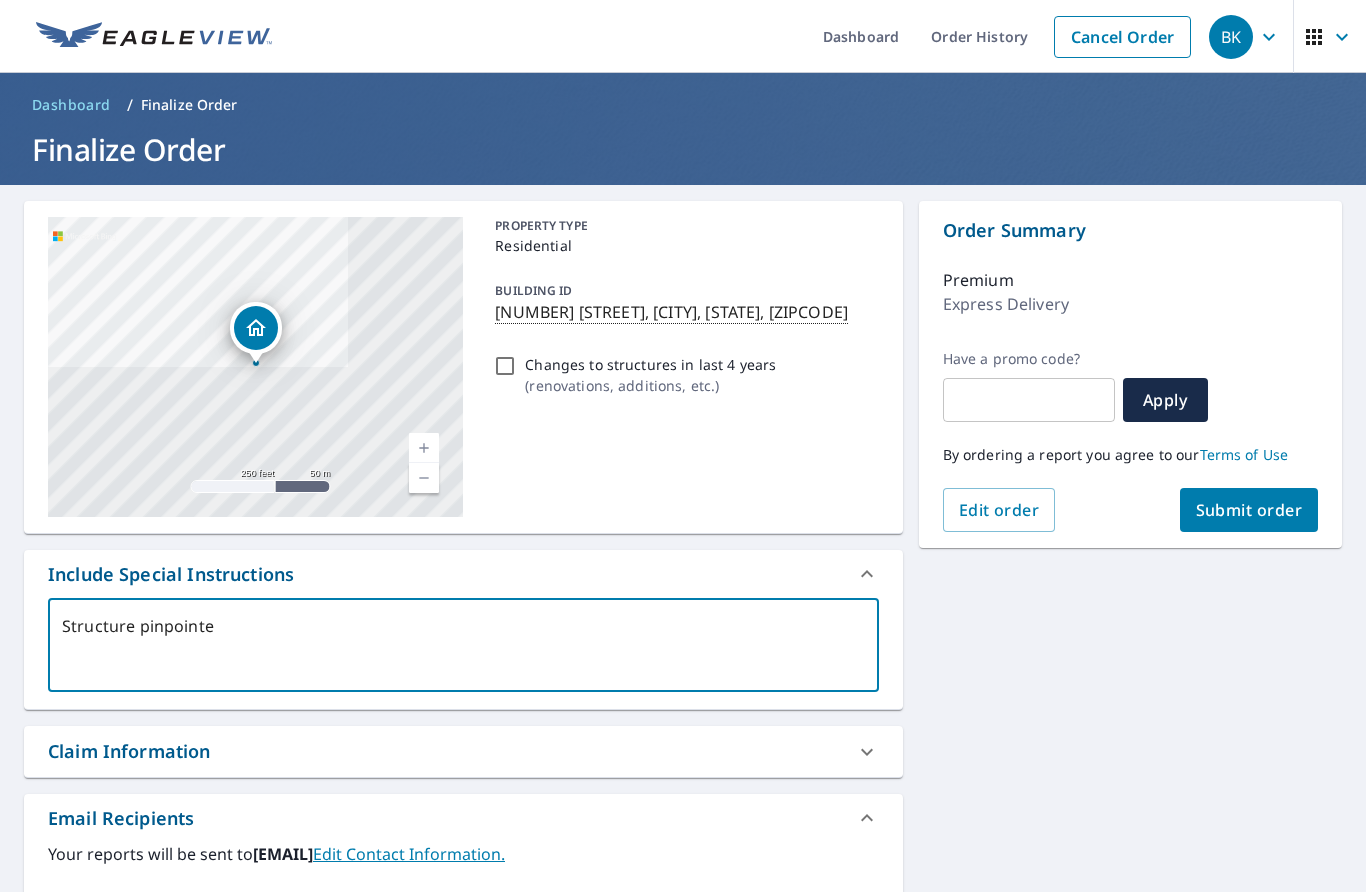 type on "Structure pinpointed" 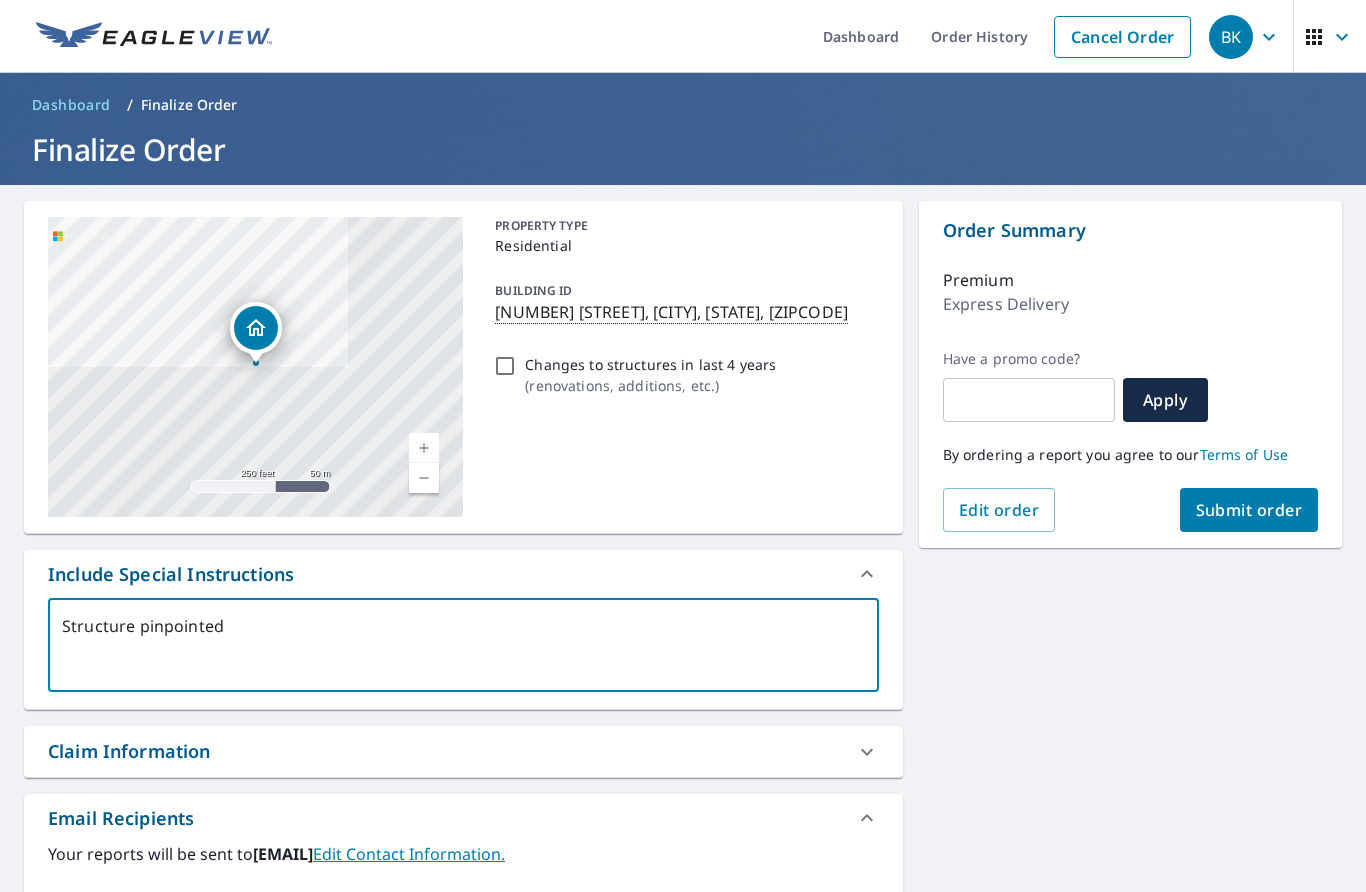 type on "Structure pinpointed" 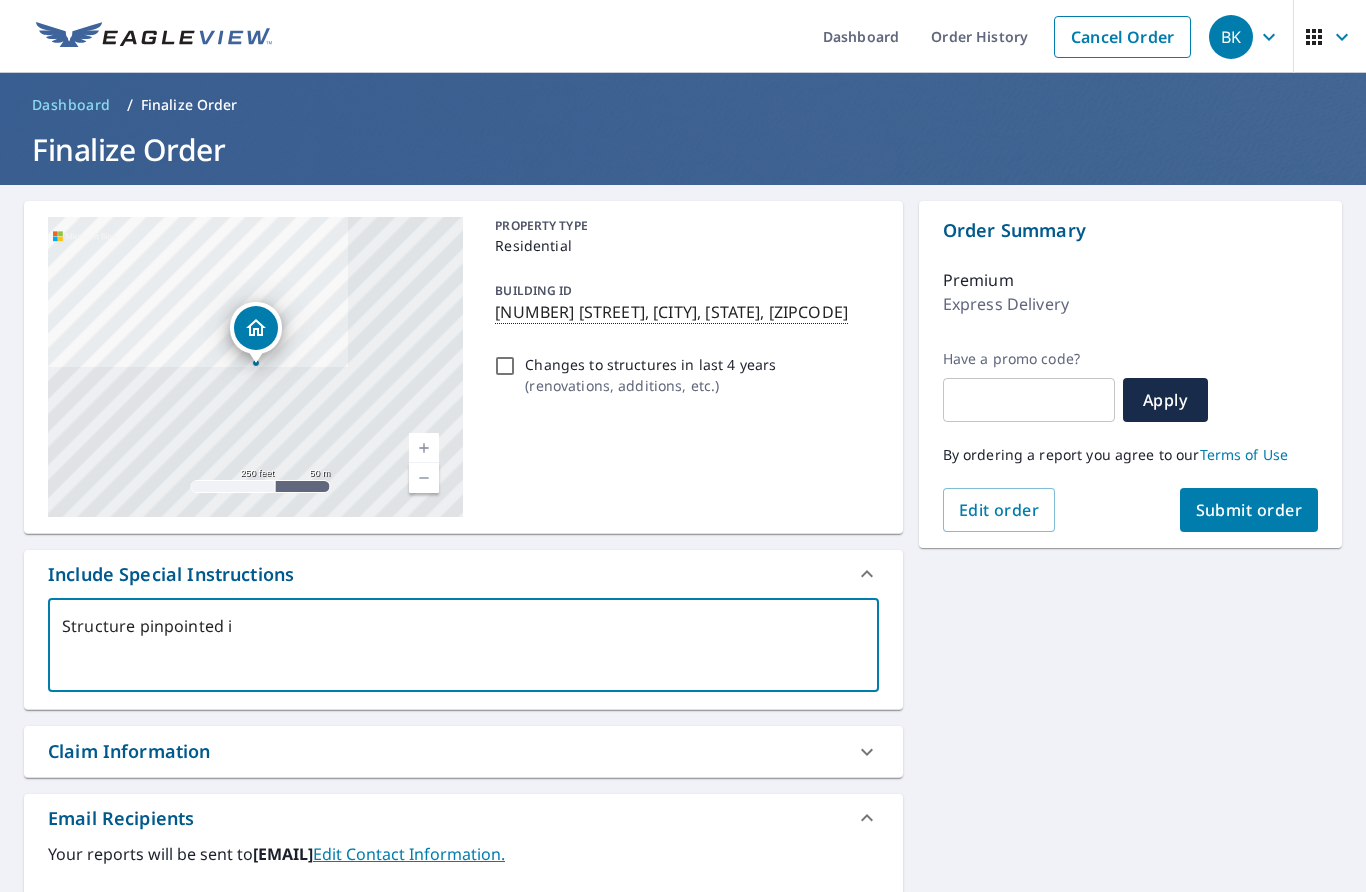 type on "Structure pinpointed is" 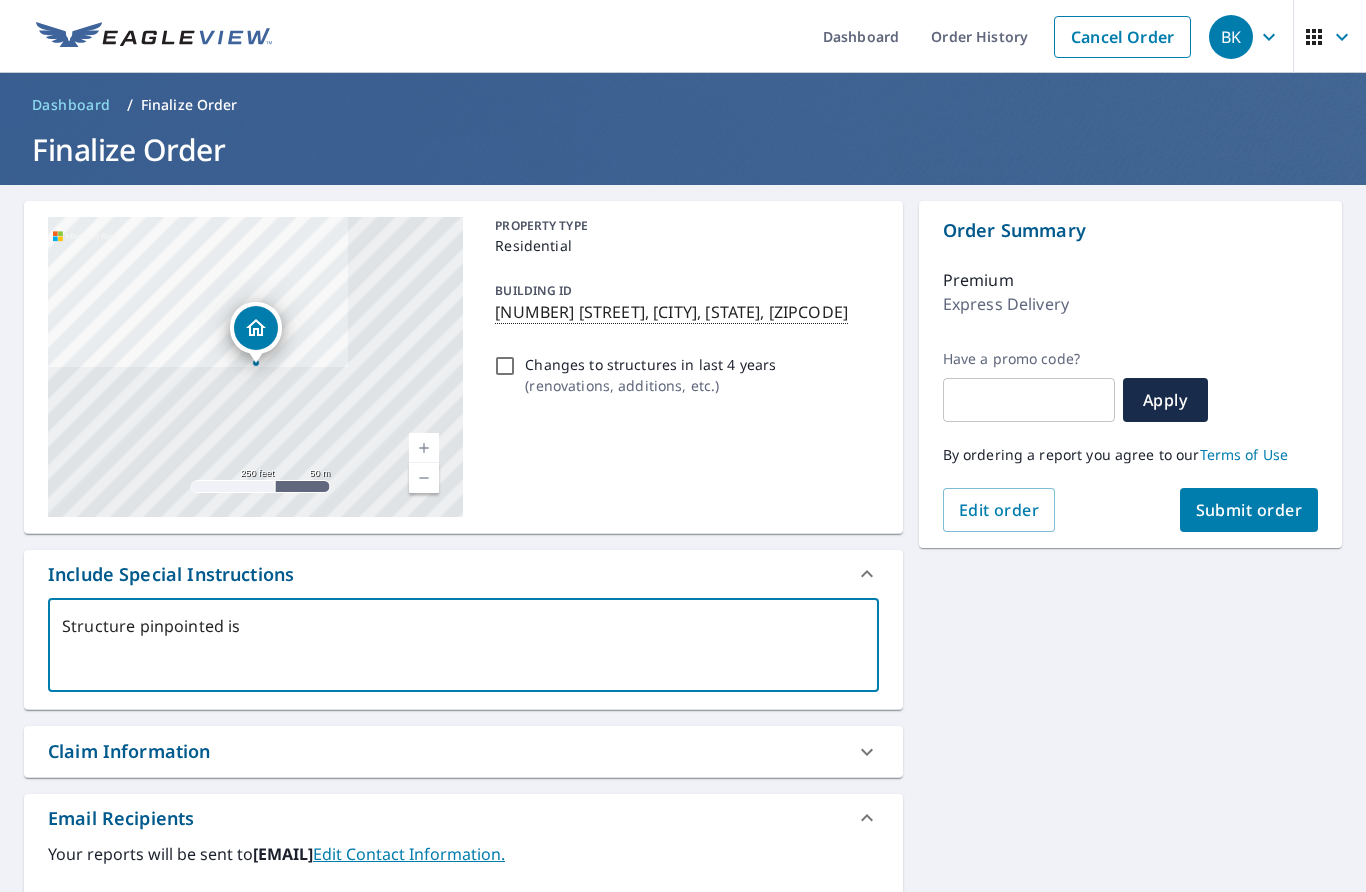 type on "Structure pinpointed is" 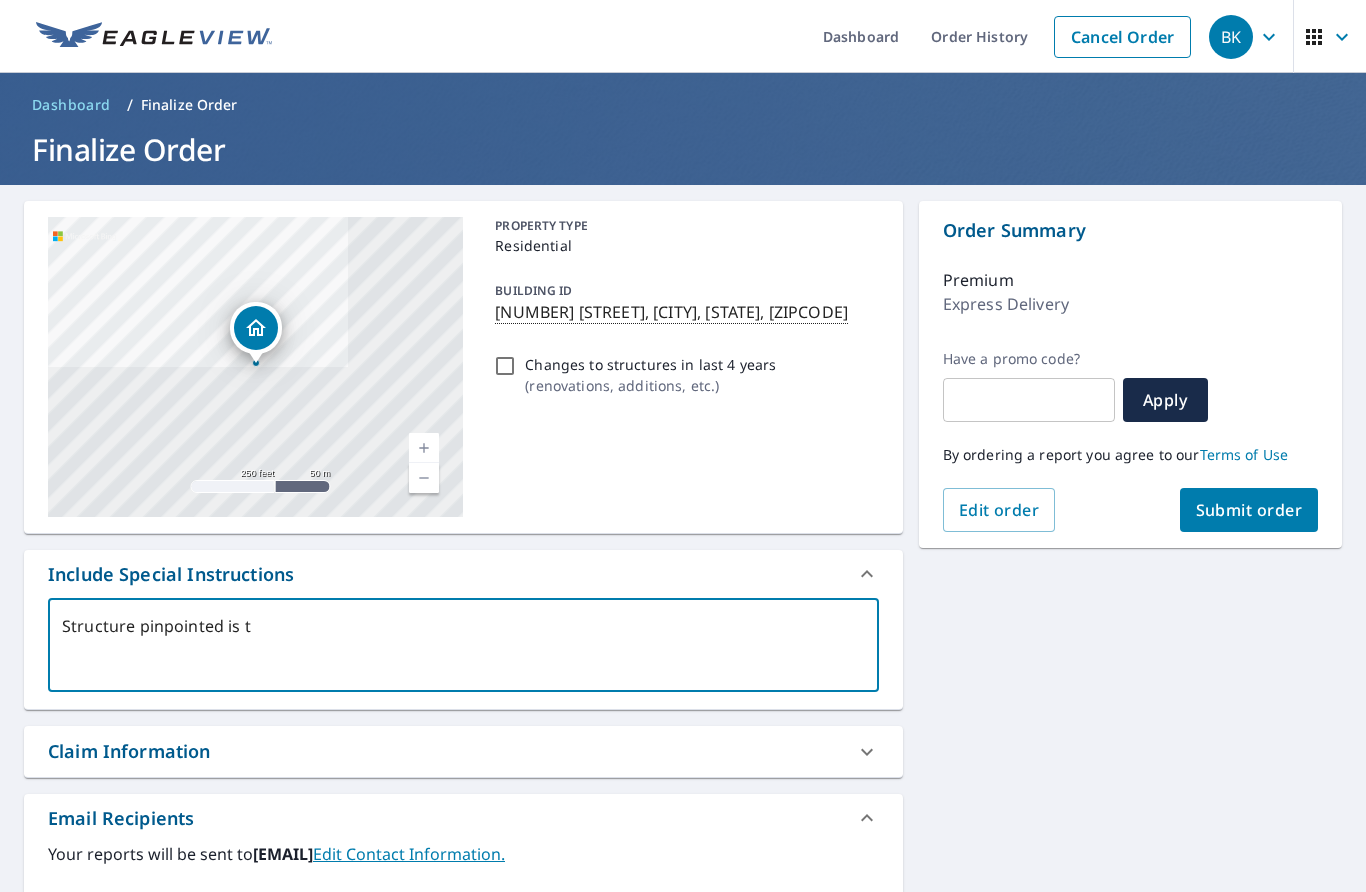 type on "x" 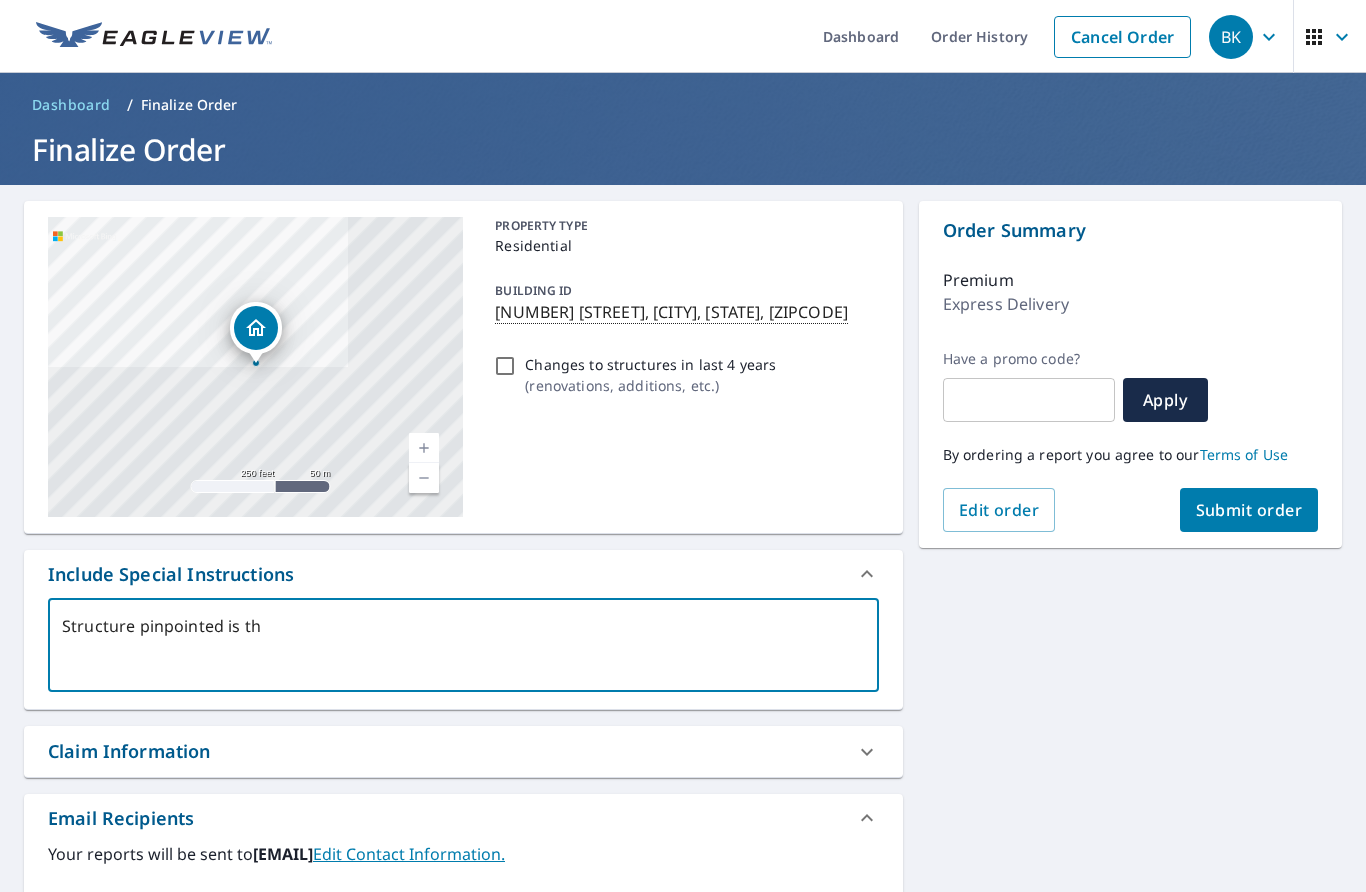type on "Structure pinpointed is the" 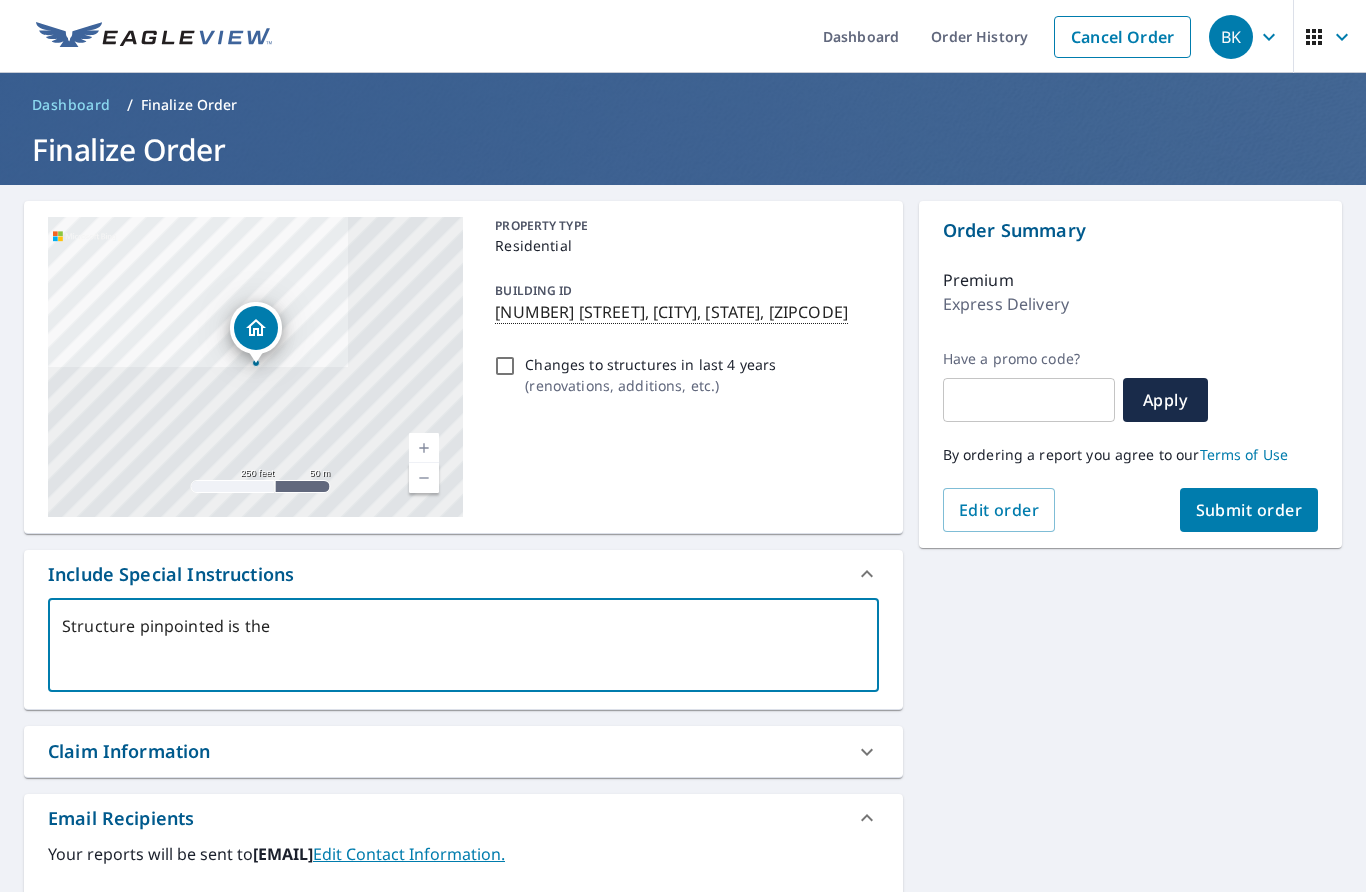 type on "Structure pinpointed is the" 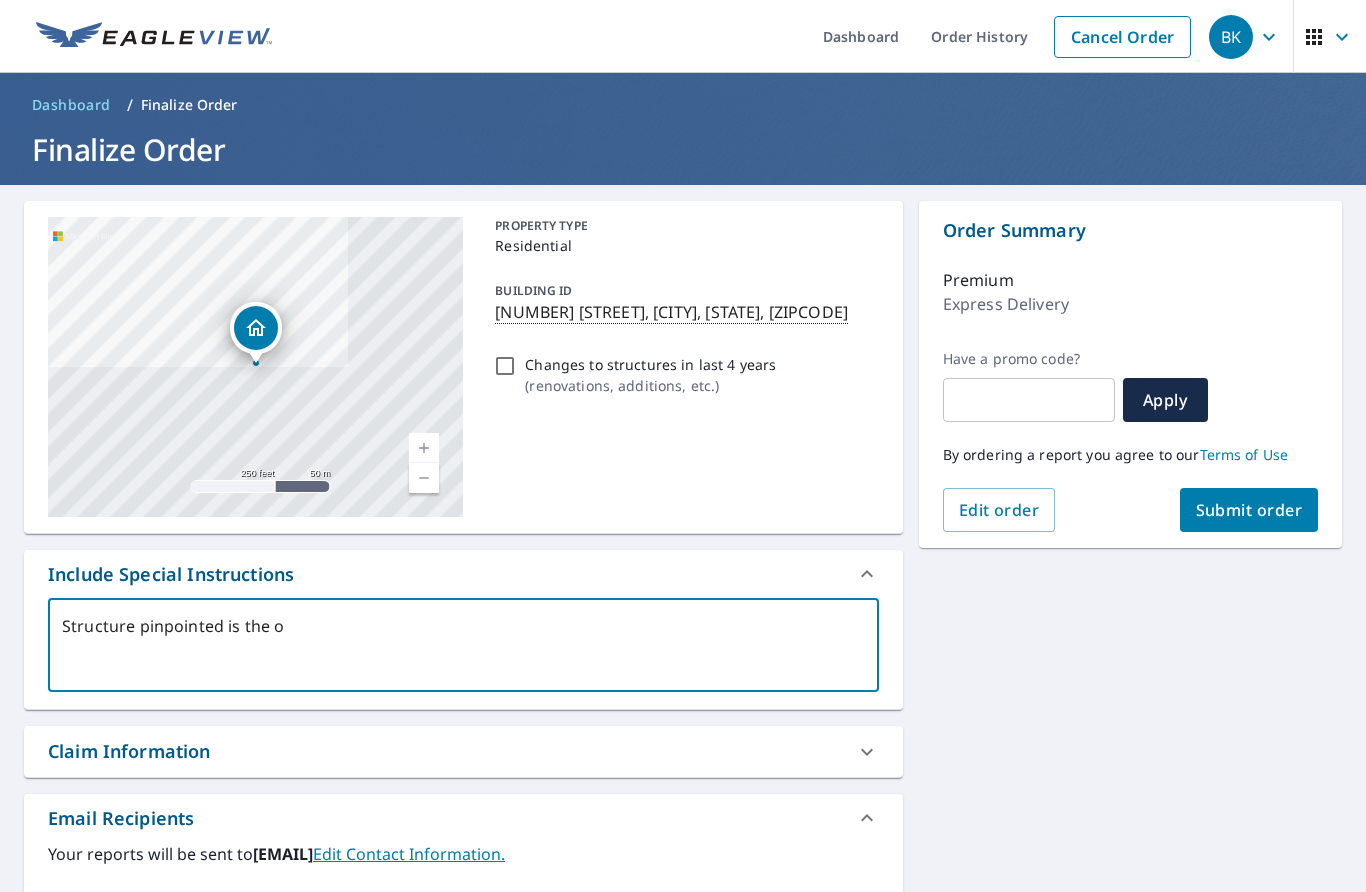 type on "Structure pinpointed is the on" 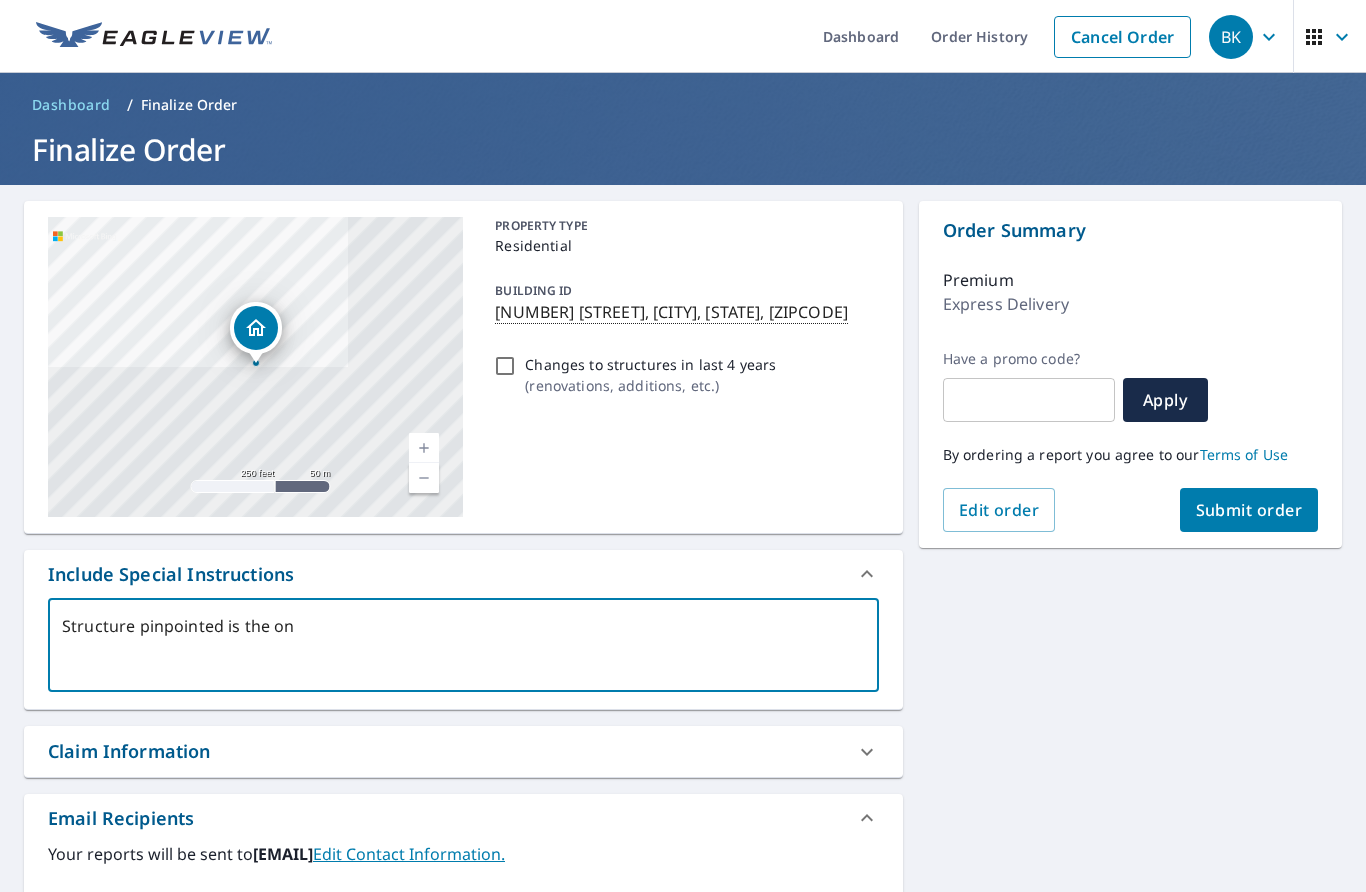 type on "Structure pinpointed is the onl" 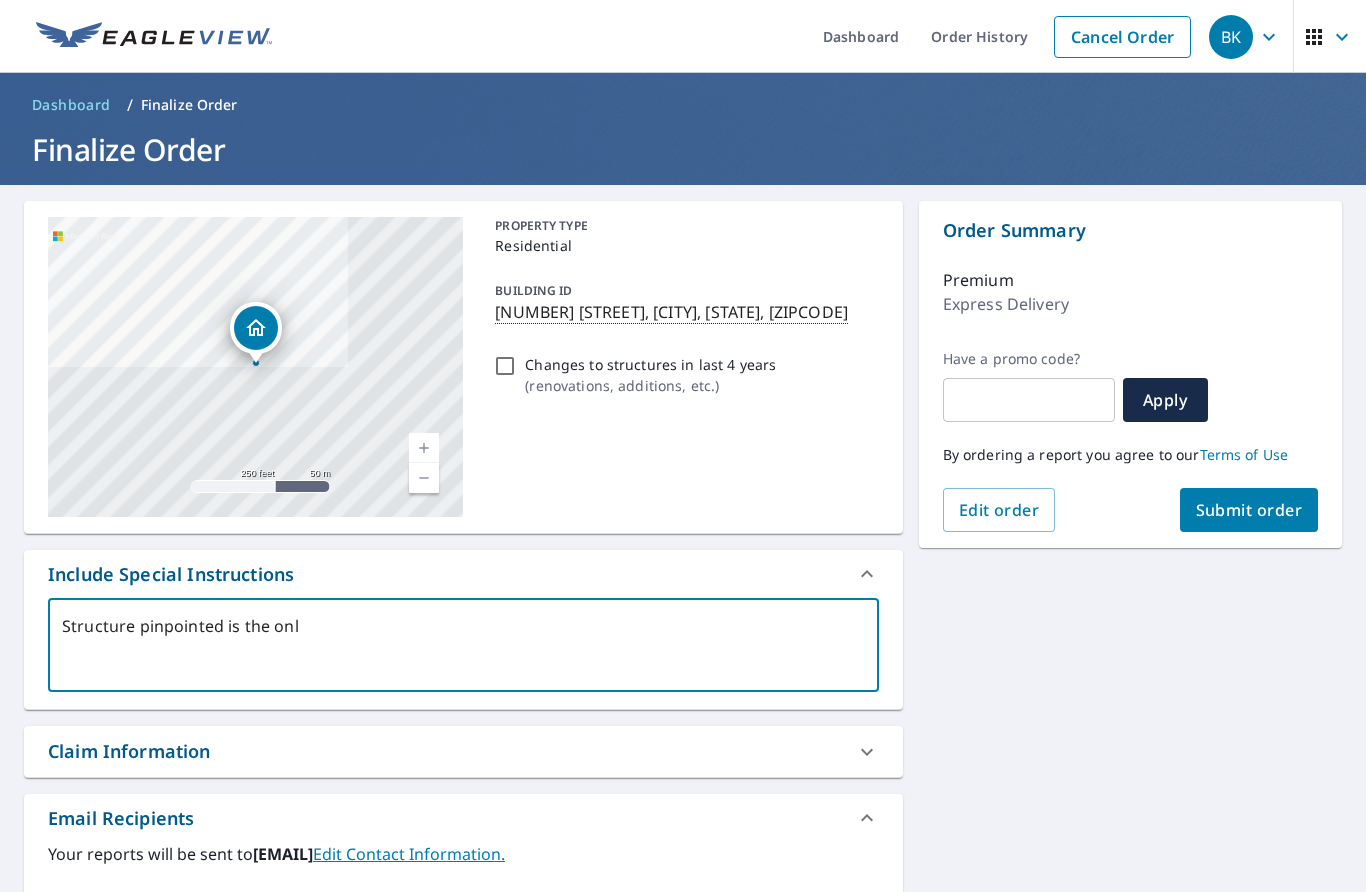 type on "Structure pinpointed is the only" 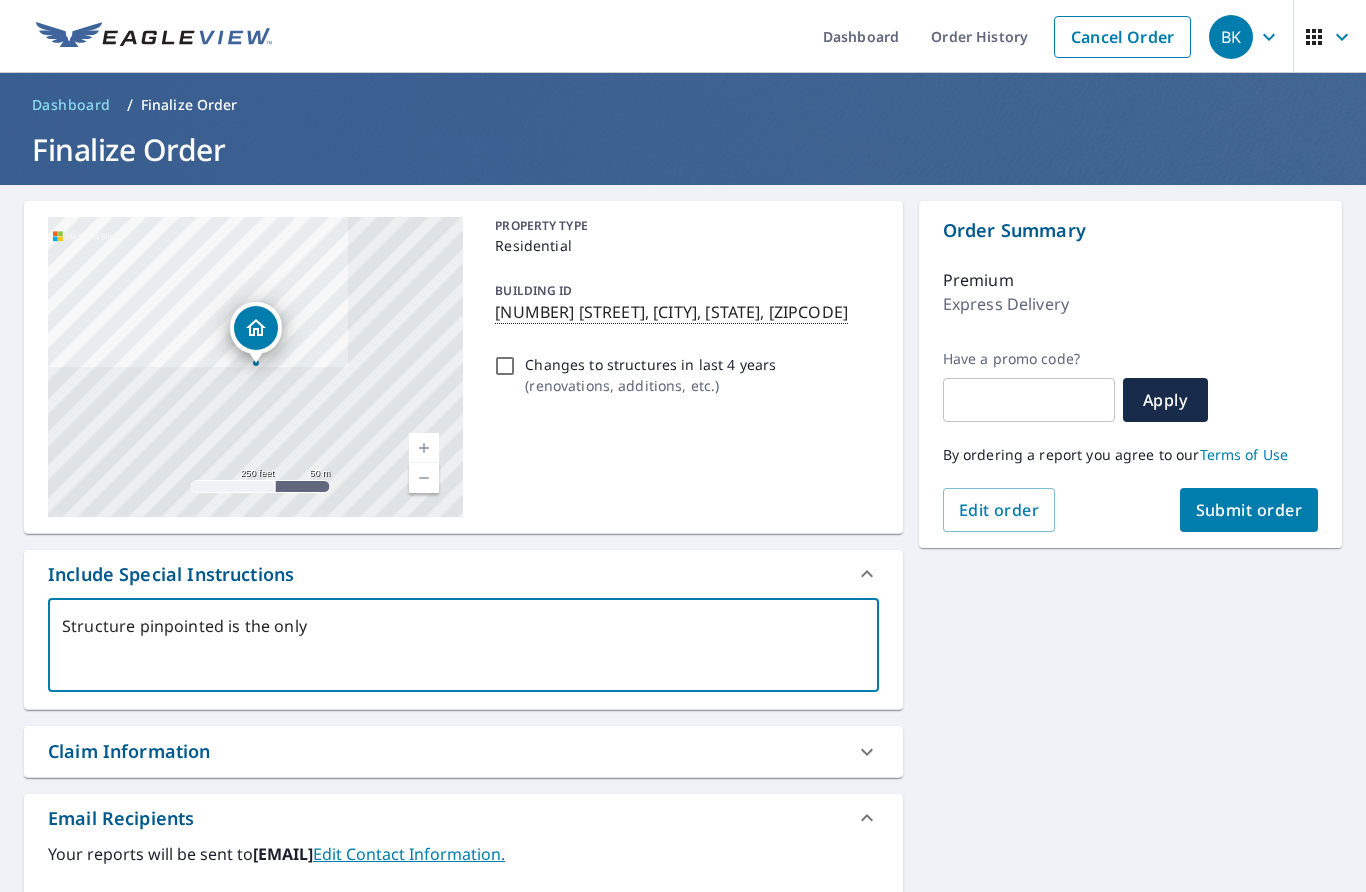 type on "Structure pinpointed is the only" 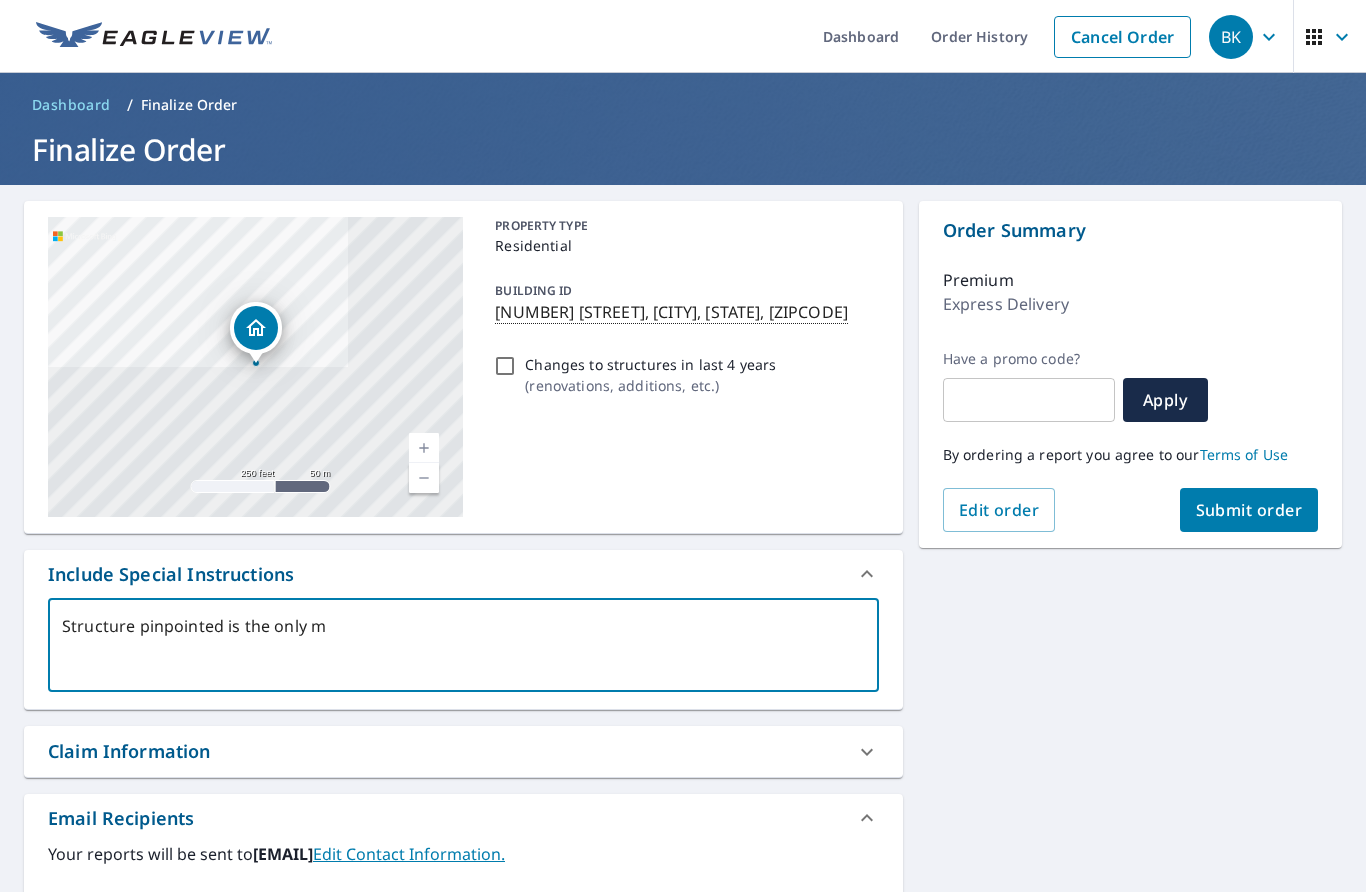 type on "Structure pinpointed is the only me" 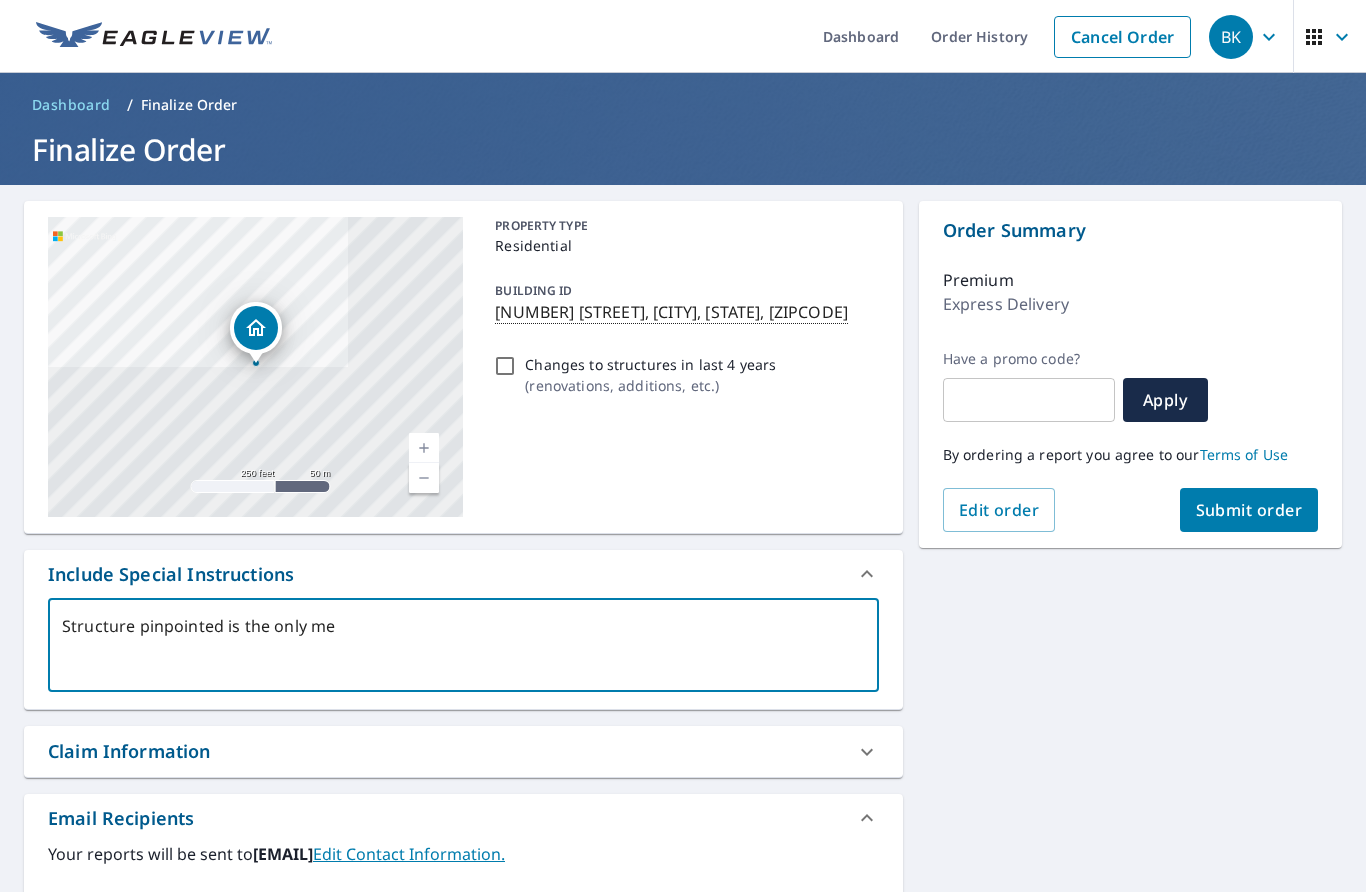 type on "Structure pinpointed is the only mea" 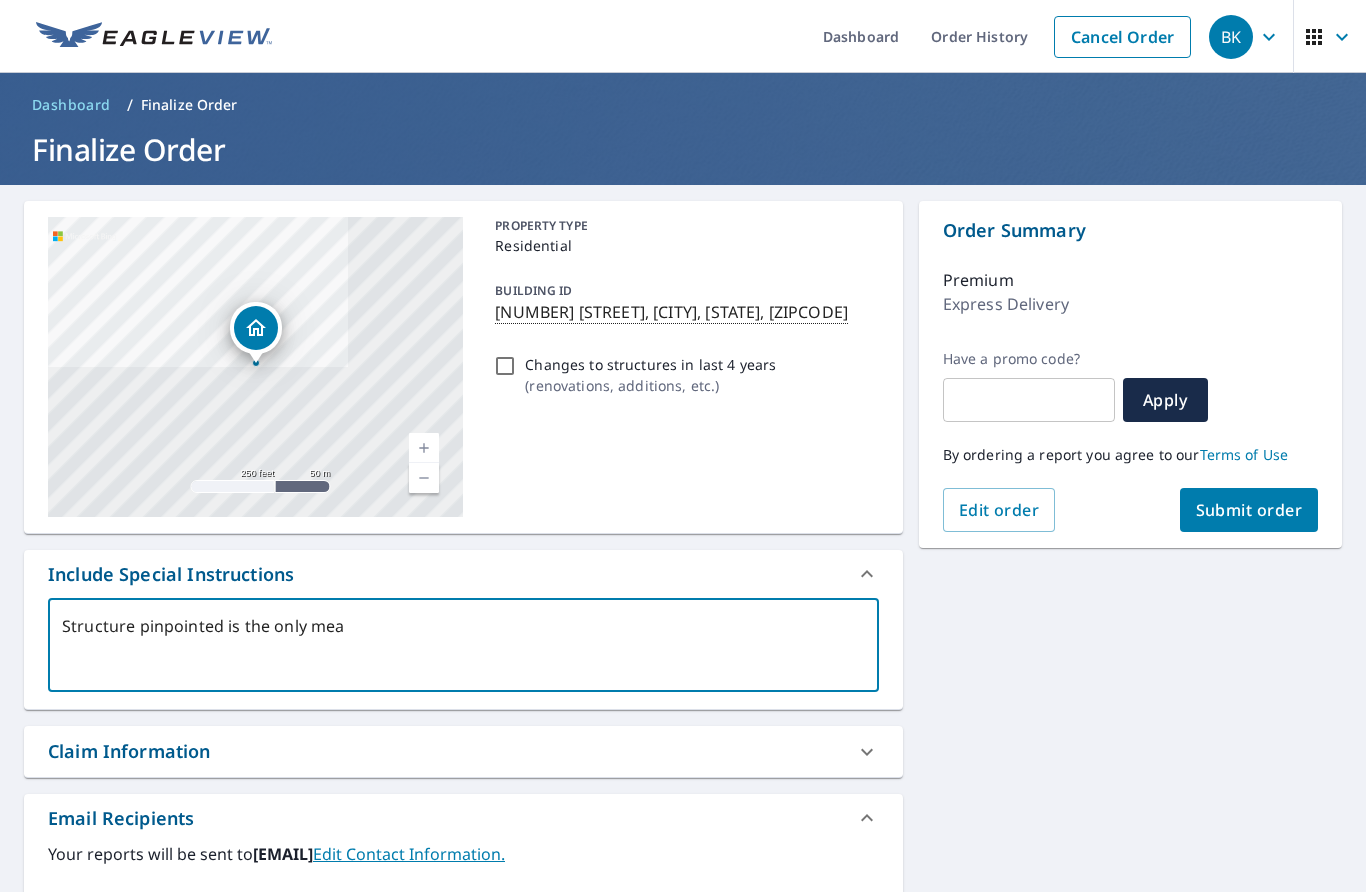 type on "Structure pinpointed is the only meaf" 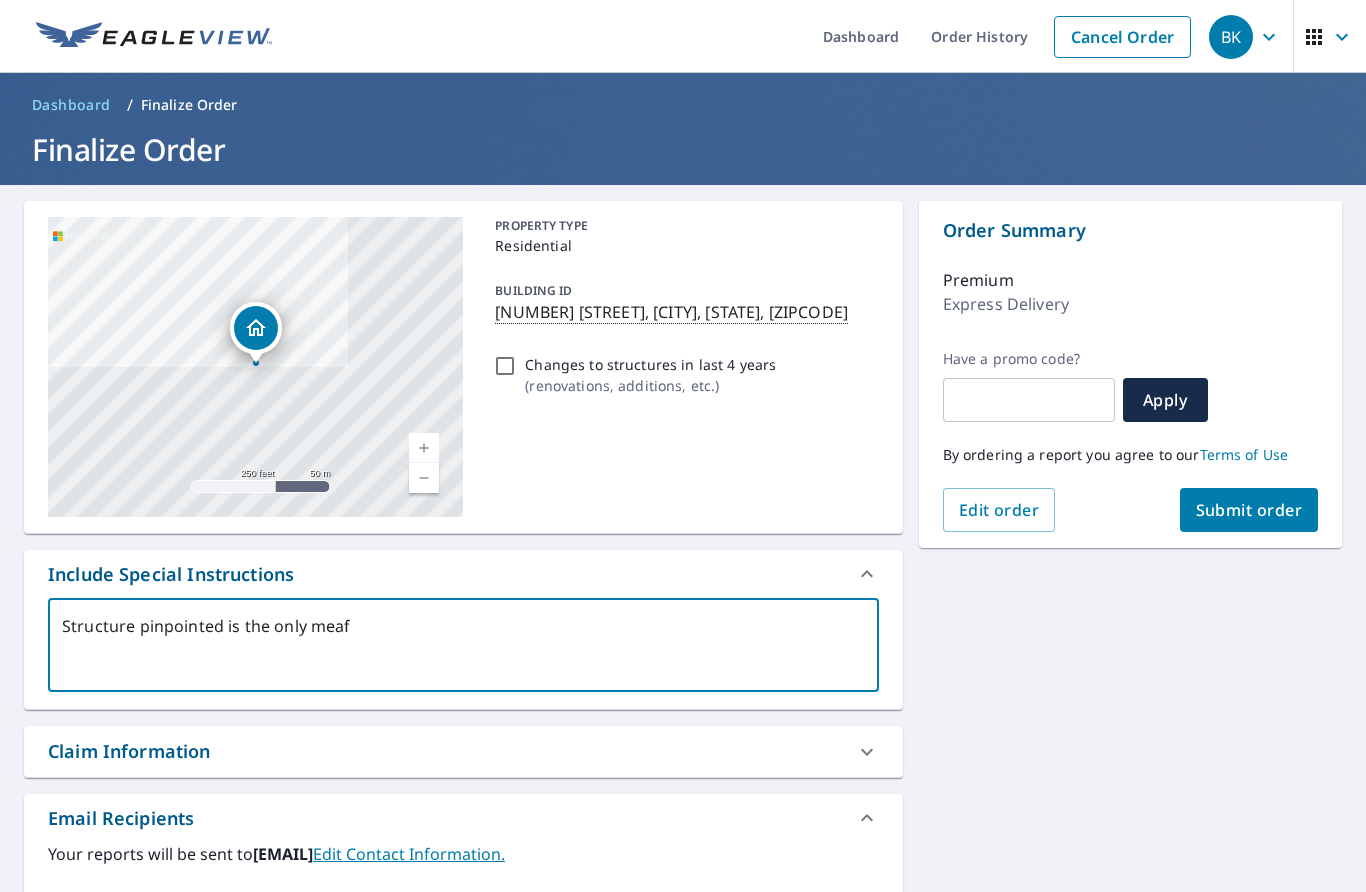 type on "x" 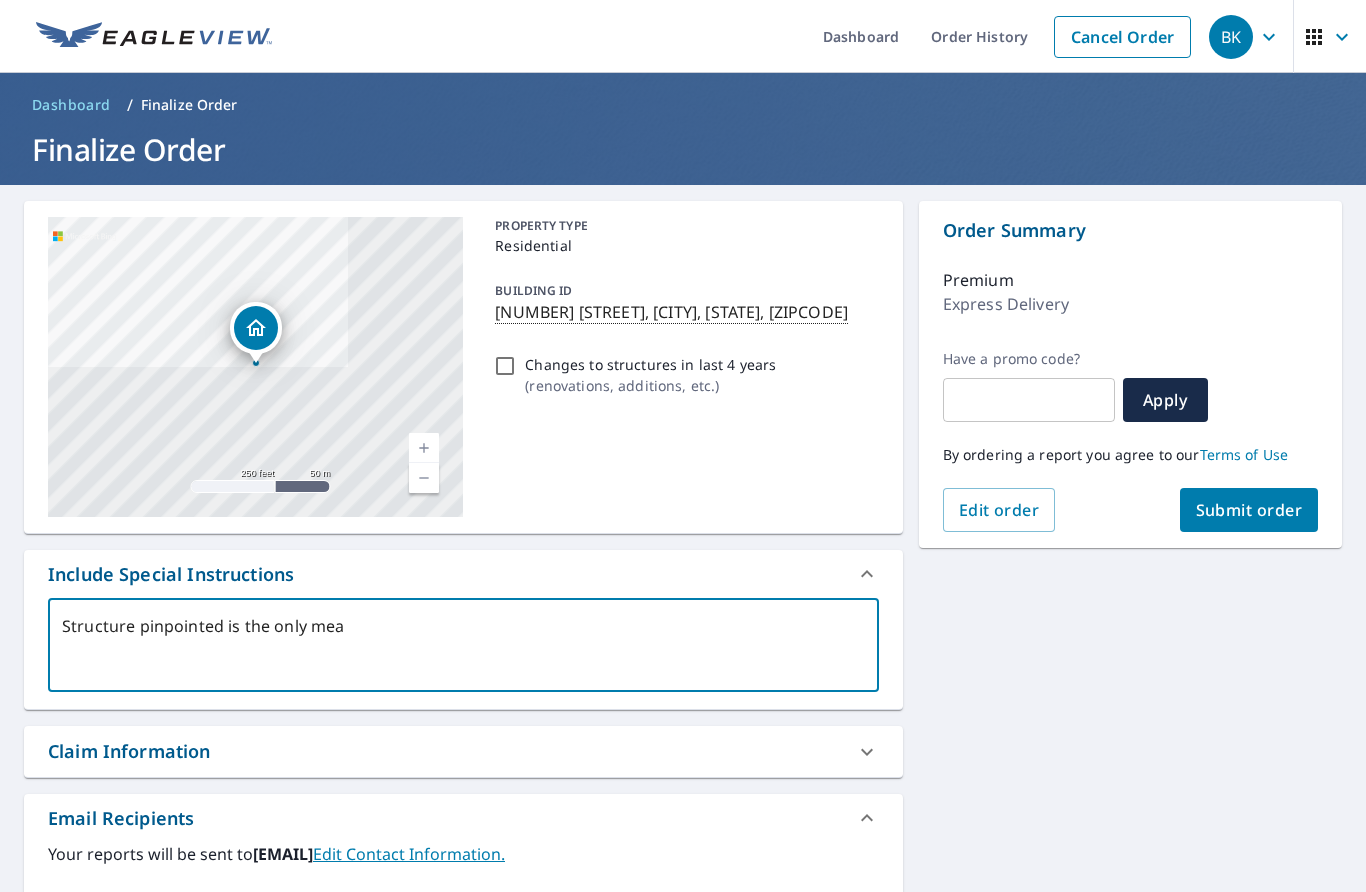 type on "Structure pinpointed is the only meas" 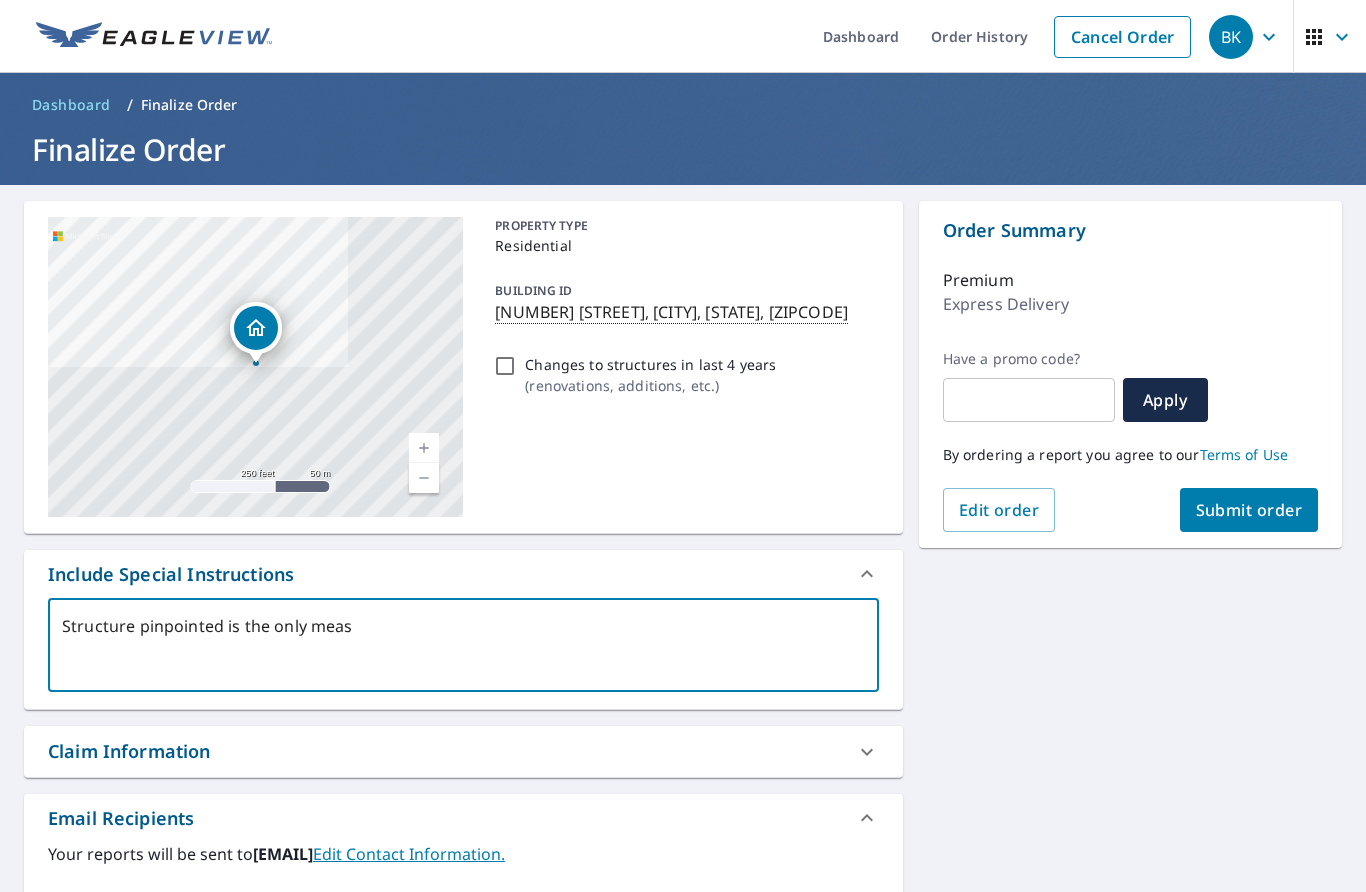 type on "Structure pinpointed is the only measu" 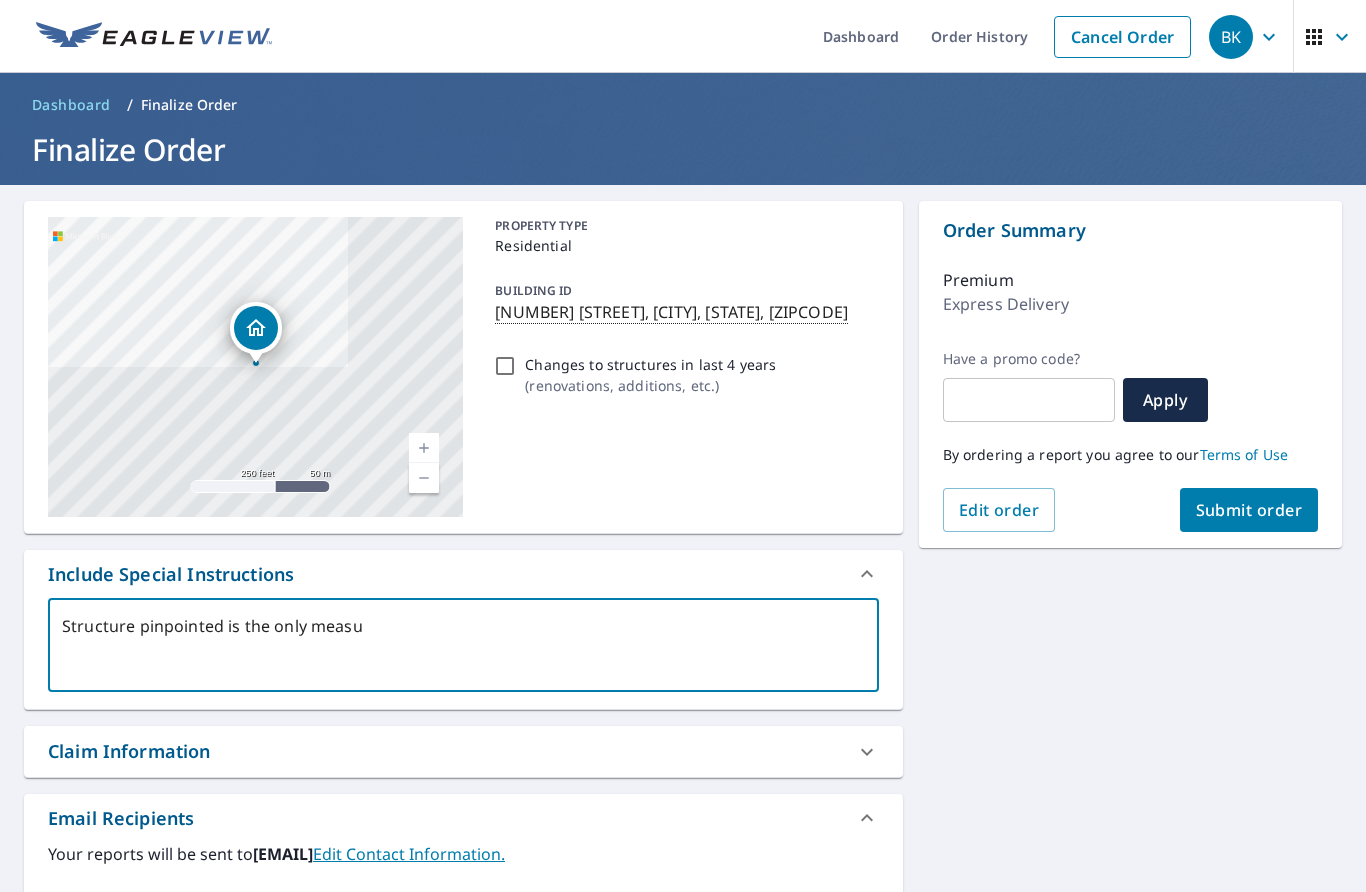 type on "x" 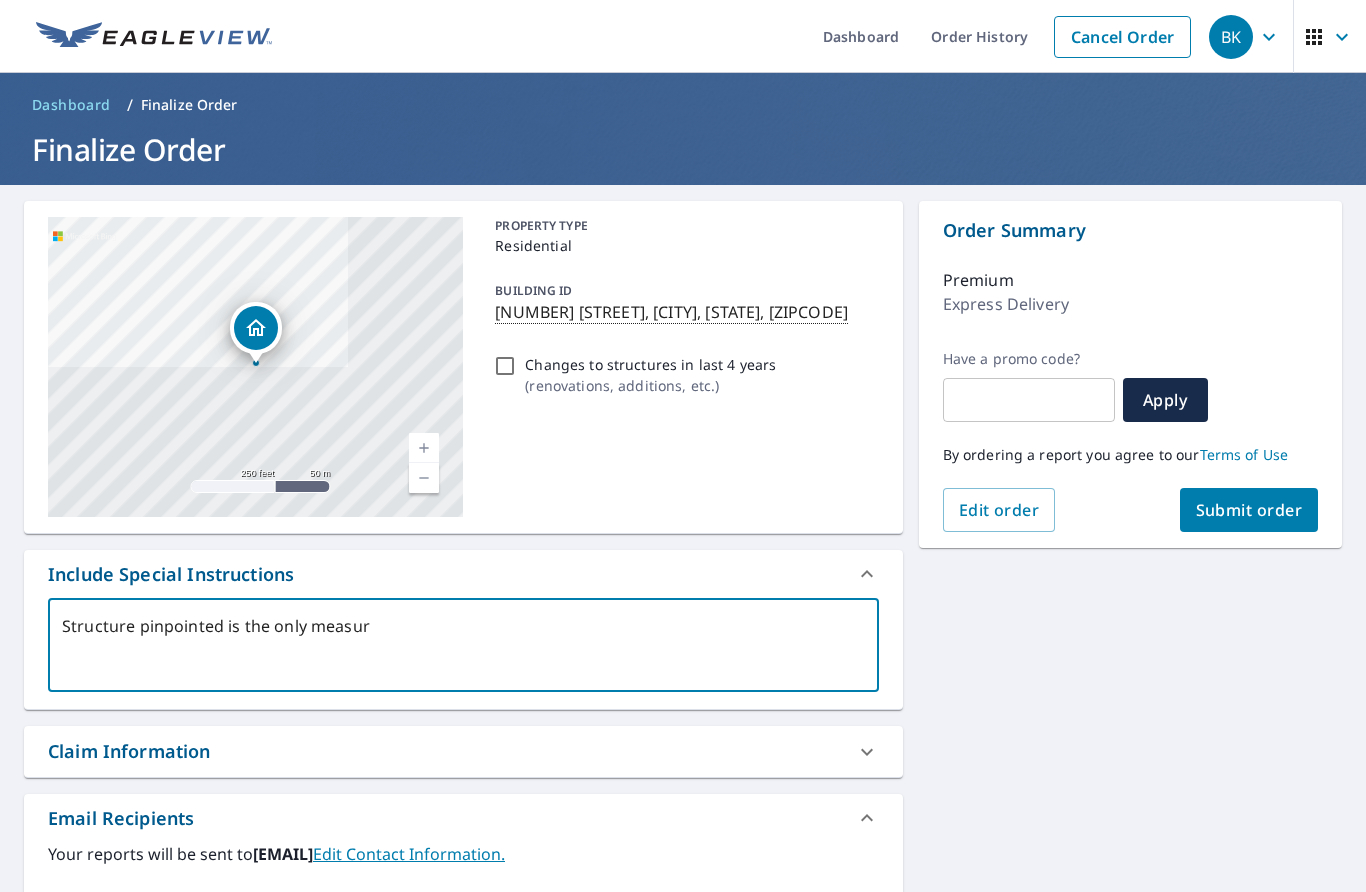 type on "Structure pinpointed is the only measure" 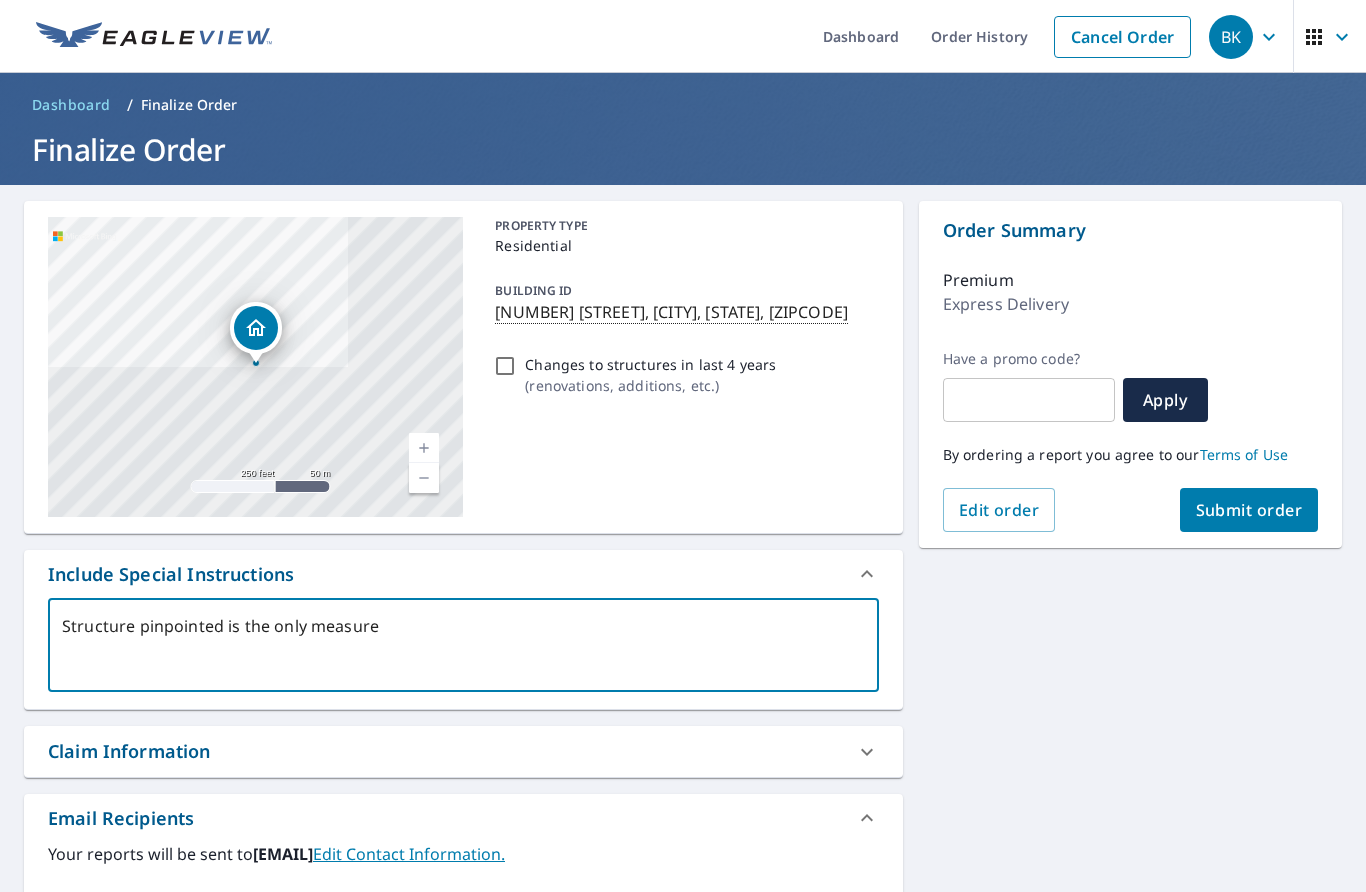 type on "Structure pinpointed is the only measurem" 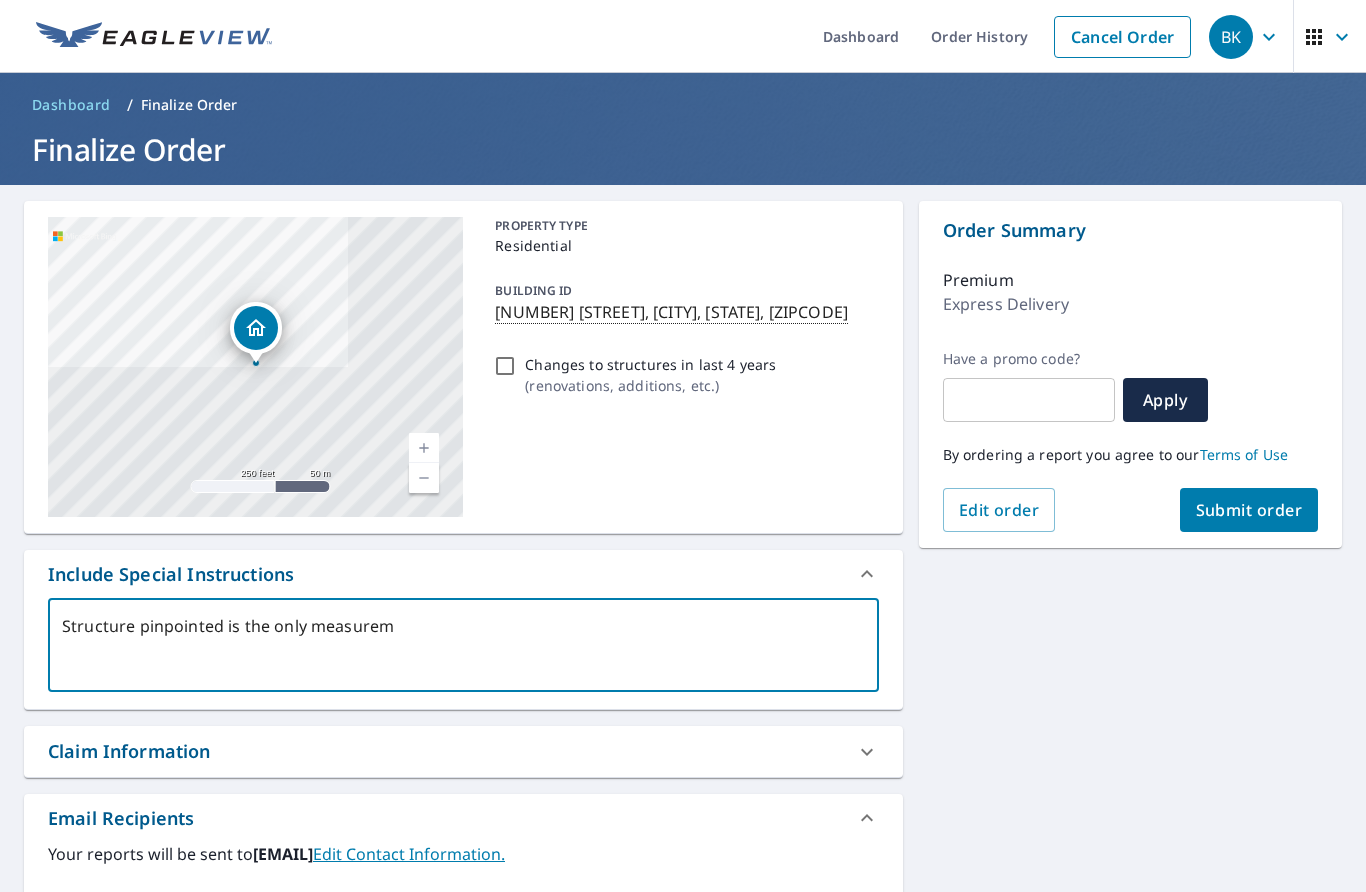 type on "Structure pinpointed is the only measureme" 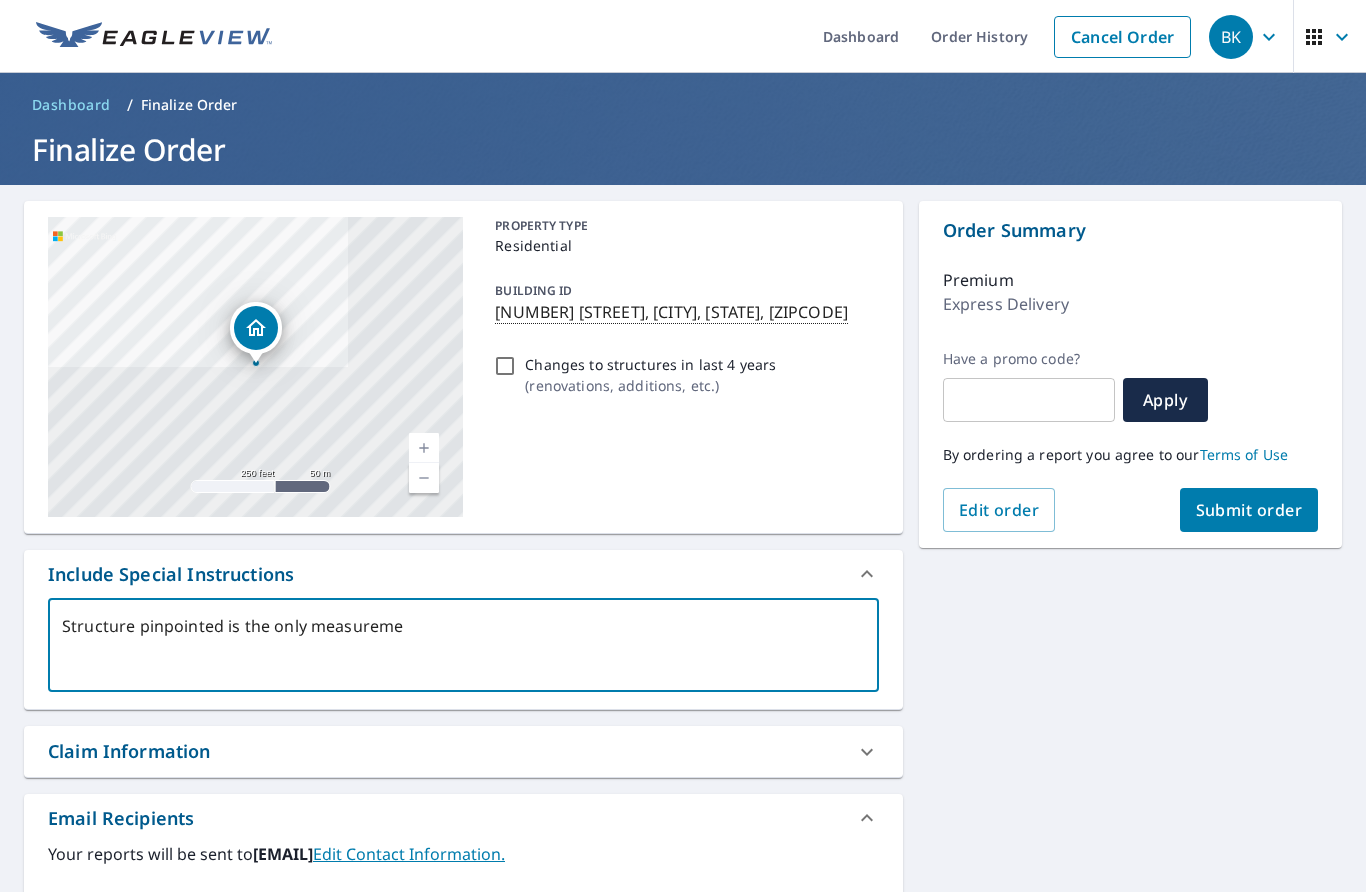 type on "Structure pinpointed is the only measuremen" 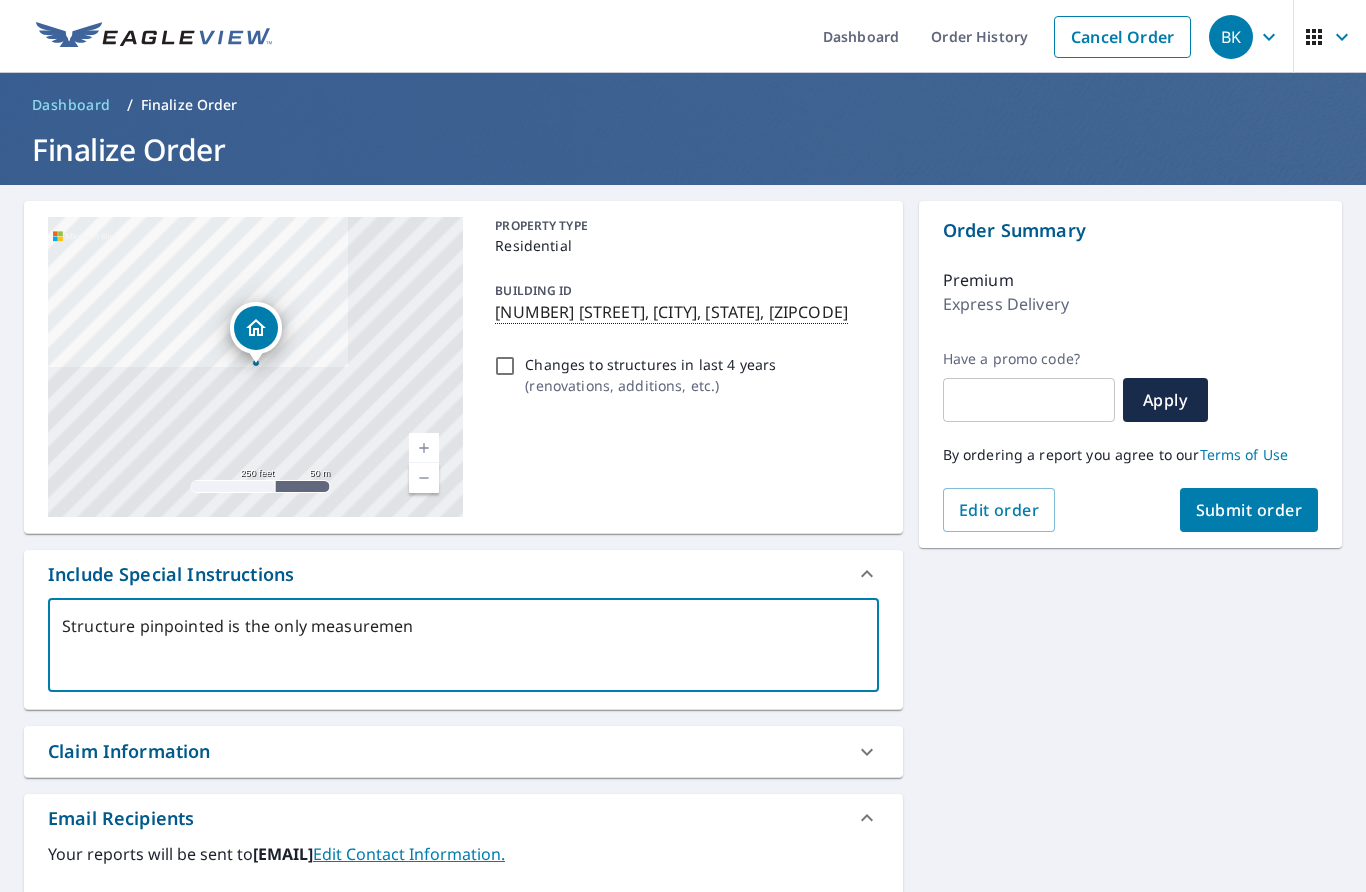 type on "Structure pinpointed is the only measurement" 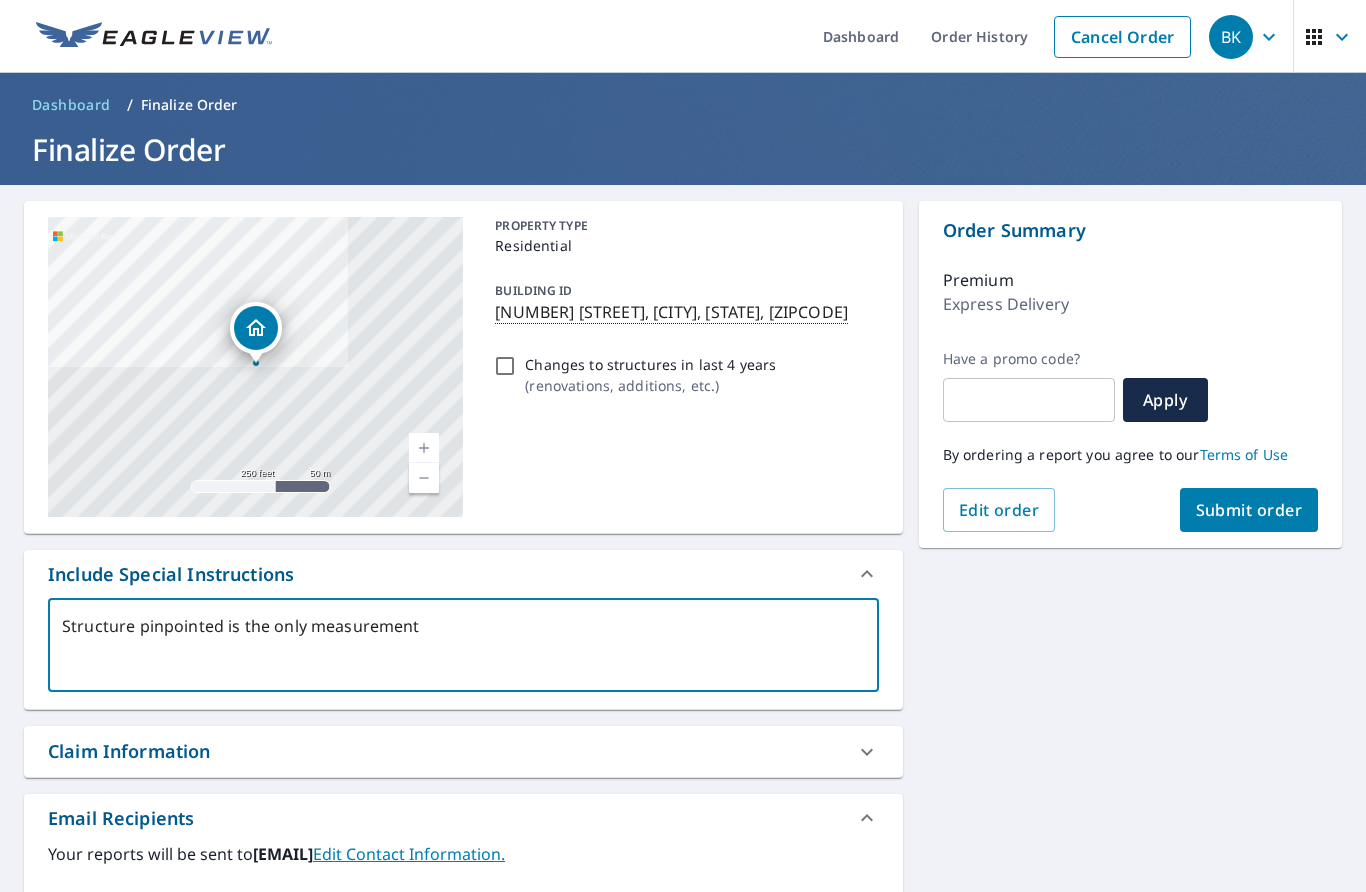 type on "Structure pinpointed is the only measurement" 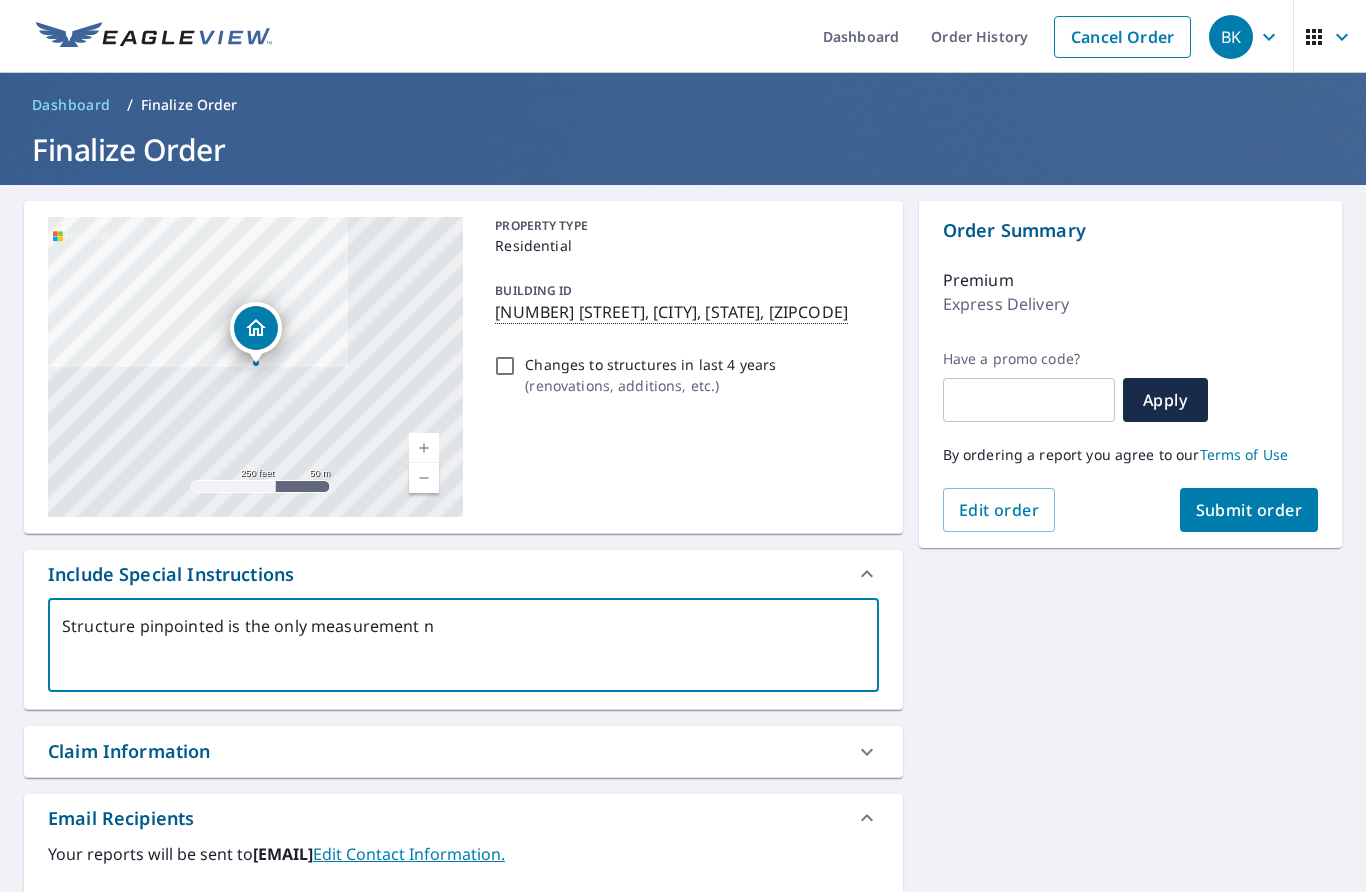 type on "Structure pinpointed is the only measurement ne" 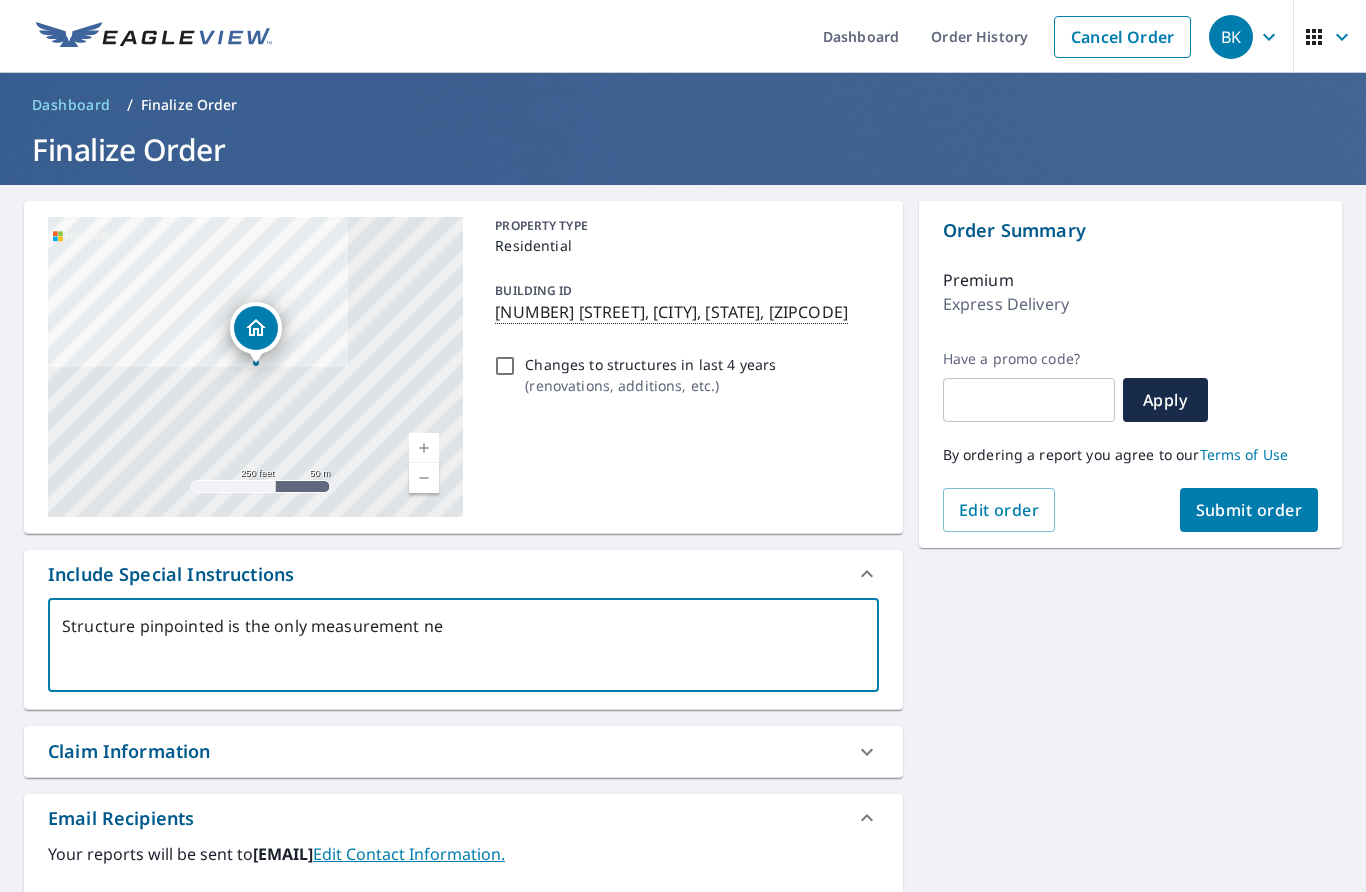 type on "Structure pinpointed is the only measurement nee" 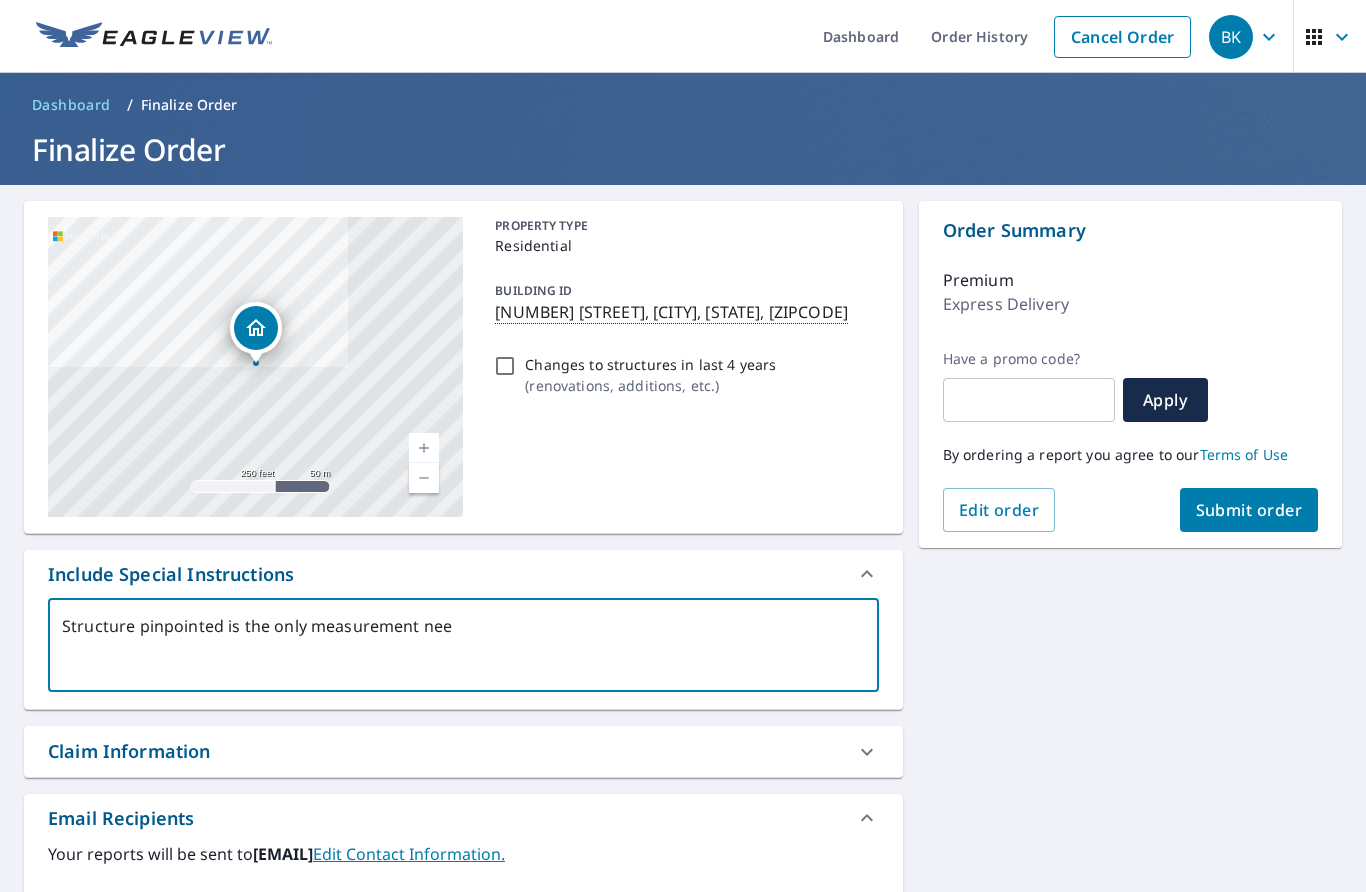 type on "Structure pinpointed is the only measurement need" 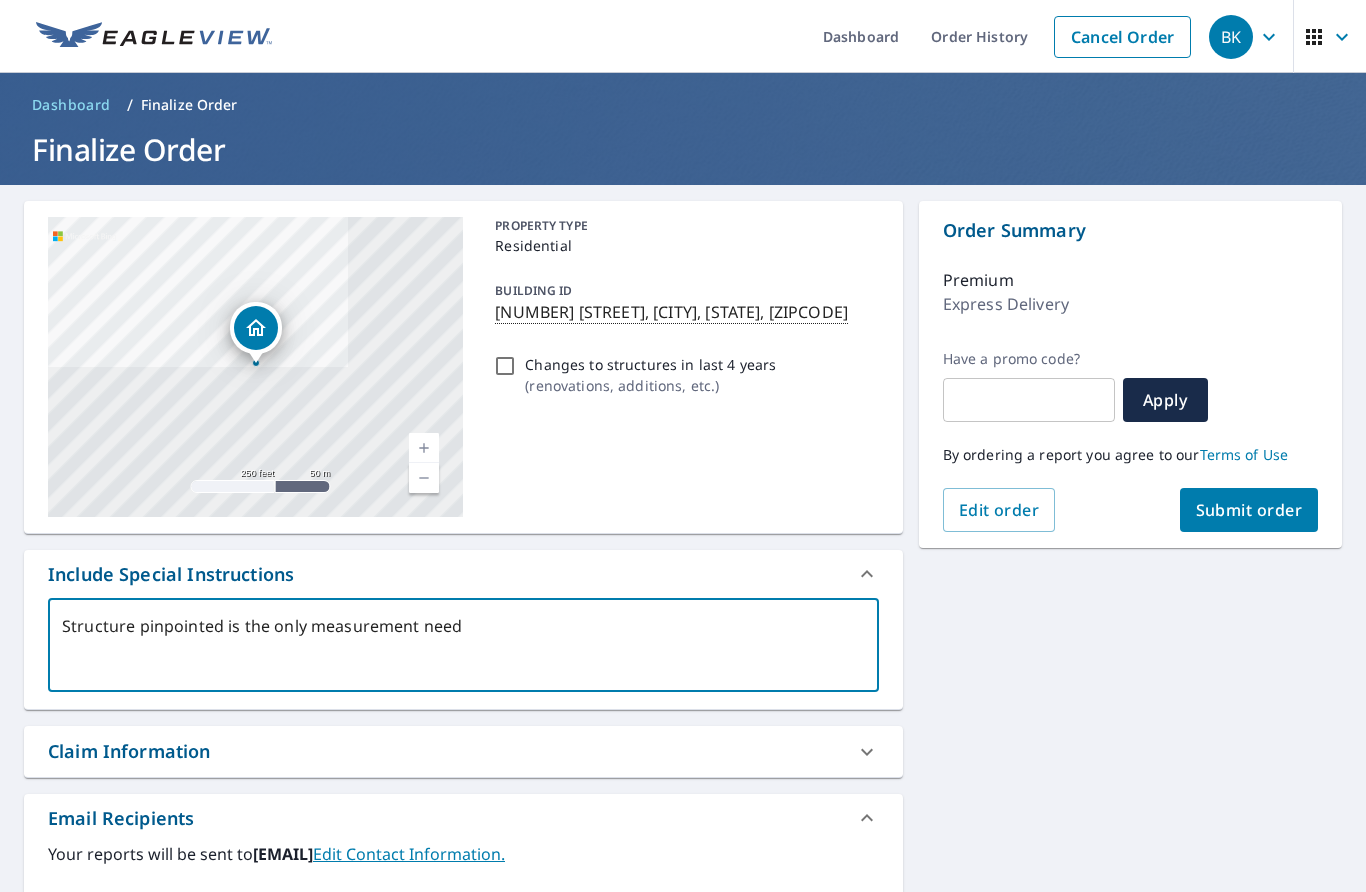 type on "Structure pinpointed is the only measurement neede" 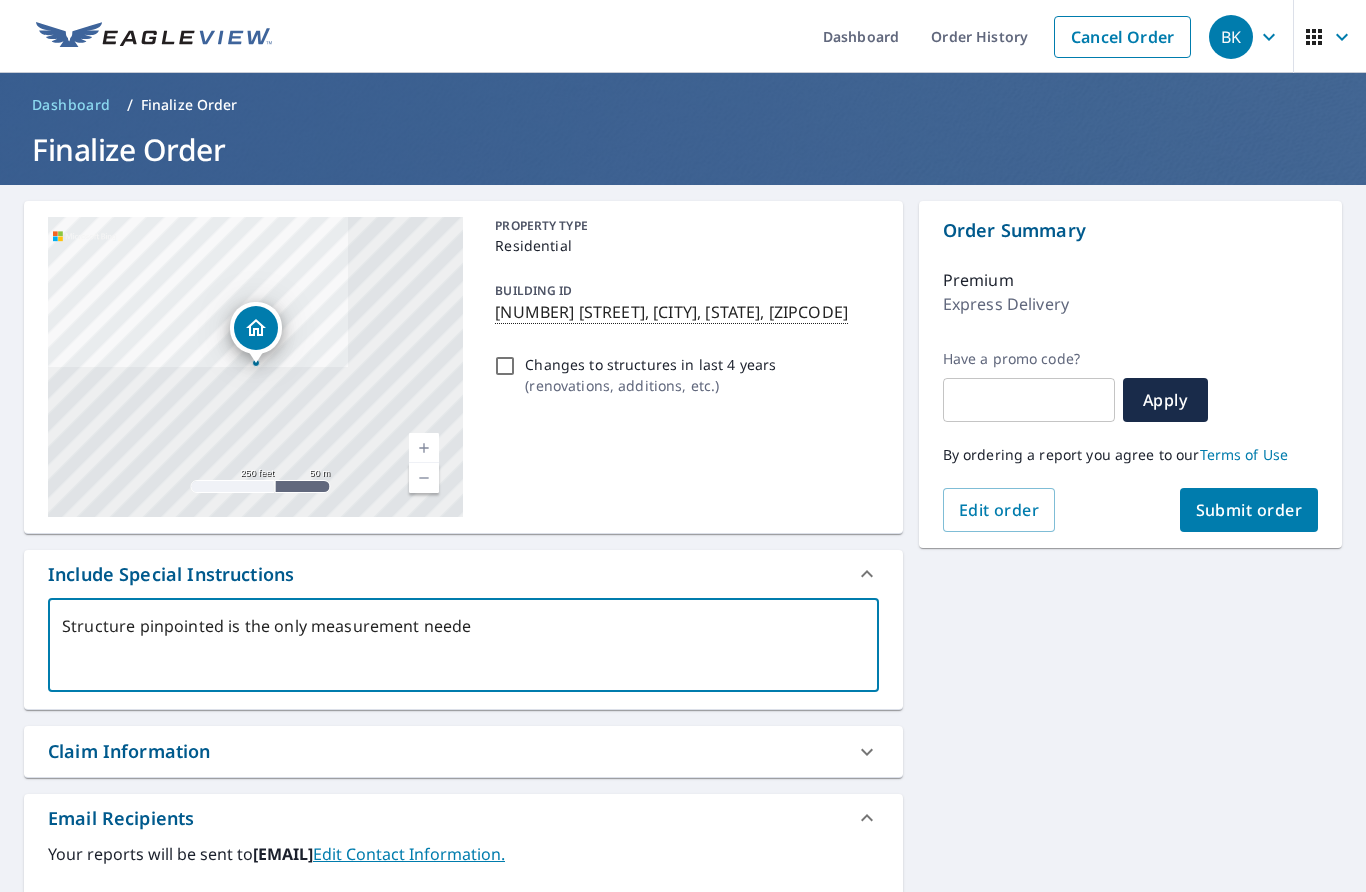 type on "Structure pinpointed is the only measurement needed" 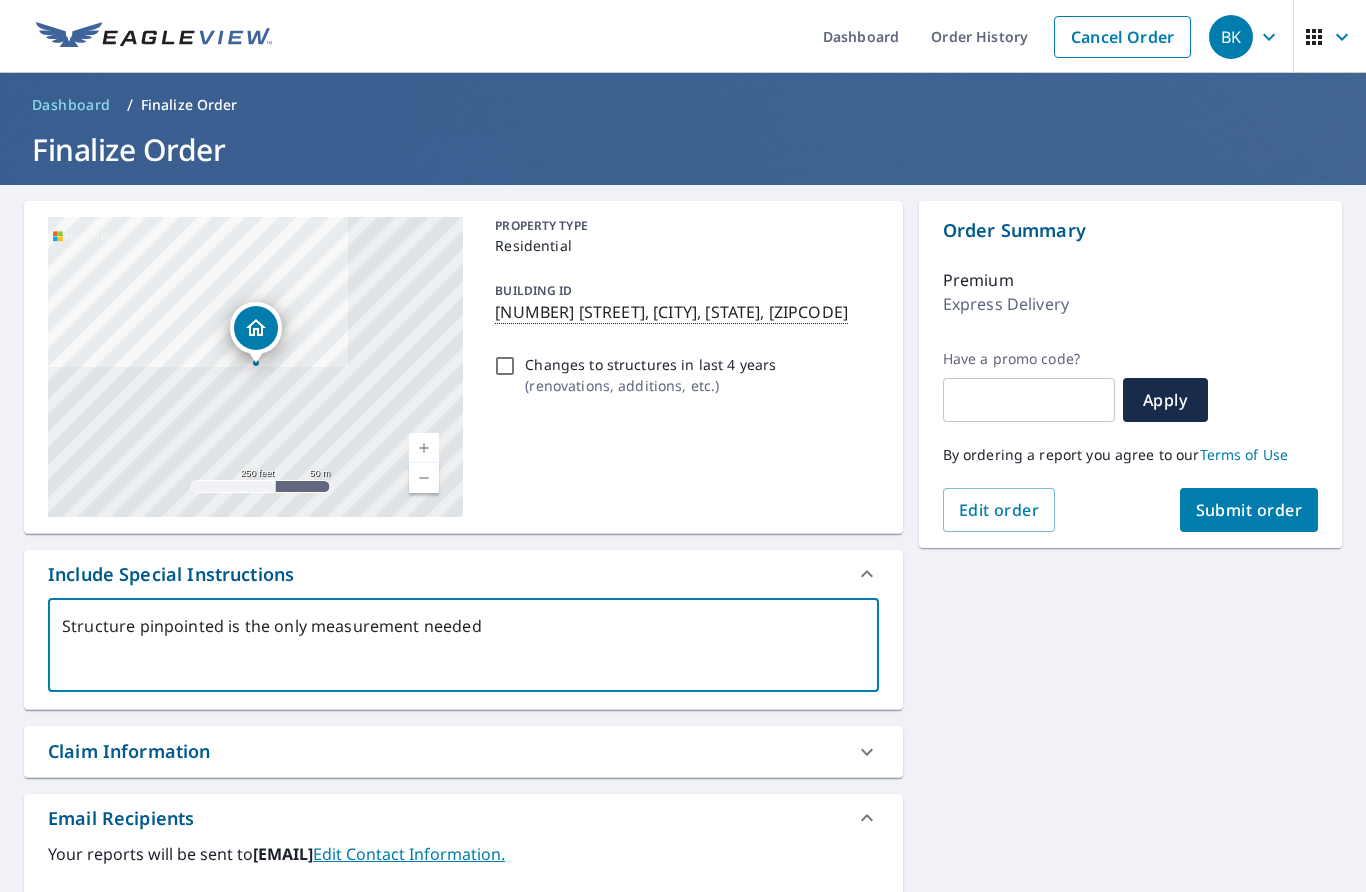 type on "Structure pinpointed is the only measurement needed," 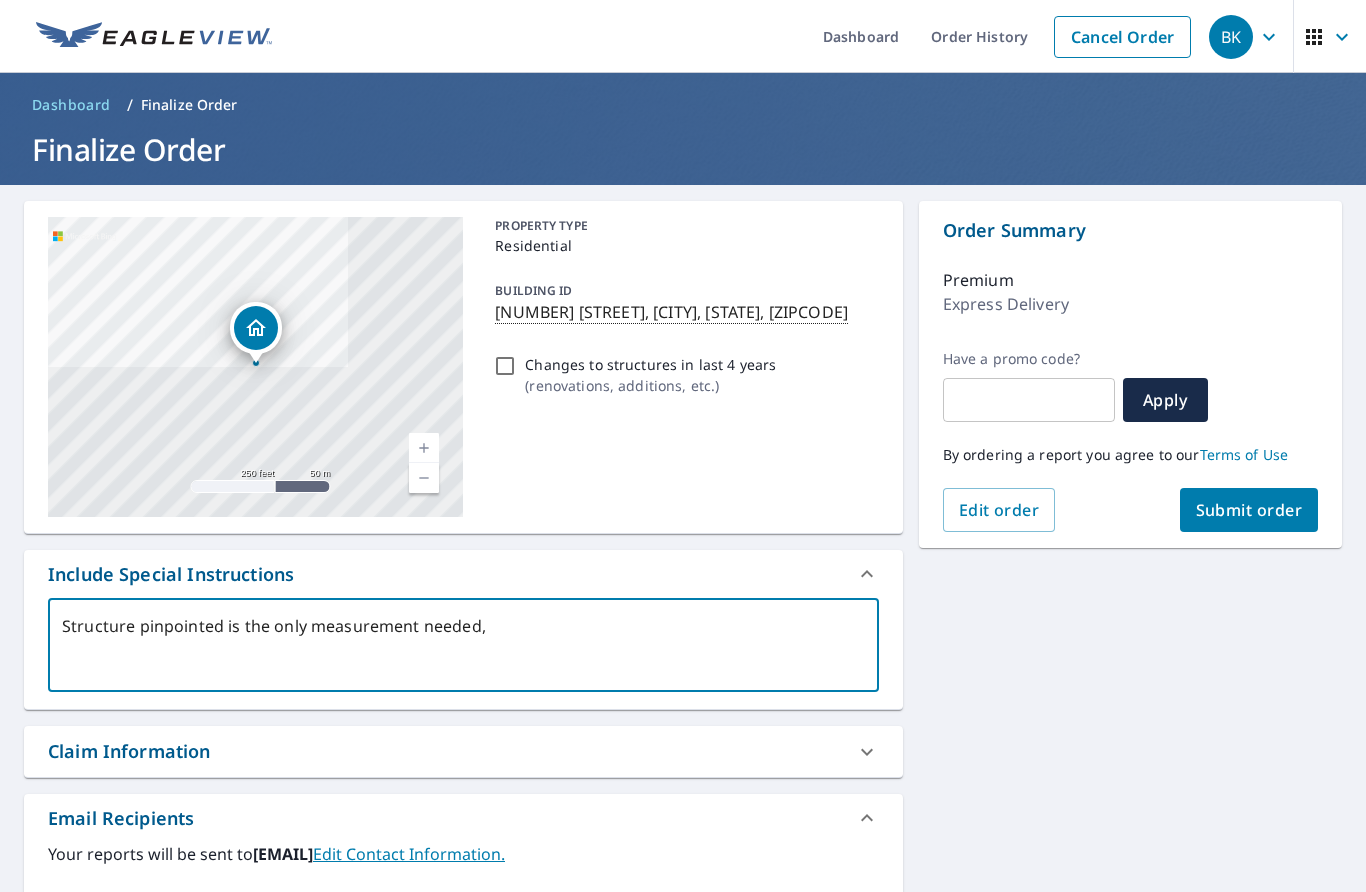type on "Structure pinpointed is the only measurement needed," 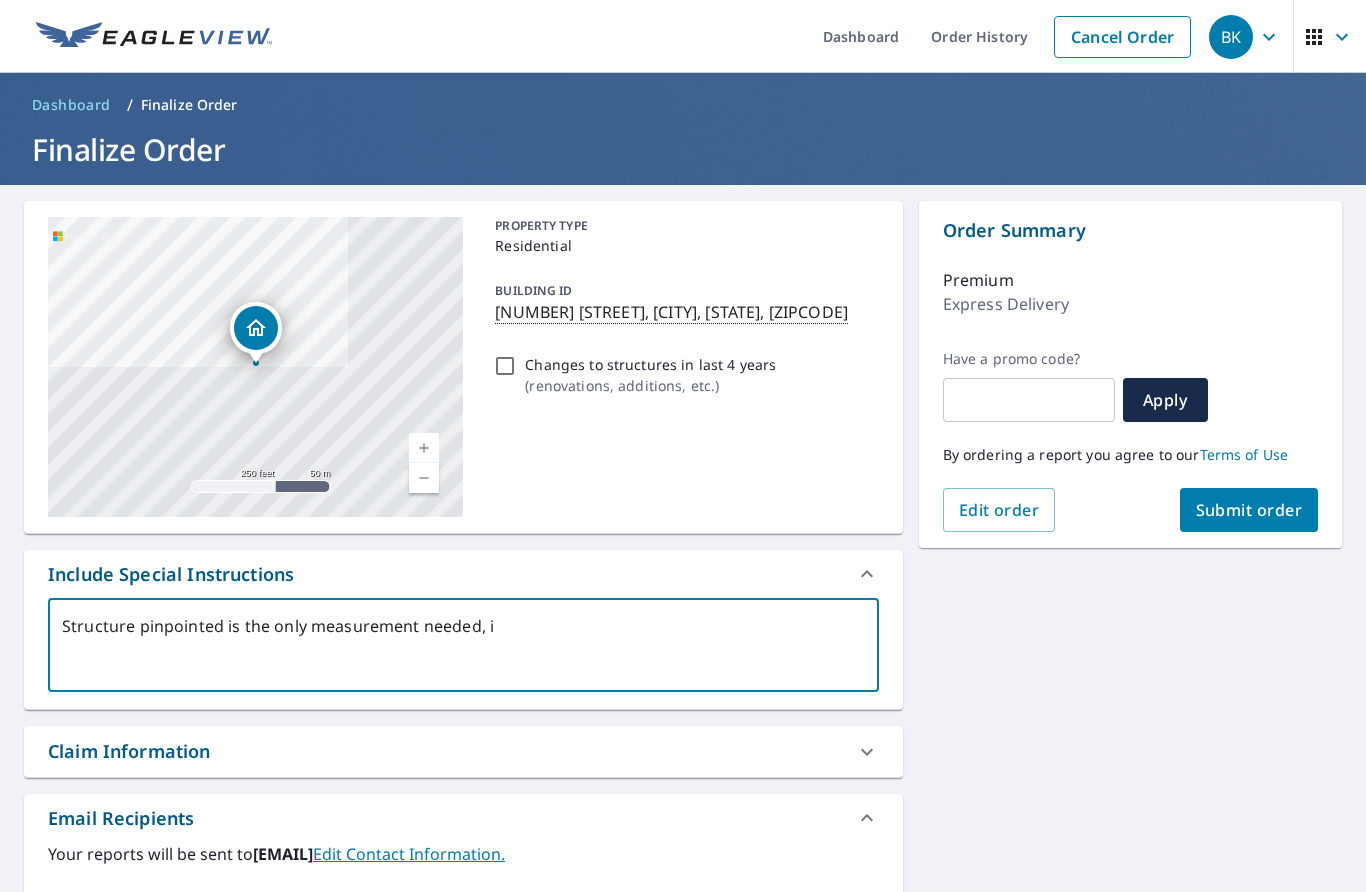 type on "x" 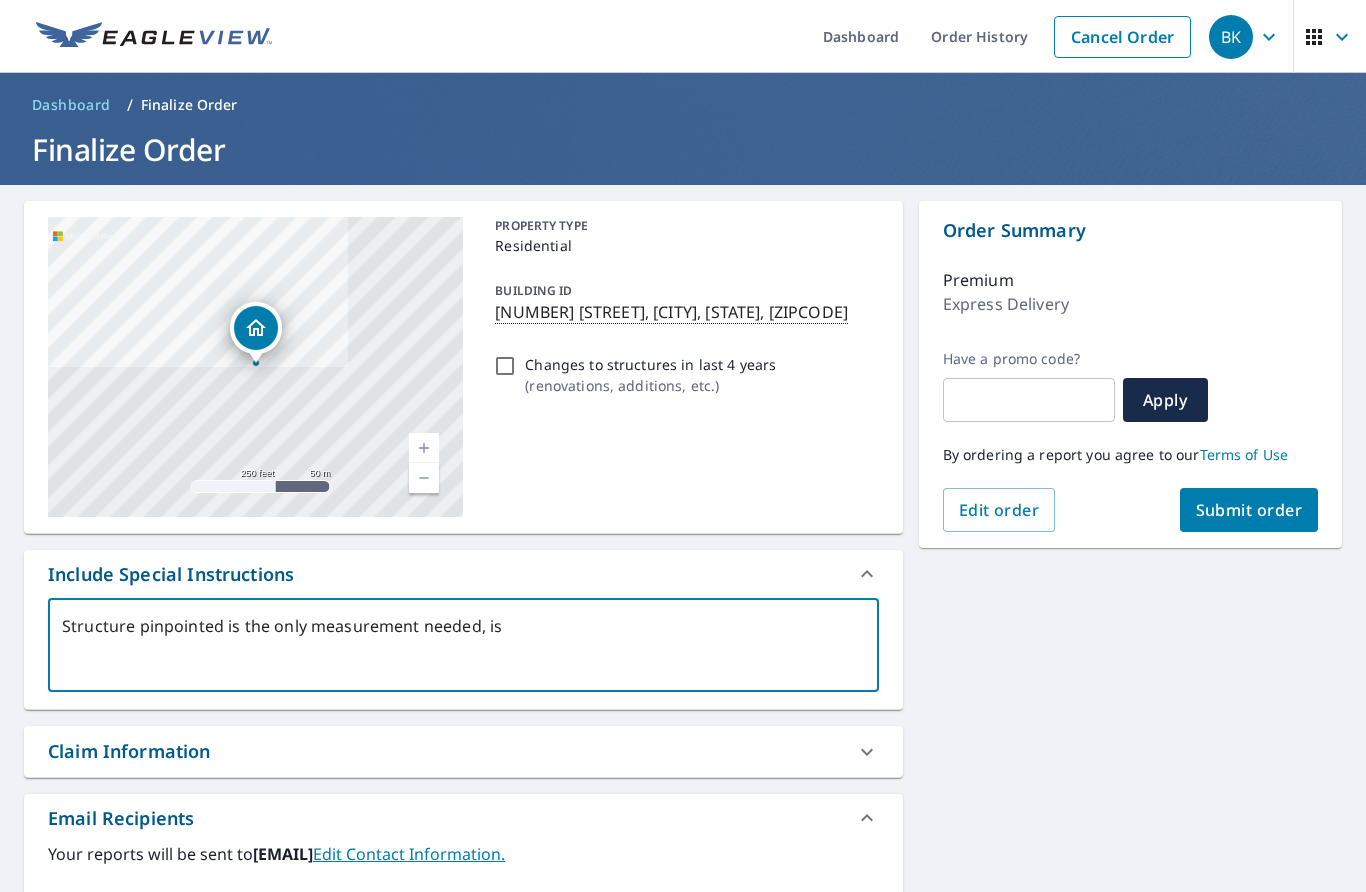 type on "Structure pinpointed is the only measurement needed, is" 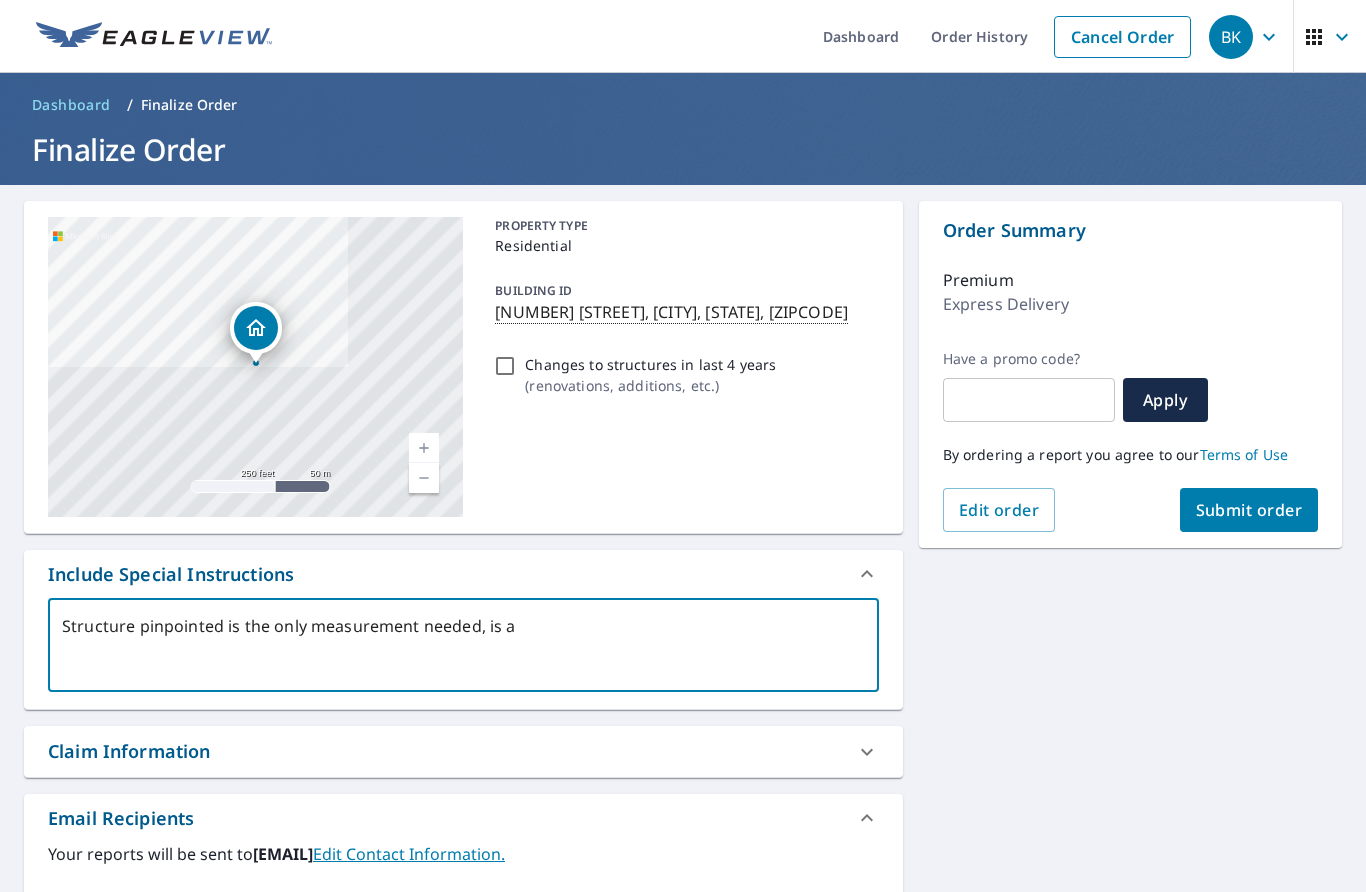 type on "Structure pinpointed is the only measurement needed, is a" 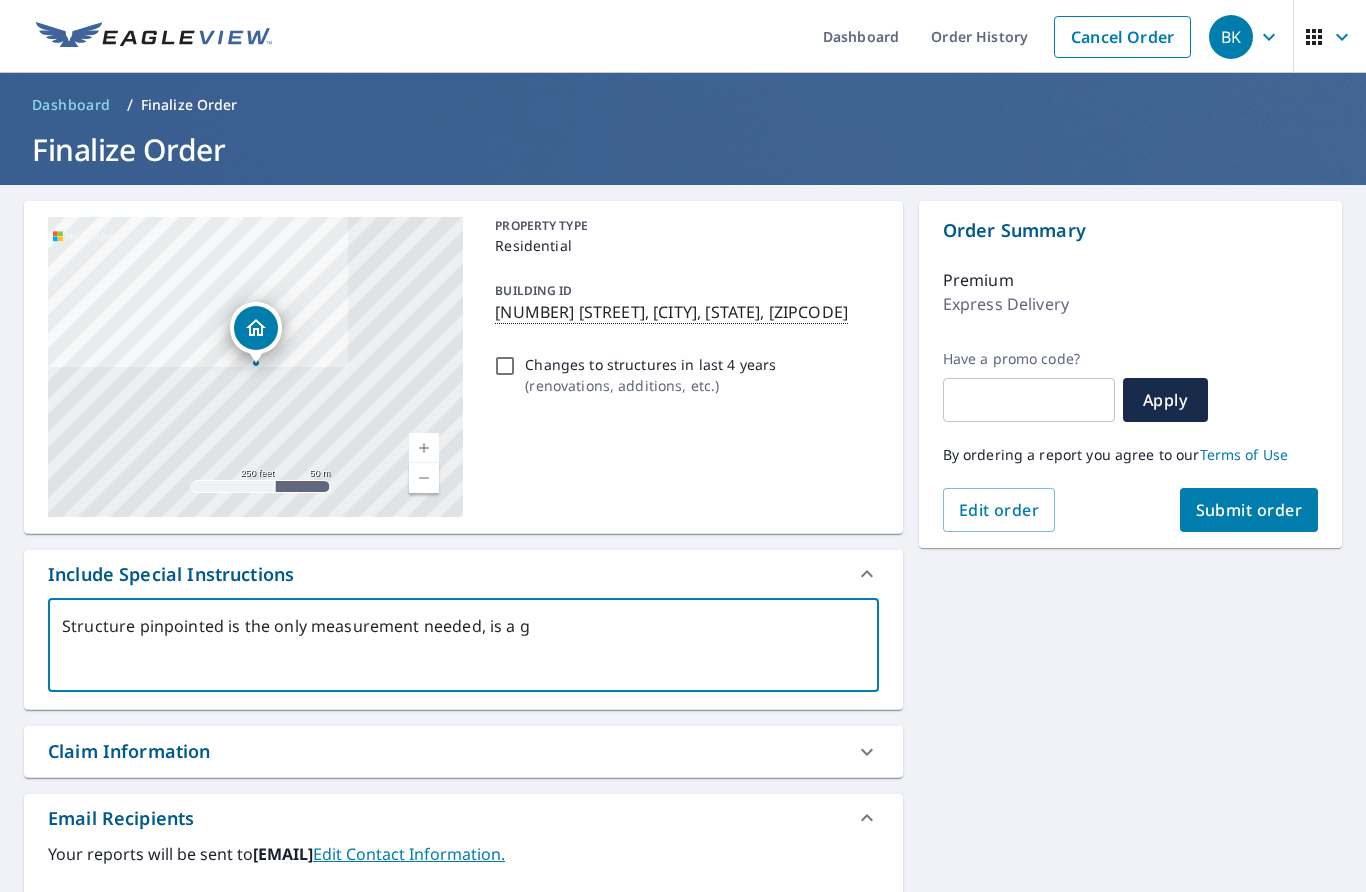 type on "Structure pinpointed is the only measurement needed, is a ga" 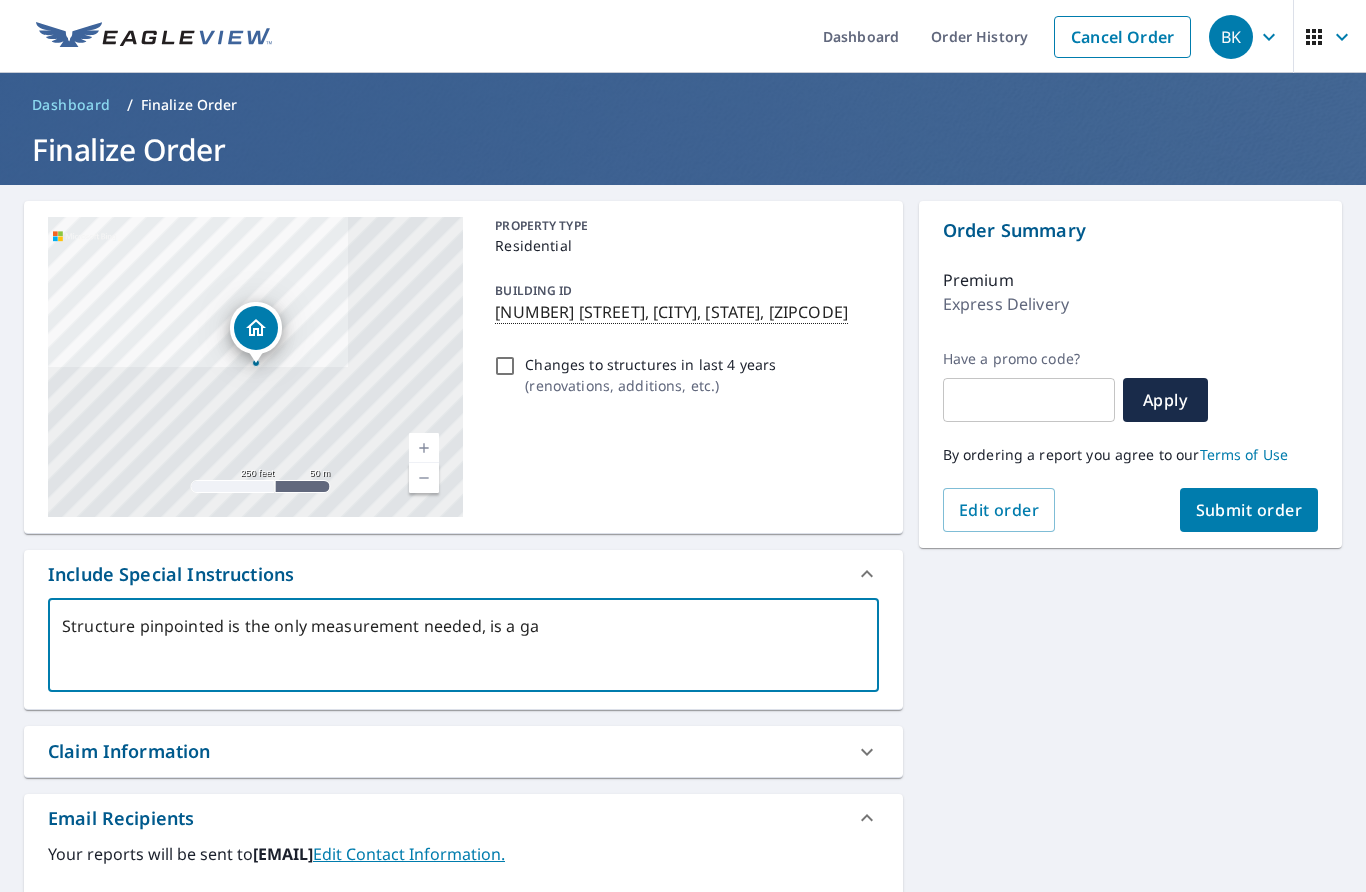 type on "Structure pinpointed is the only measurement needed, is a gar" 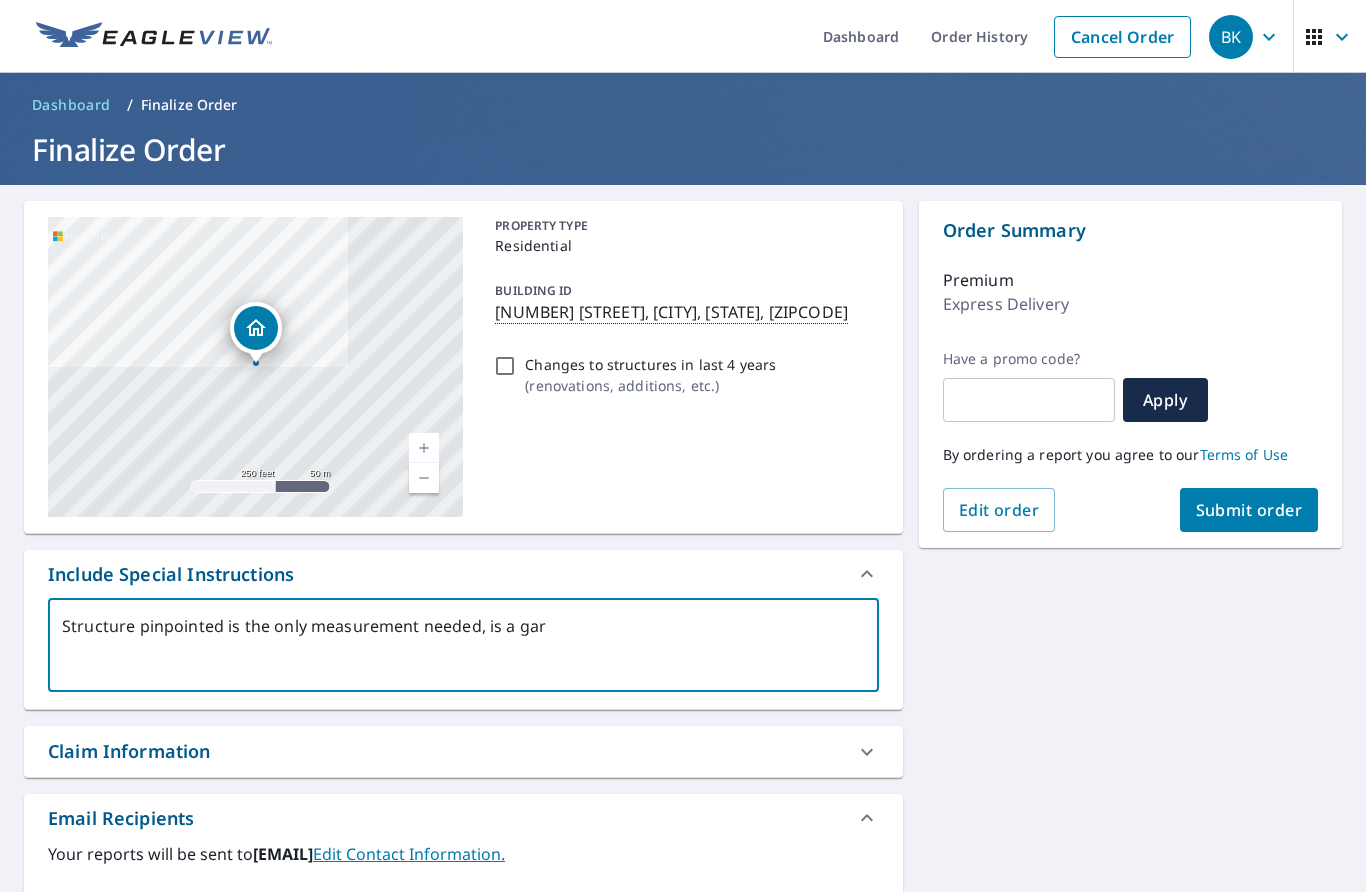 type on "Structure pinpointed is the only measurement needed, is a gara" 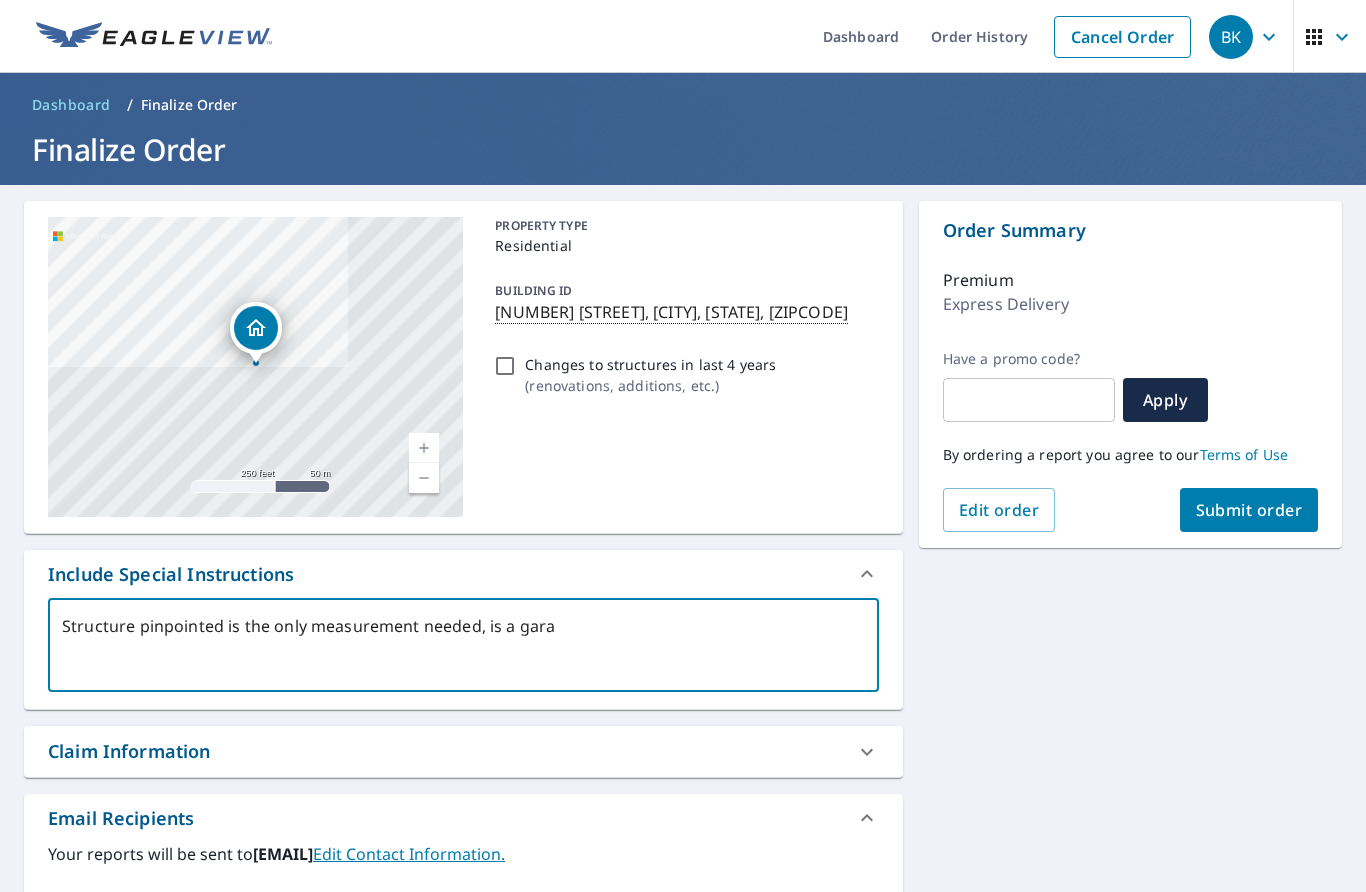 type on "Structure pinpointed is the only measurement needed, is a garag" 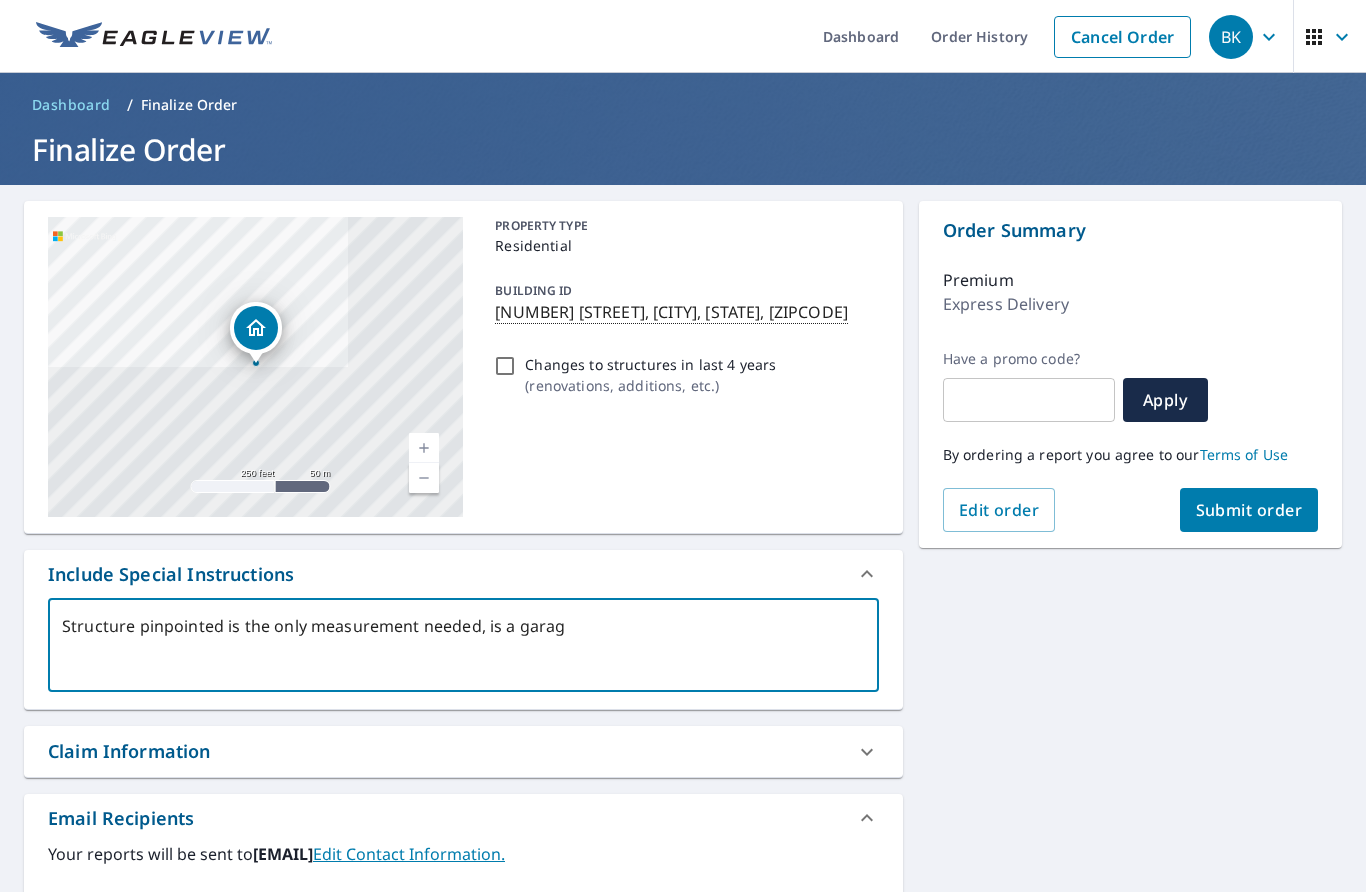type on "Structure pinpointed is the only measurement needed, is a garage" 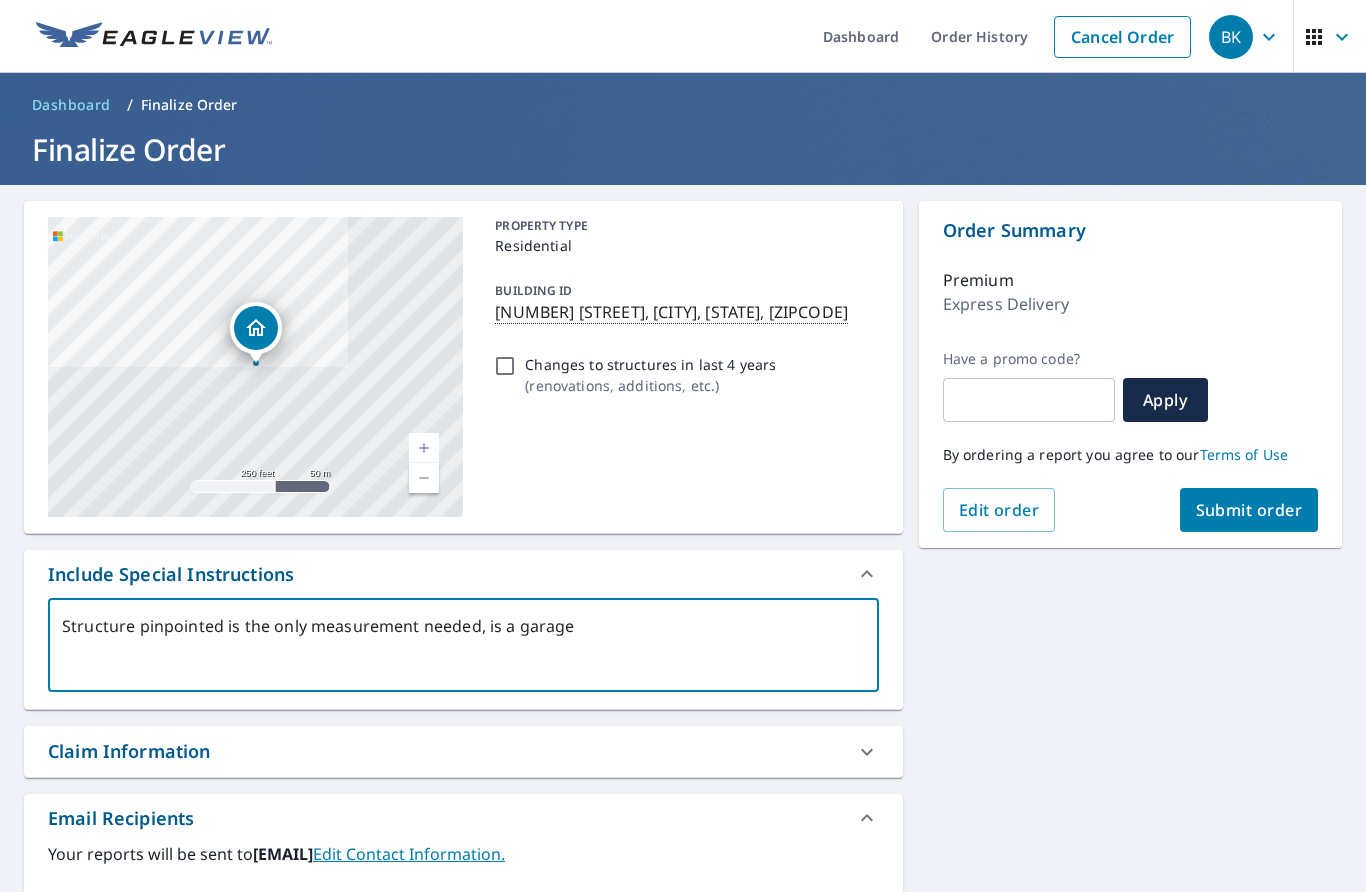 click on "Structure pinpointed is the only measurement needed, is a garage" at bounding box center (463, 645) 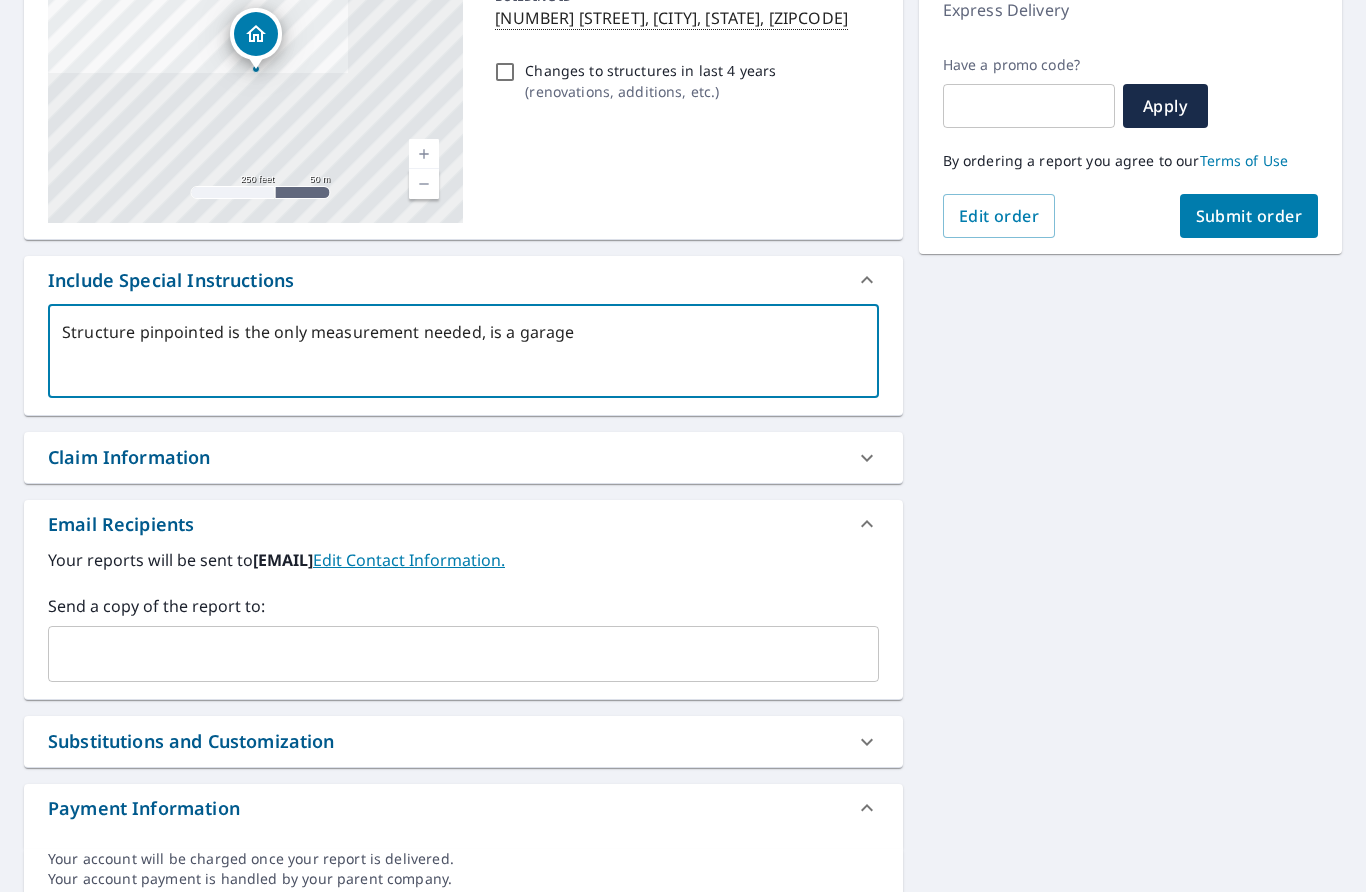scroll, scrollTop: 291, scrollLeft: 0, axis: vertical 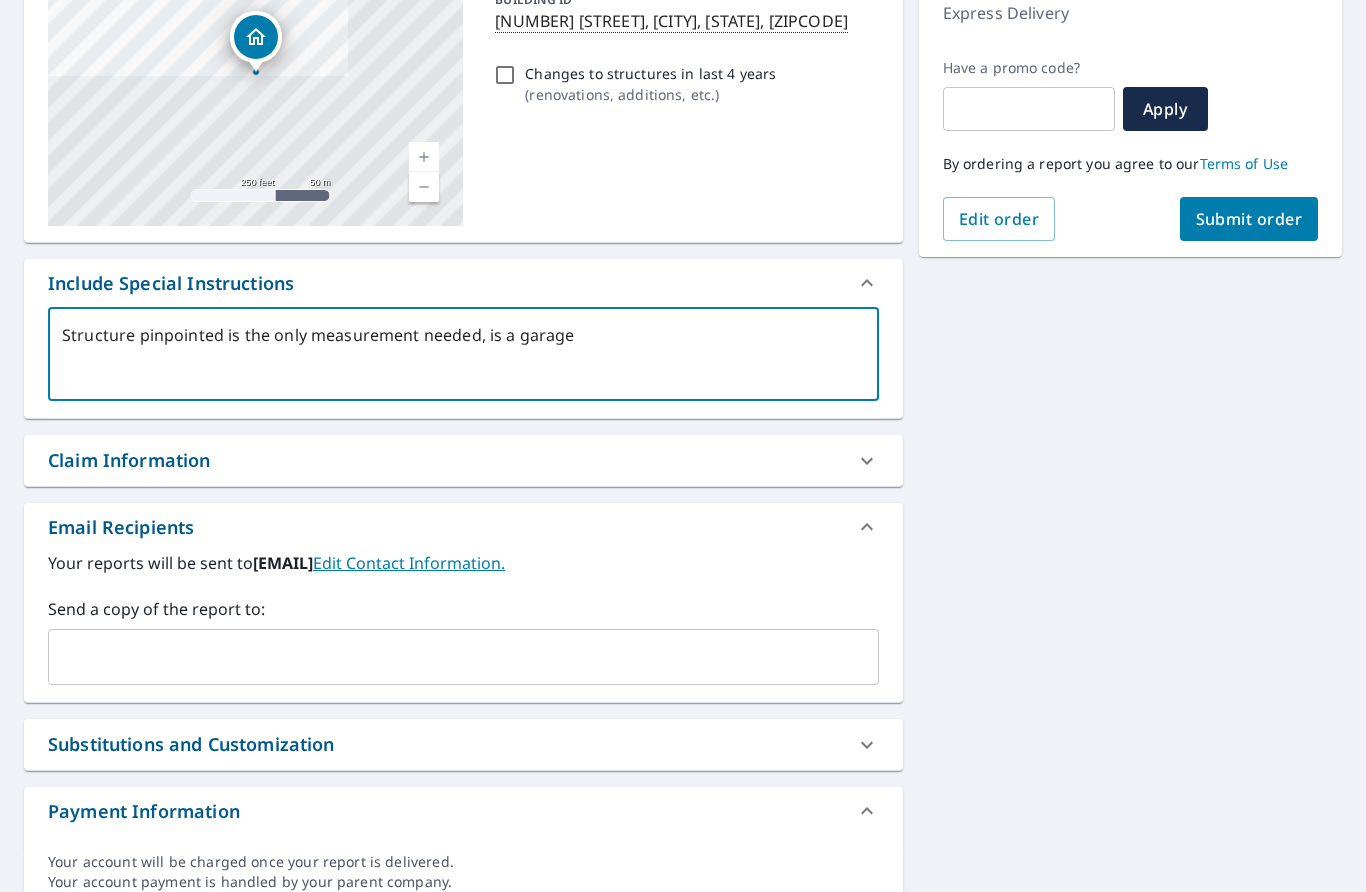 type on "Structure pinpointed is the only measurement needed, is a garage" 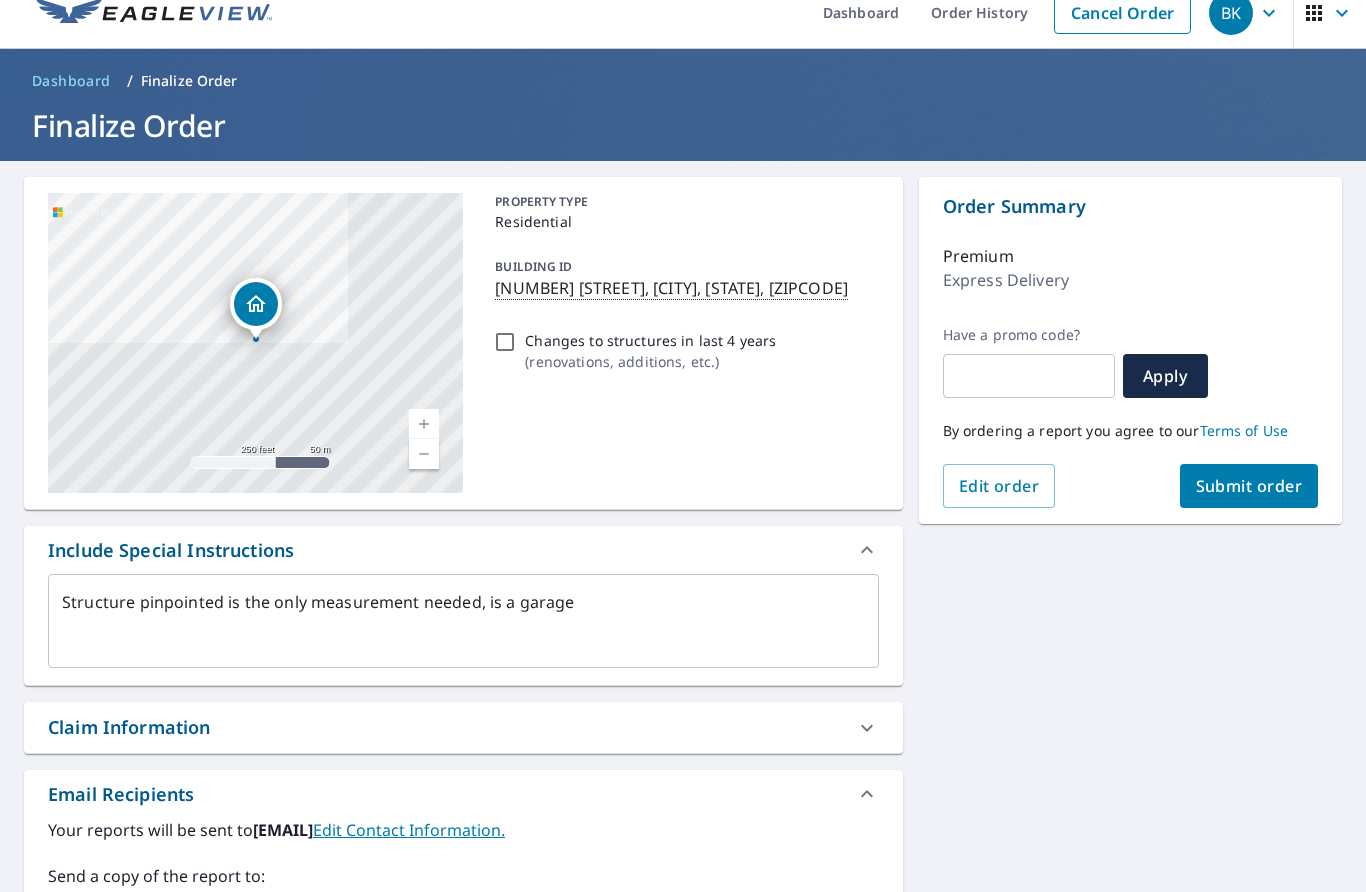 scroll, scrollTop: 23, scrollLeft: 0, axis: vertical 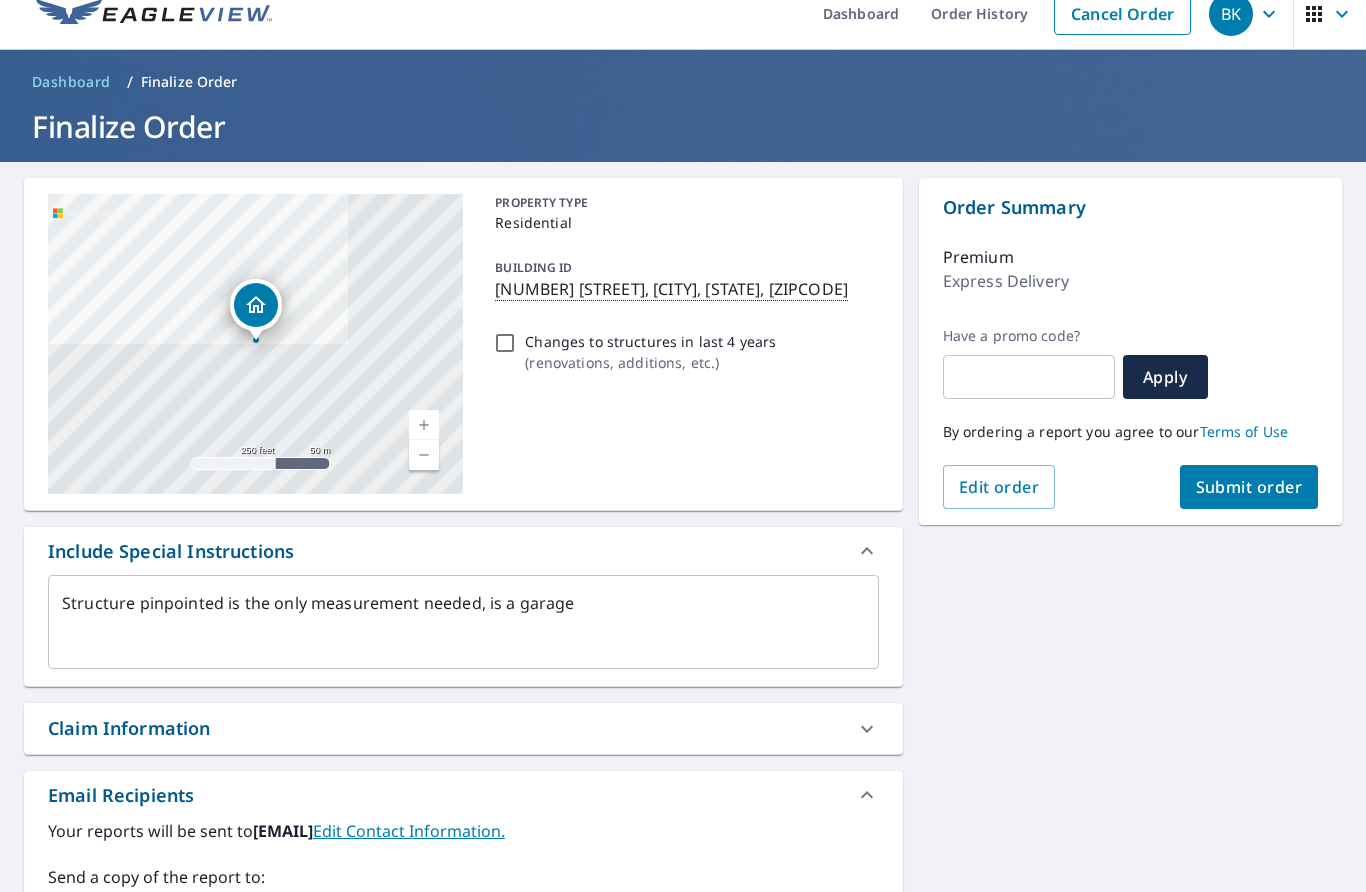 type on "[EMAIL]" 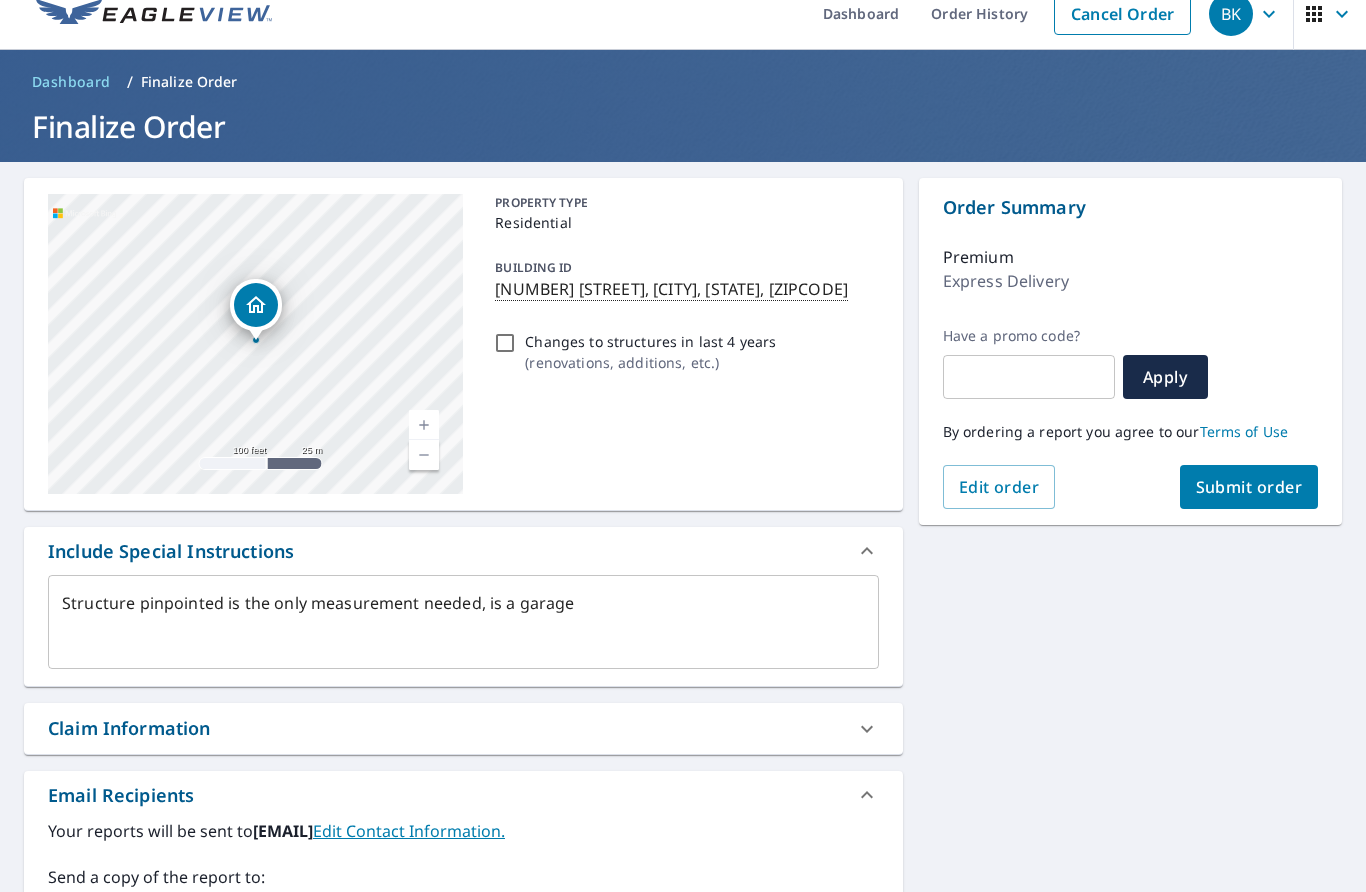 click at bounding box center (424, 425) 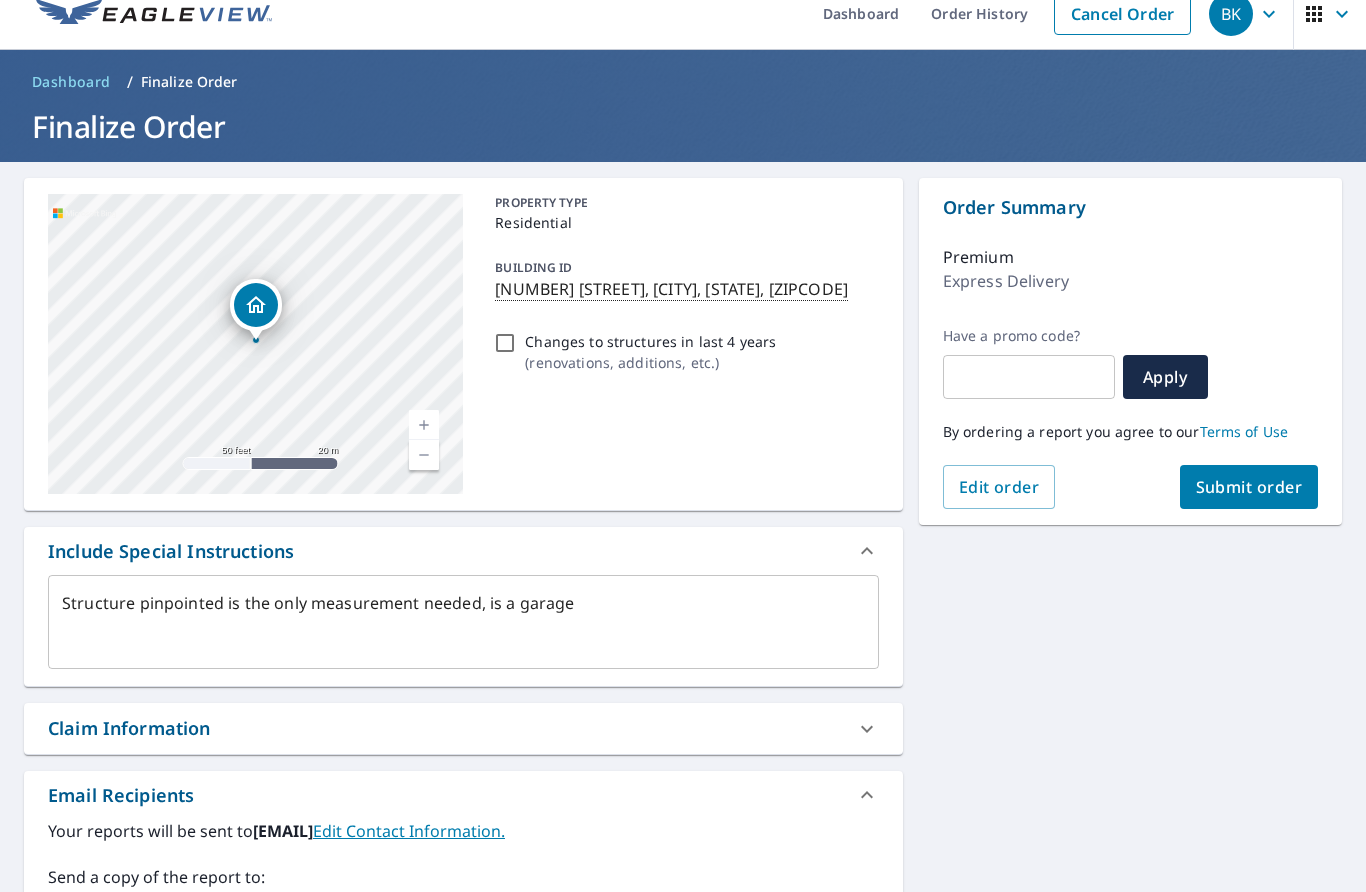 click at bounding box center [424, 425] 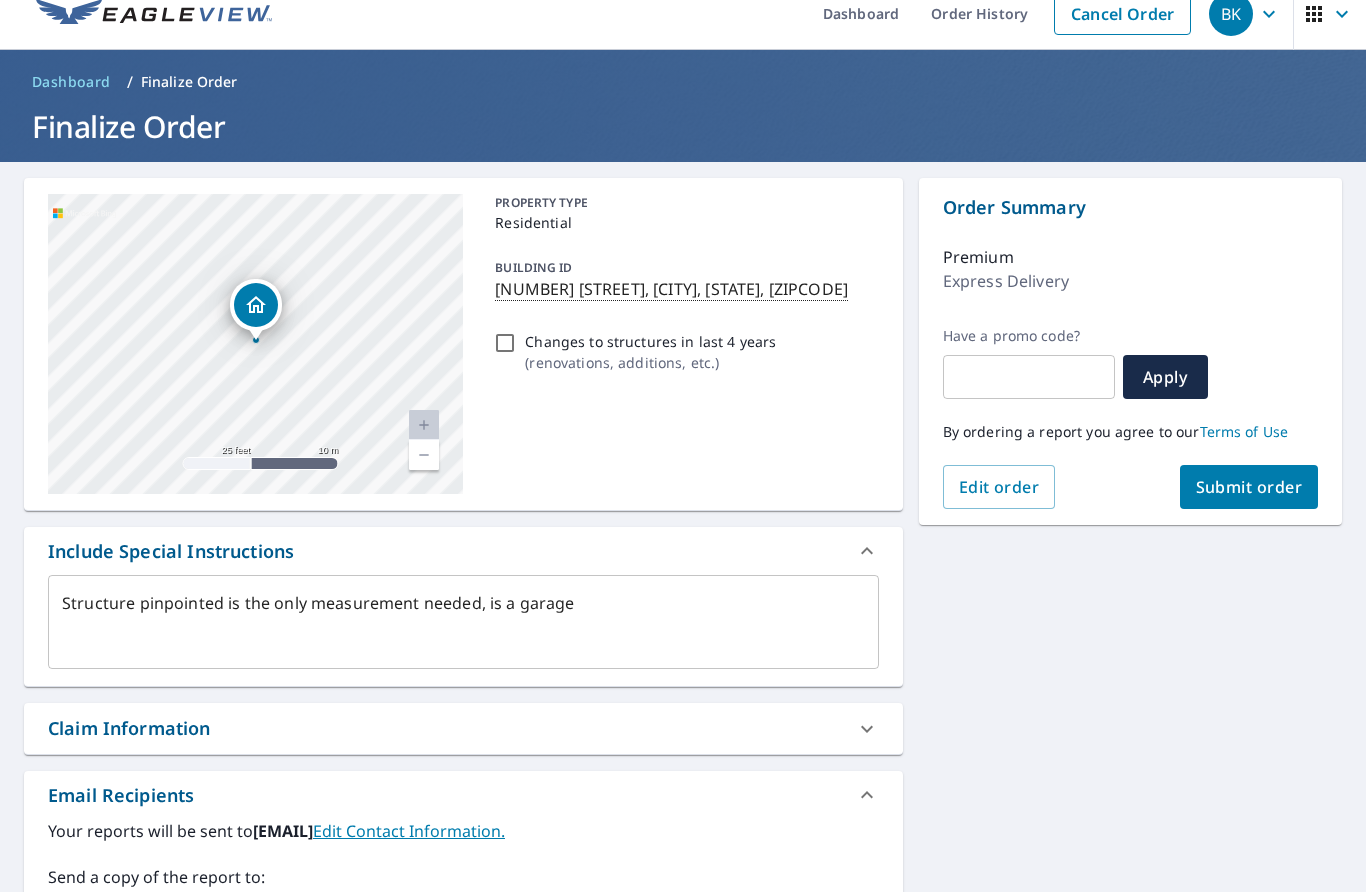 click on "Submit order" at bounding box center [1249, 487] 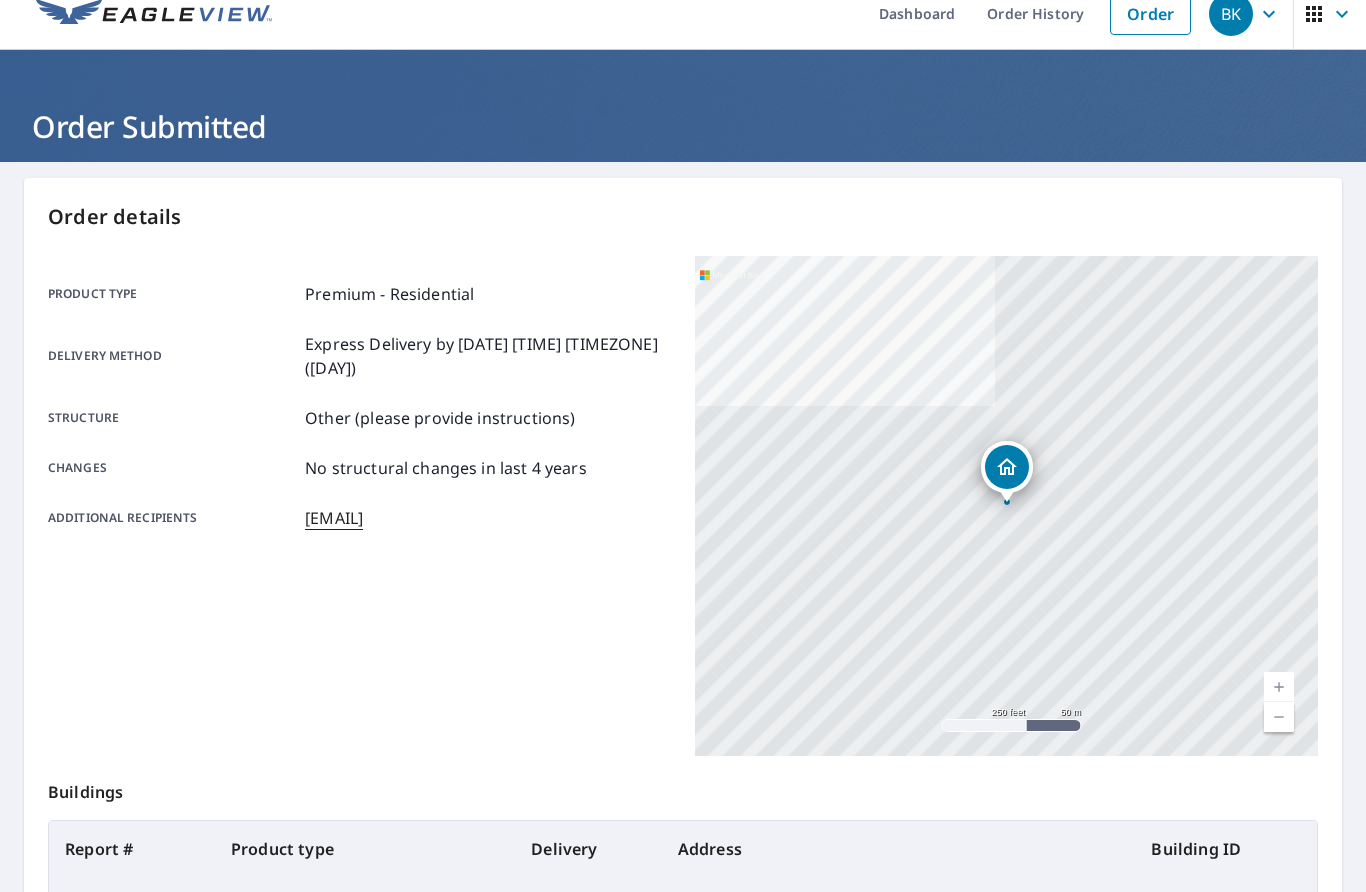 click at bounding box center [1279, 687] 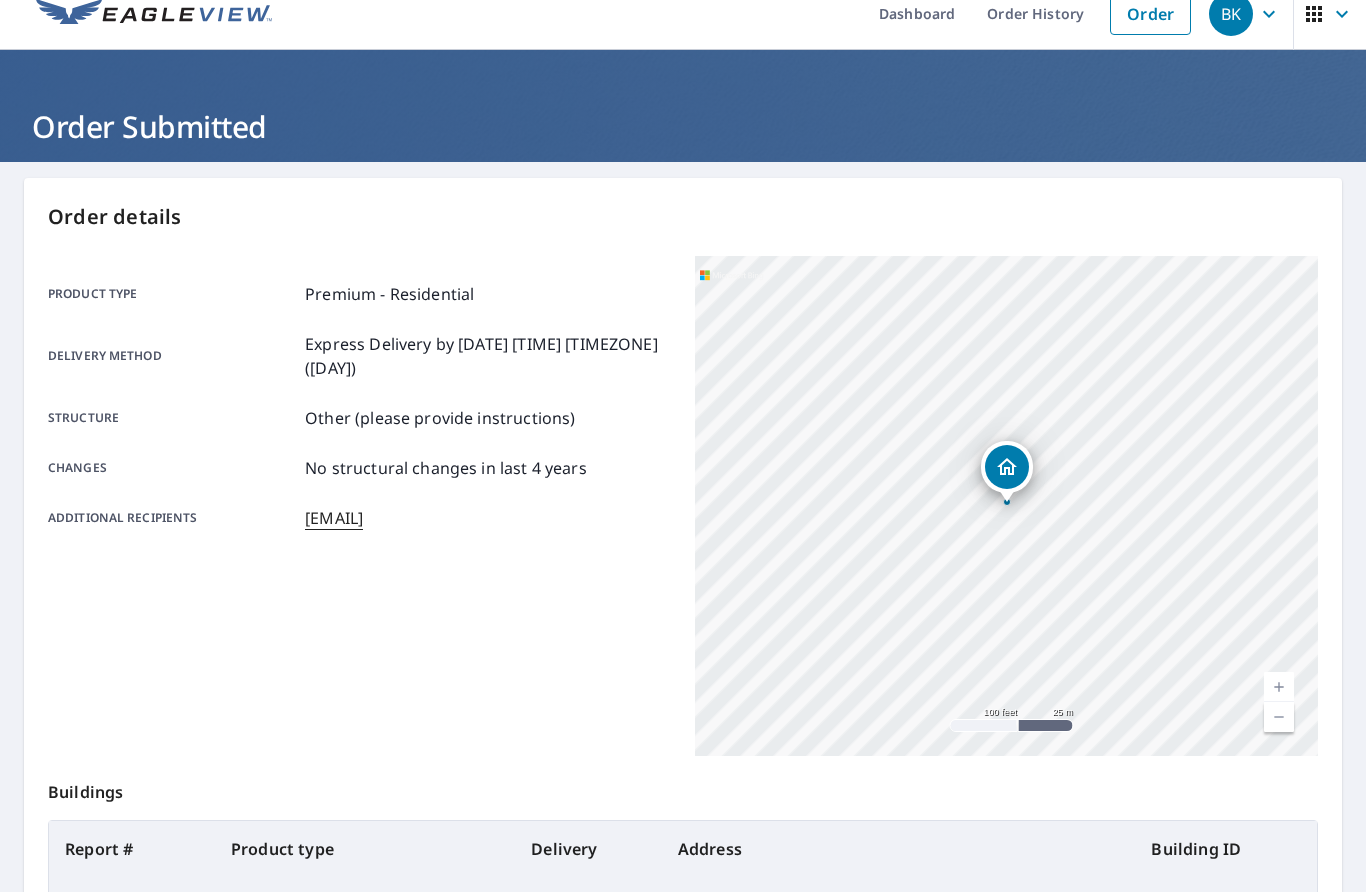 click at bounding box center (1279, 687) 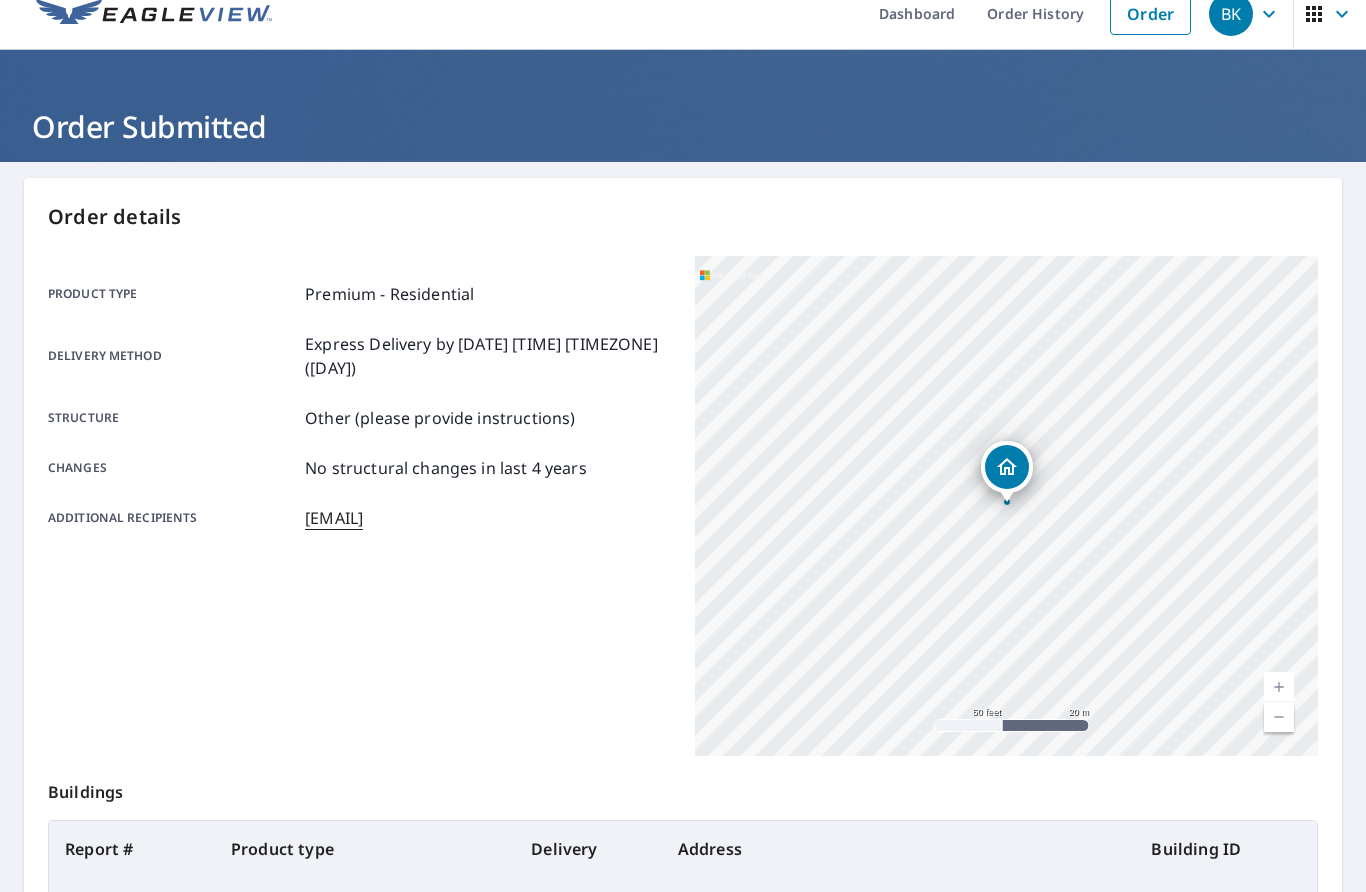 click at bounding box center [1279, 687] 